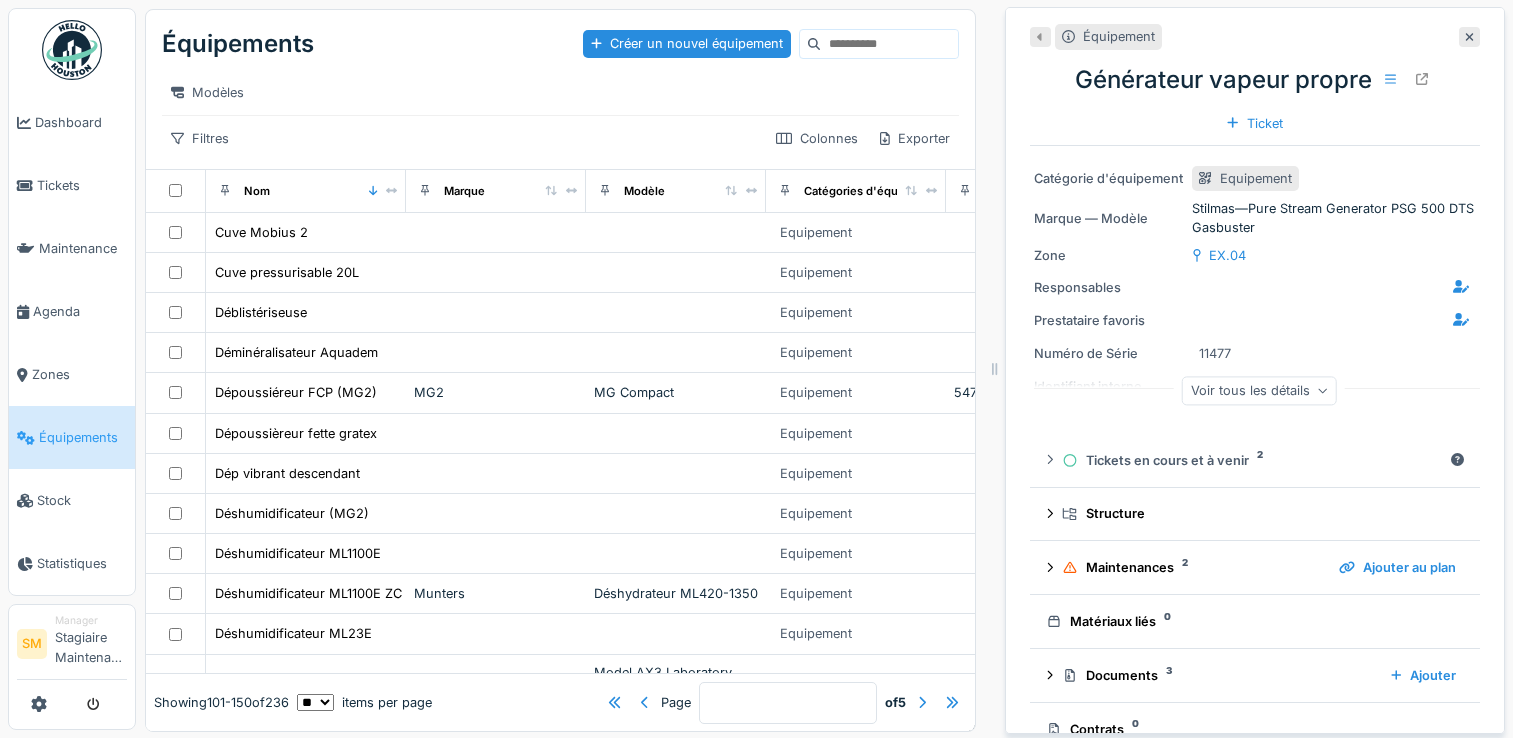 scroll, scrollTop: 0, scrollLeft: 0, axis: both 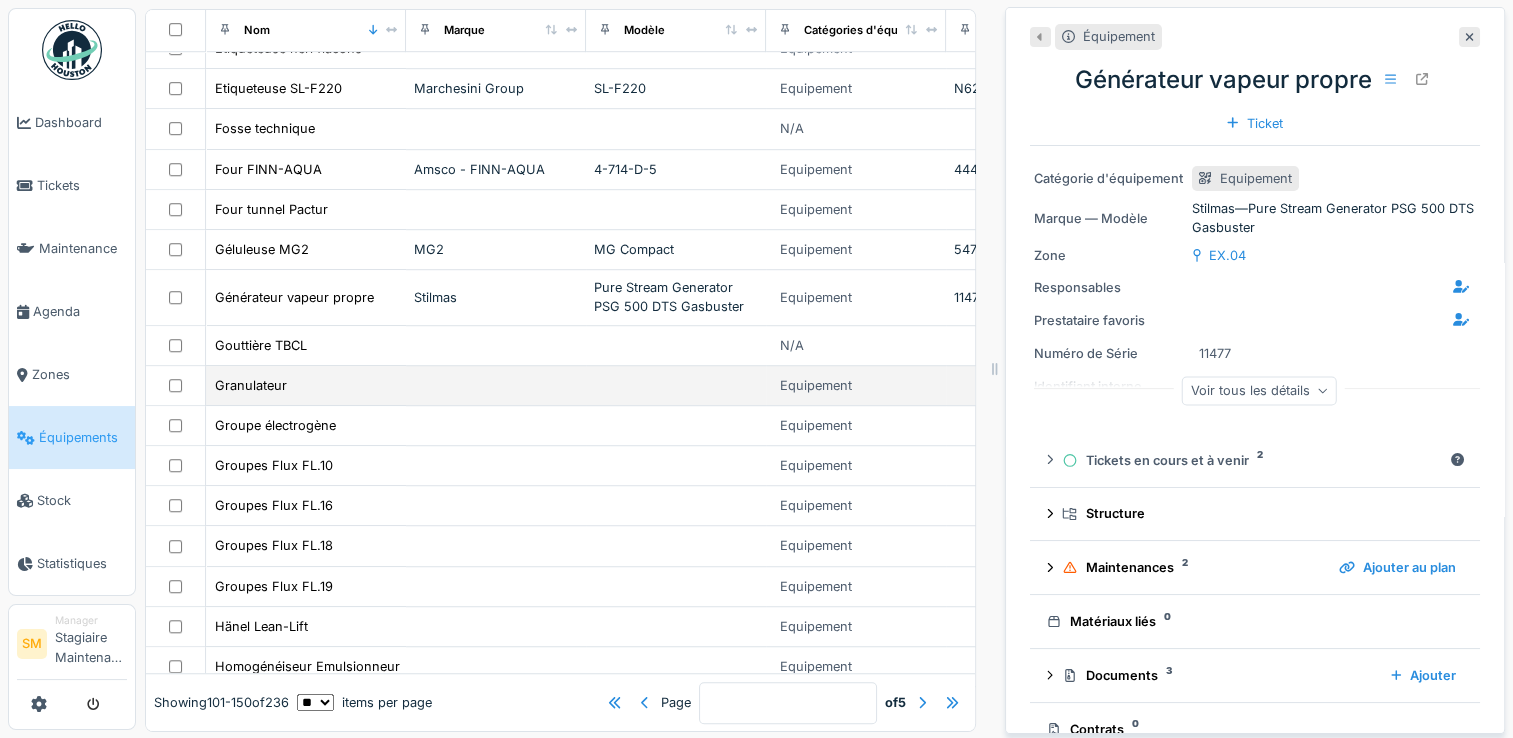 click on "Granulateur" at bounding box center (306, 385) 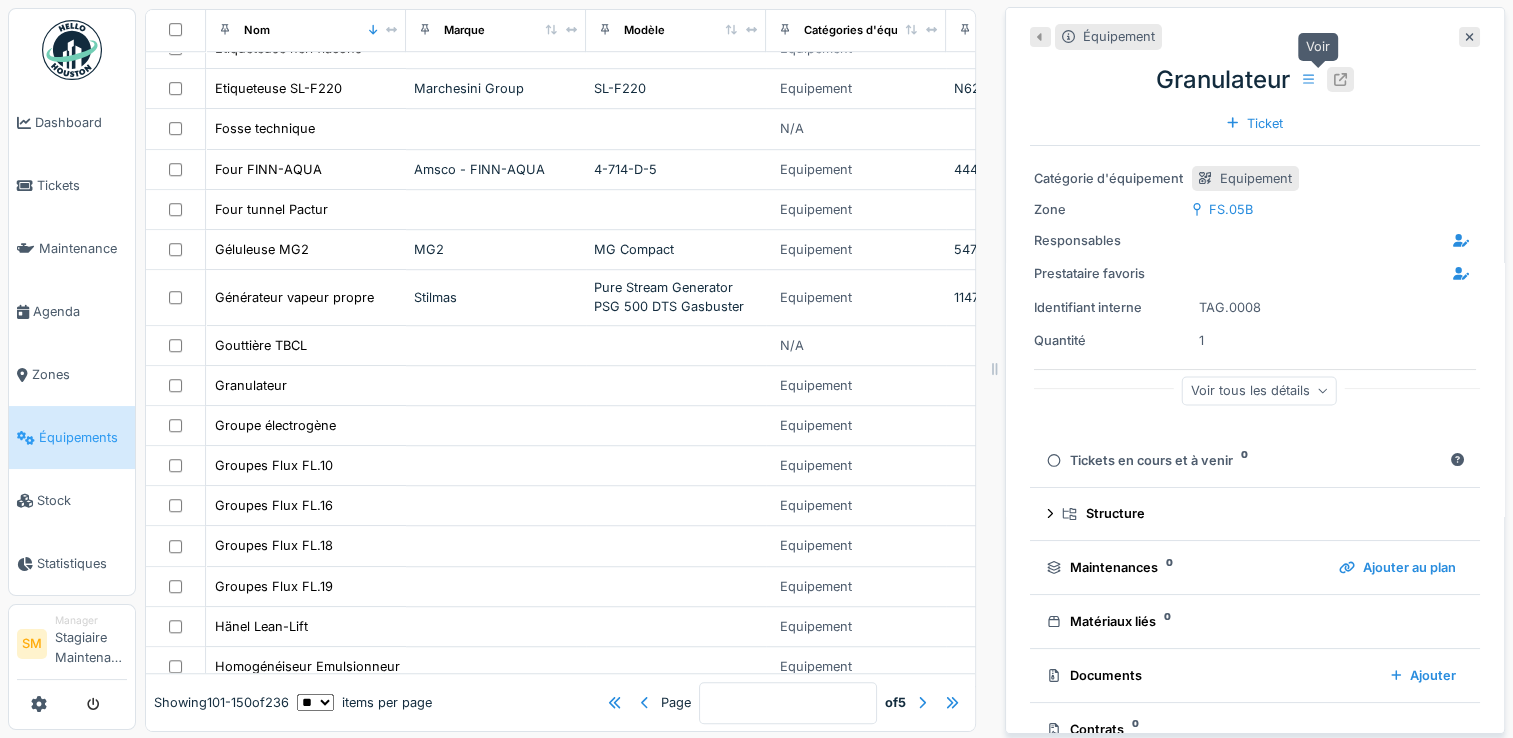 click at bounding box center [1340, 79] 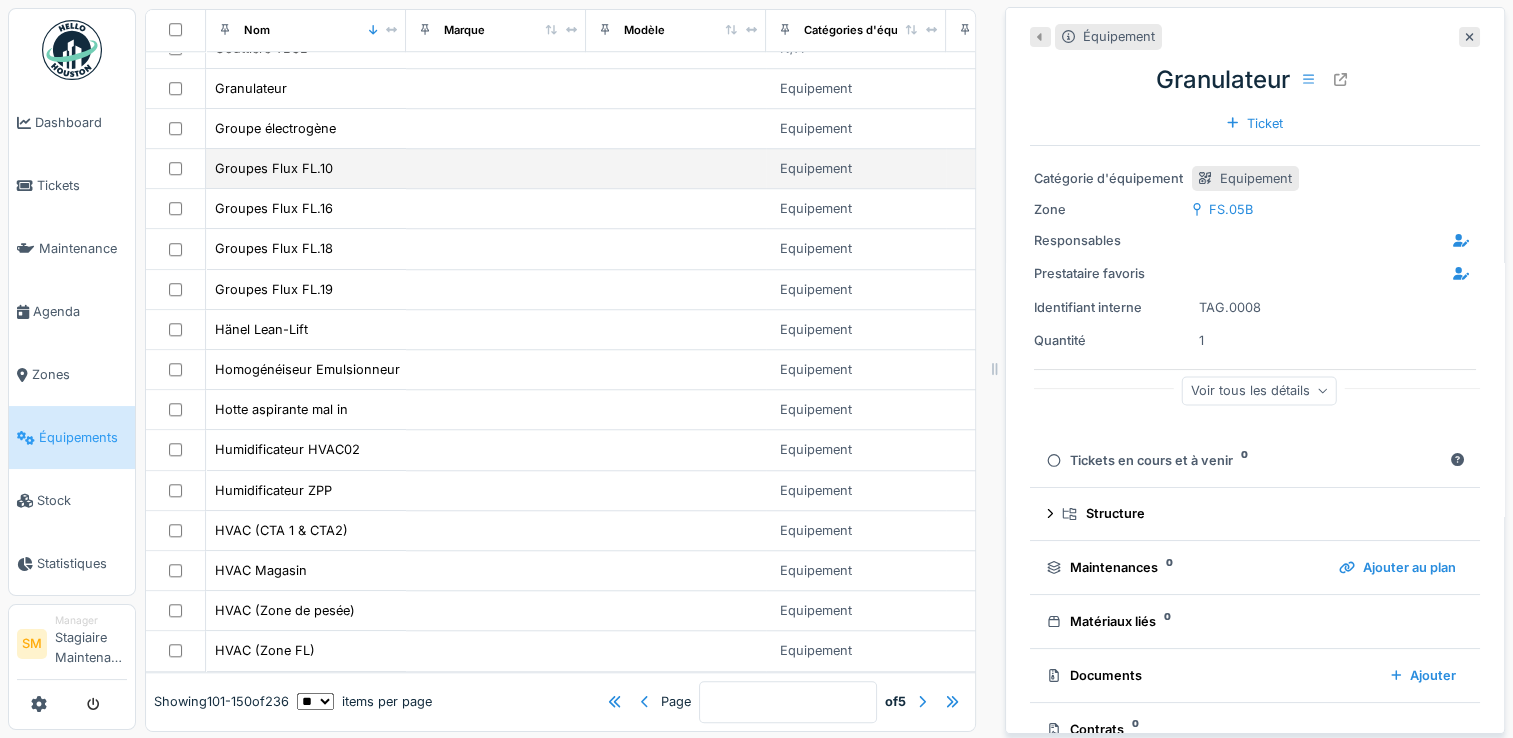 scroll, scrollTop: 1600, scrollLeft: 0, axis: vertical 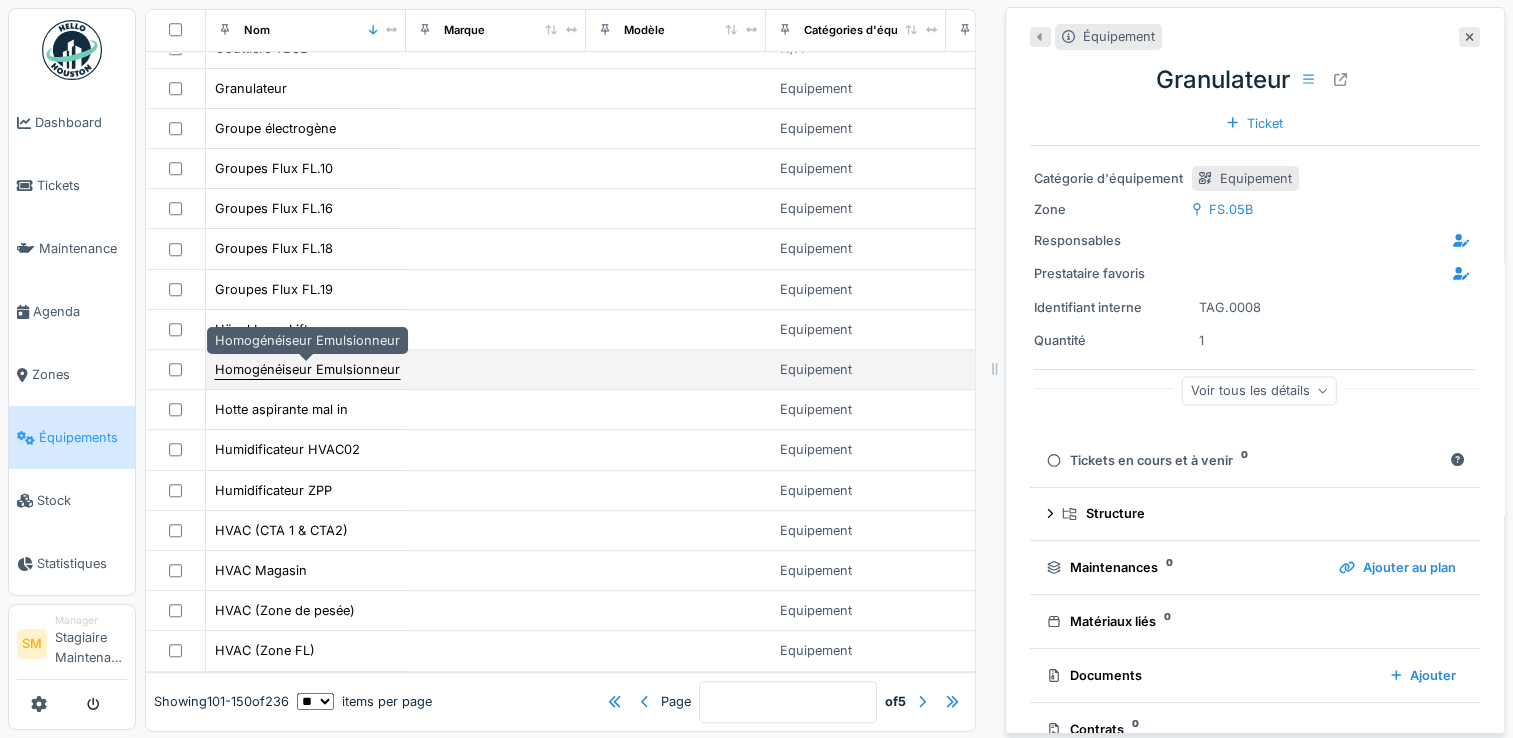 click on "Homogénéiseur Emulsionneur" at bounding box center (307, 369) 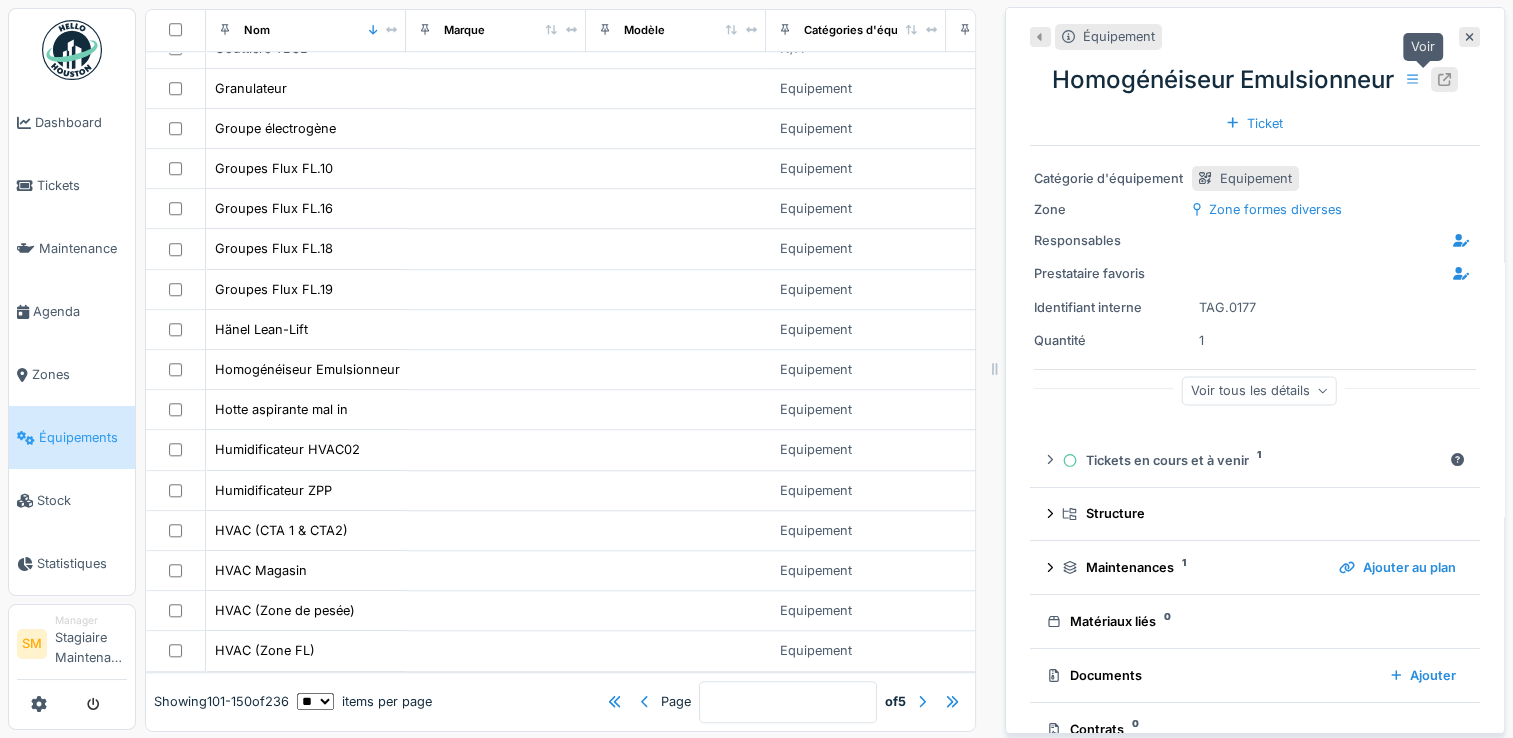 click 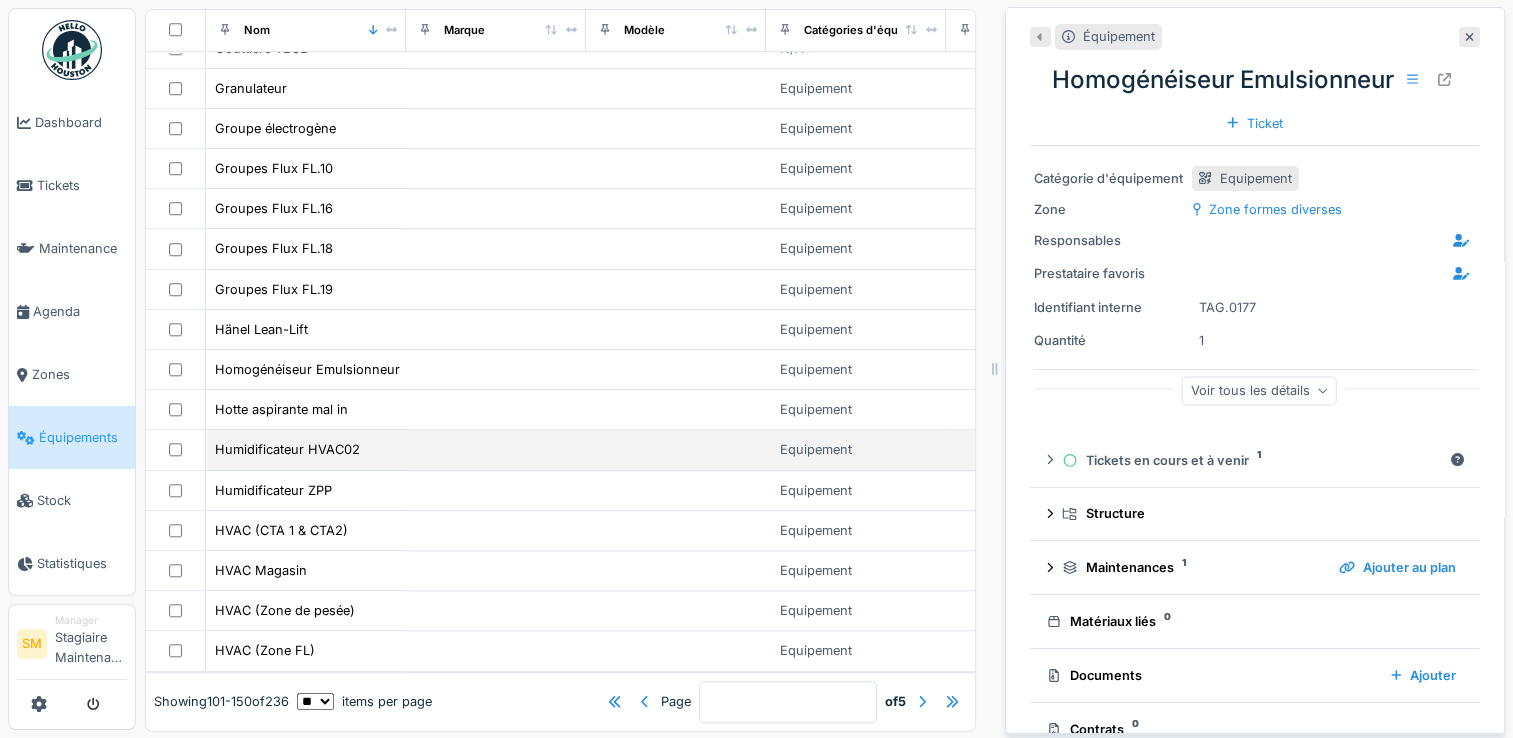 scroll, scrollTop: 1612, scrollLeft: 0, axis: vertical 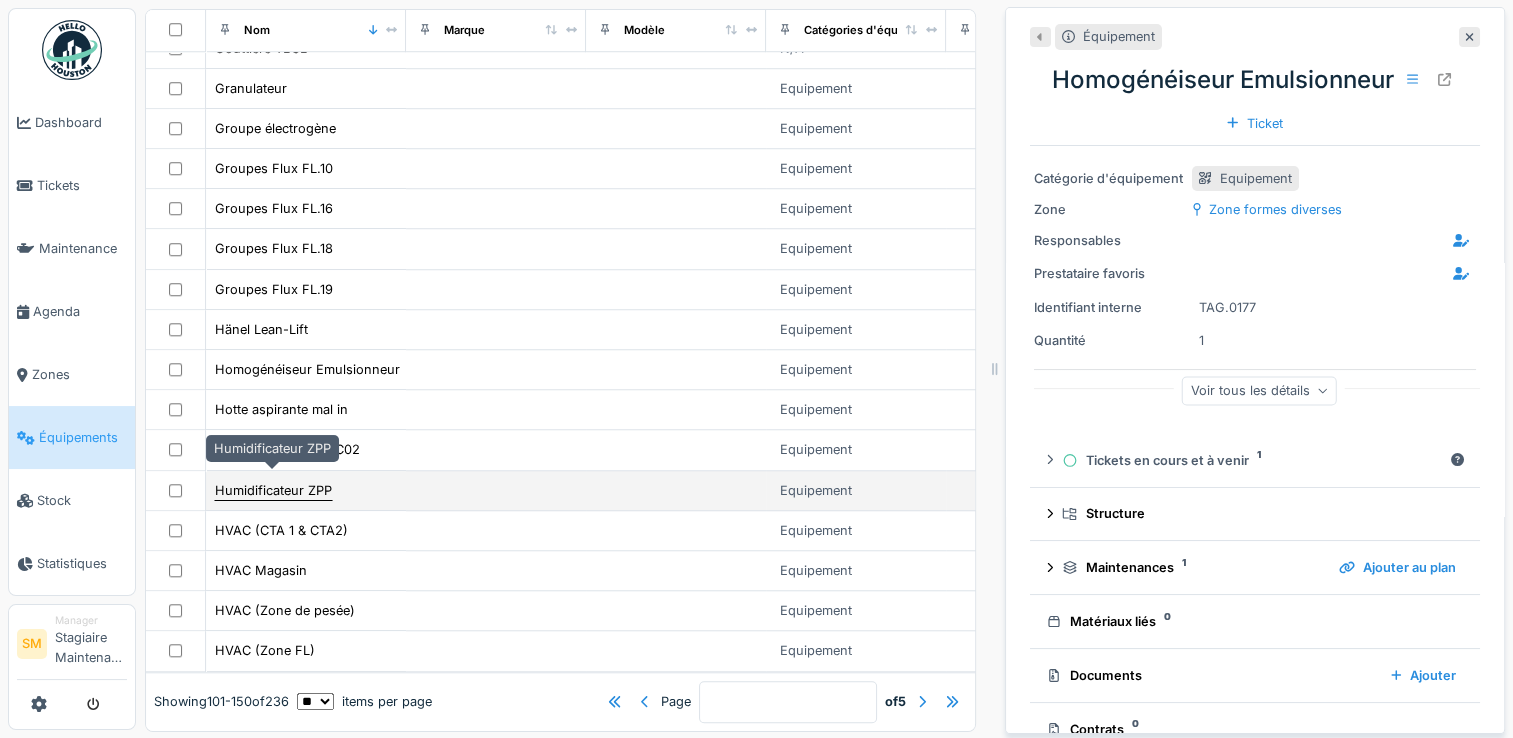 click on "Humidificateur ZPP" at bounding box center [273, 490] 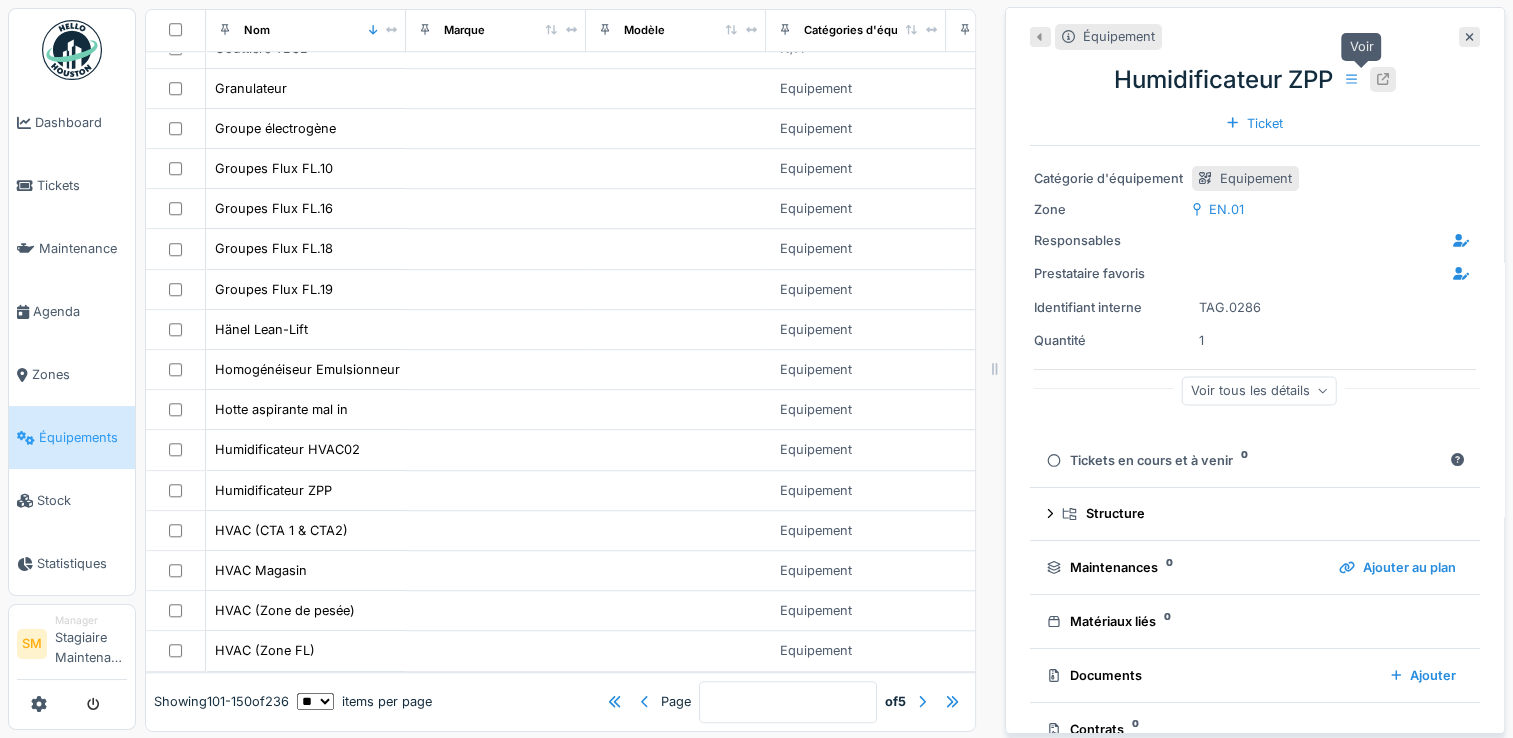 click 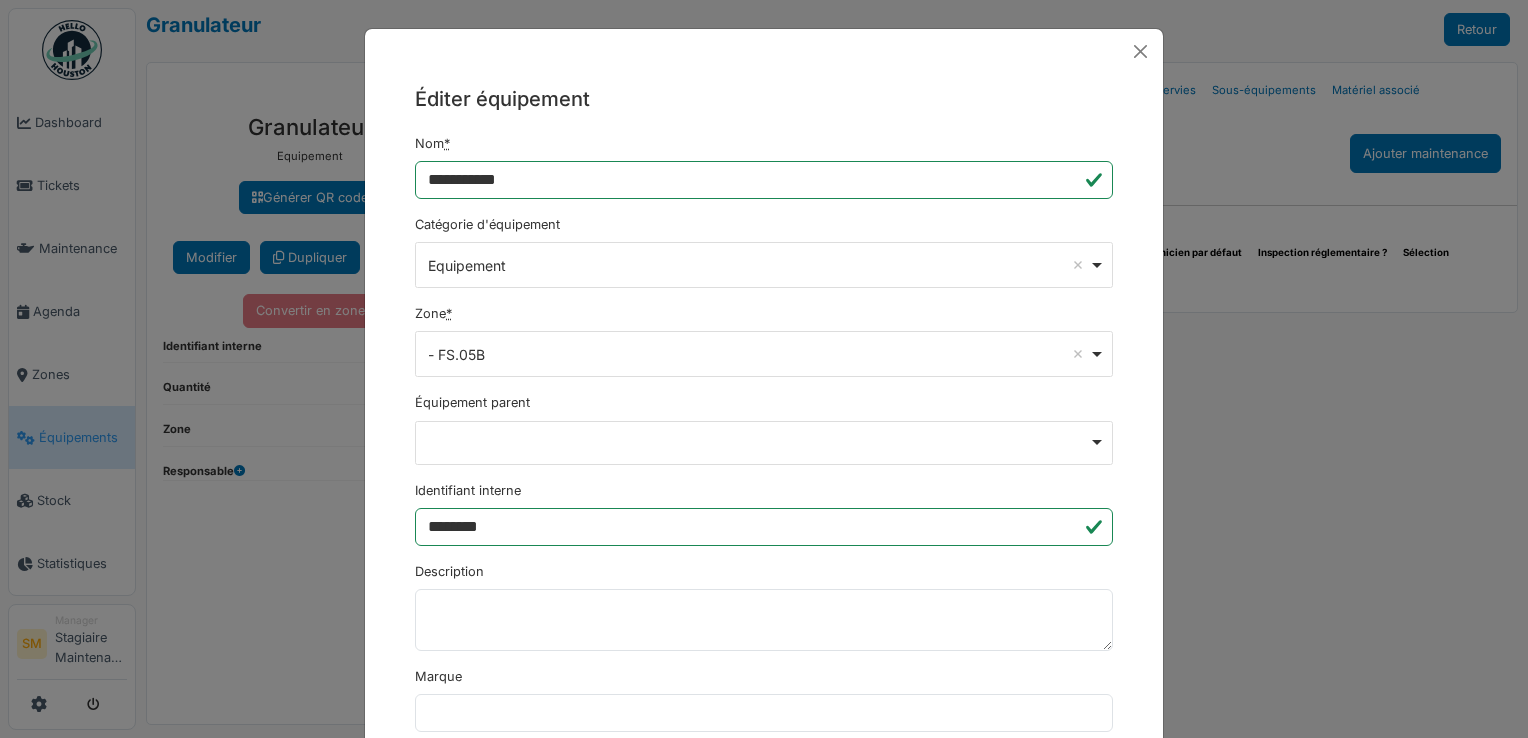 scroll, scrollTop: 0, scrollLeft: 0, axis: both 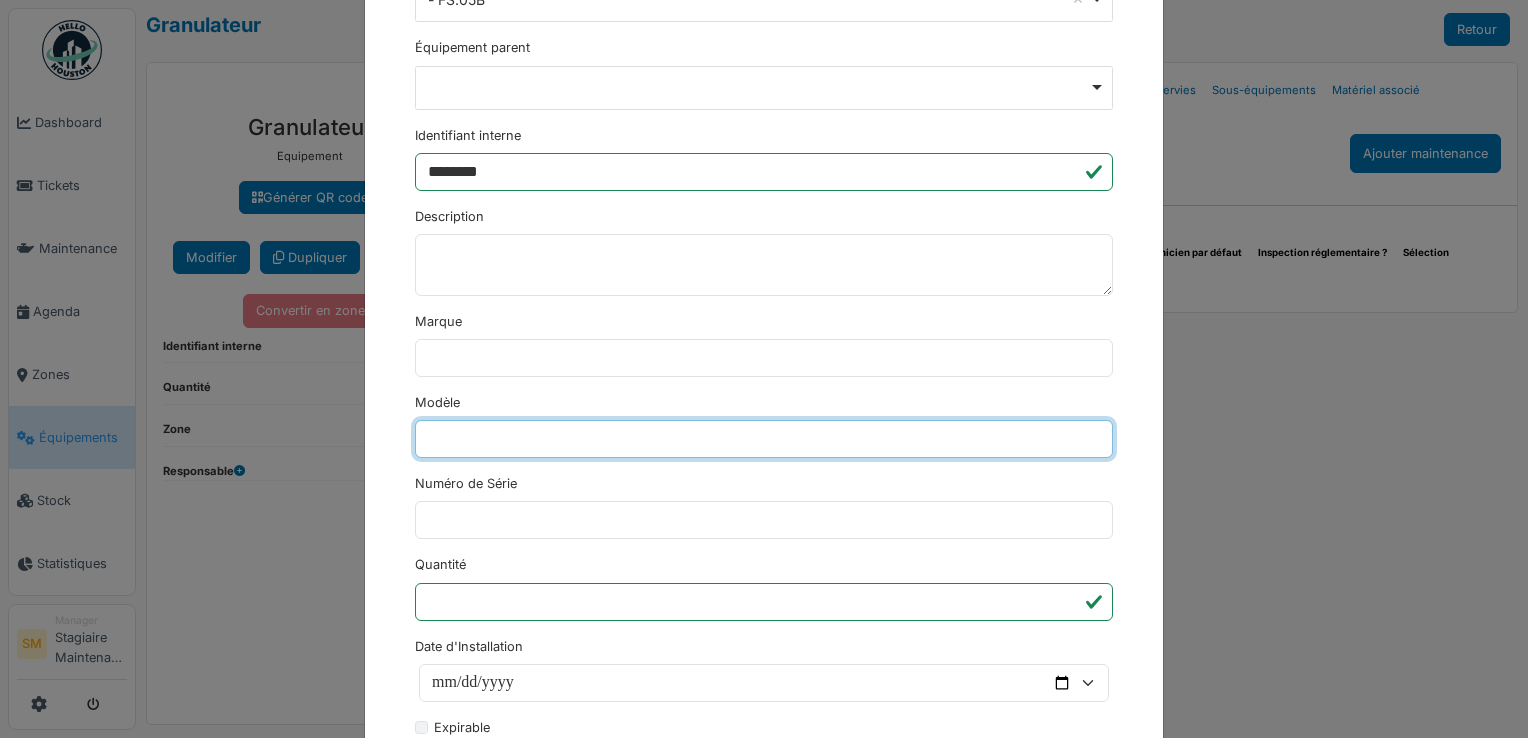 click on "Modèle" at bounding box center [764, 439] 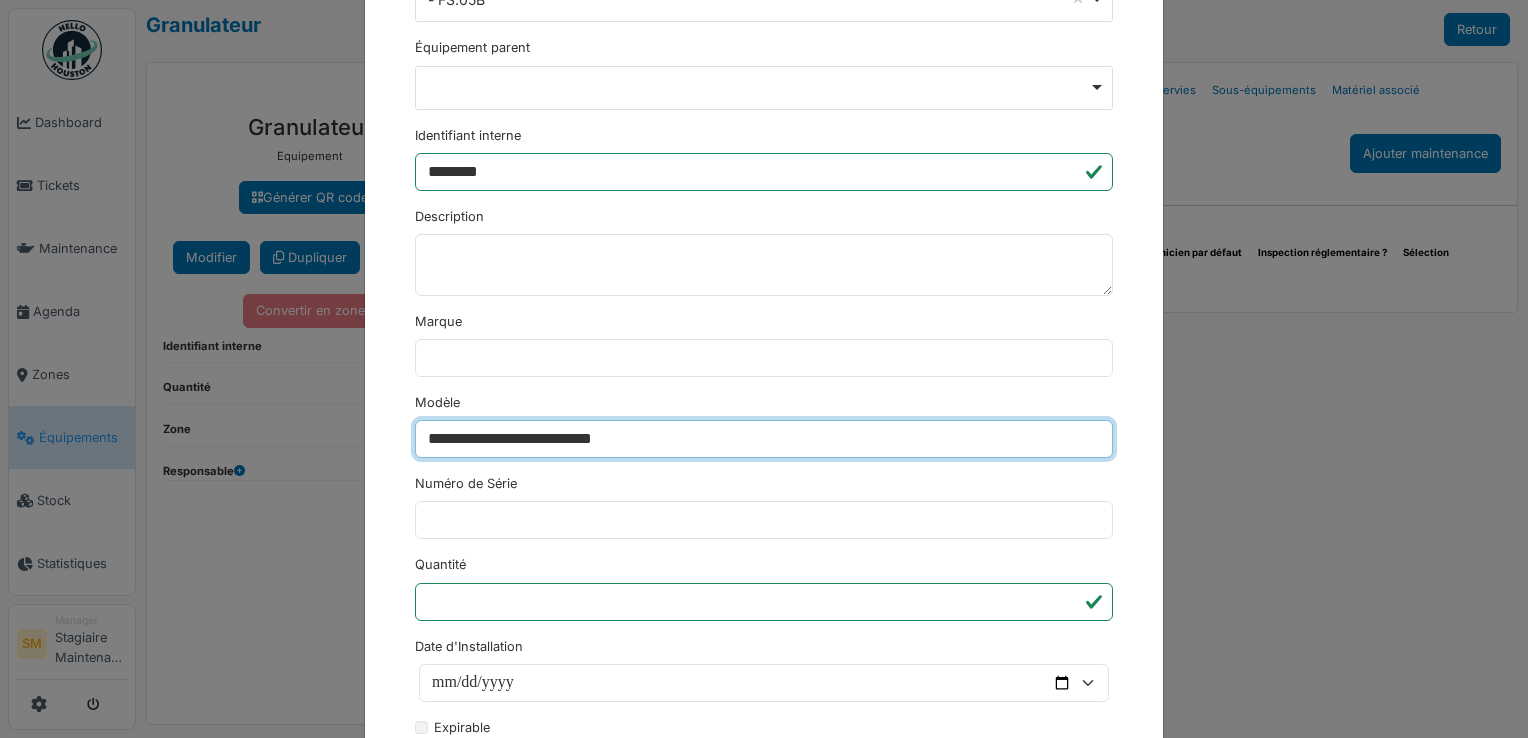 type on "**********" 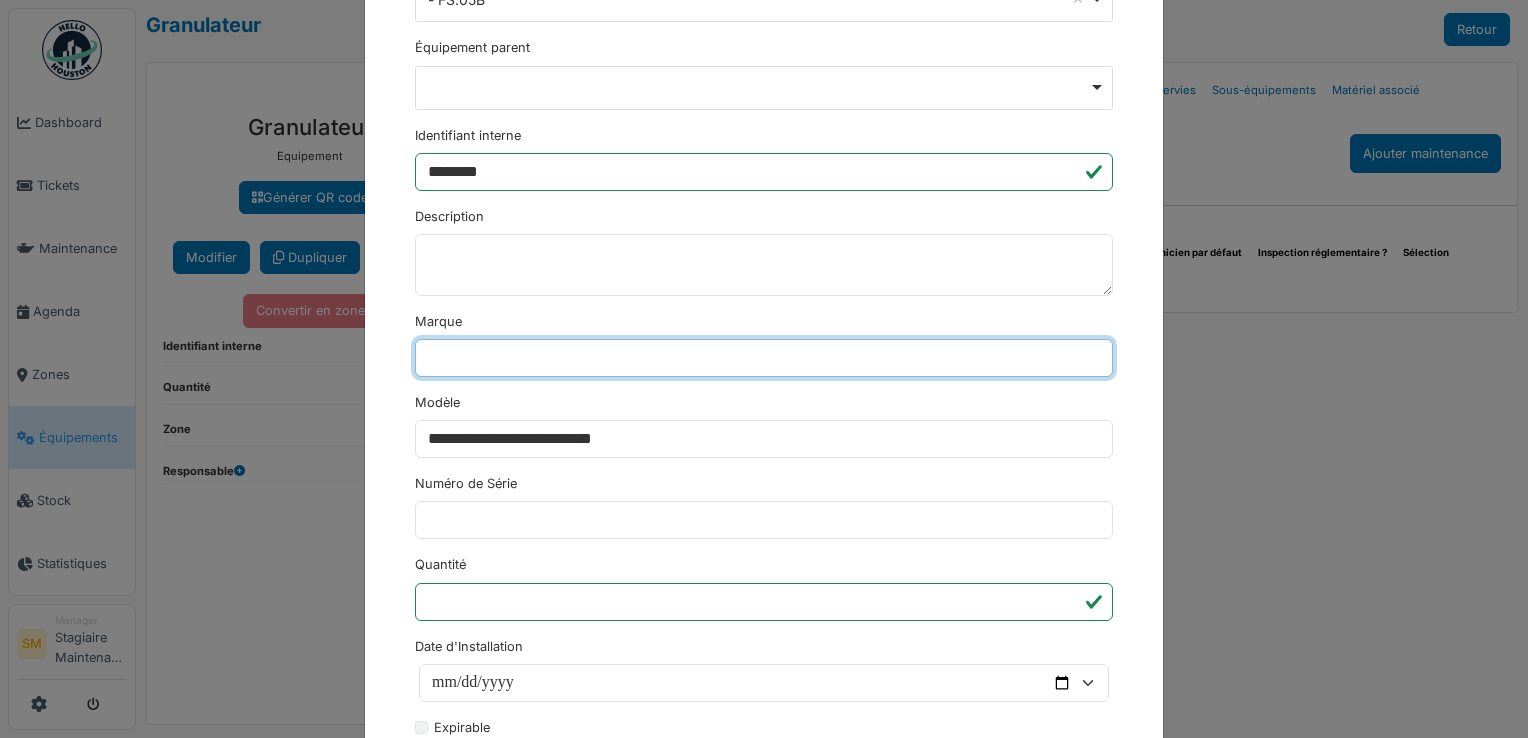 click on "Marque" at bounding box center (764, 358) 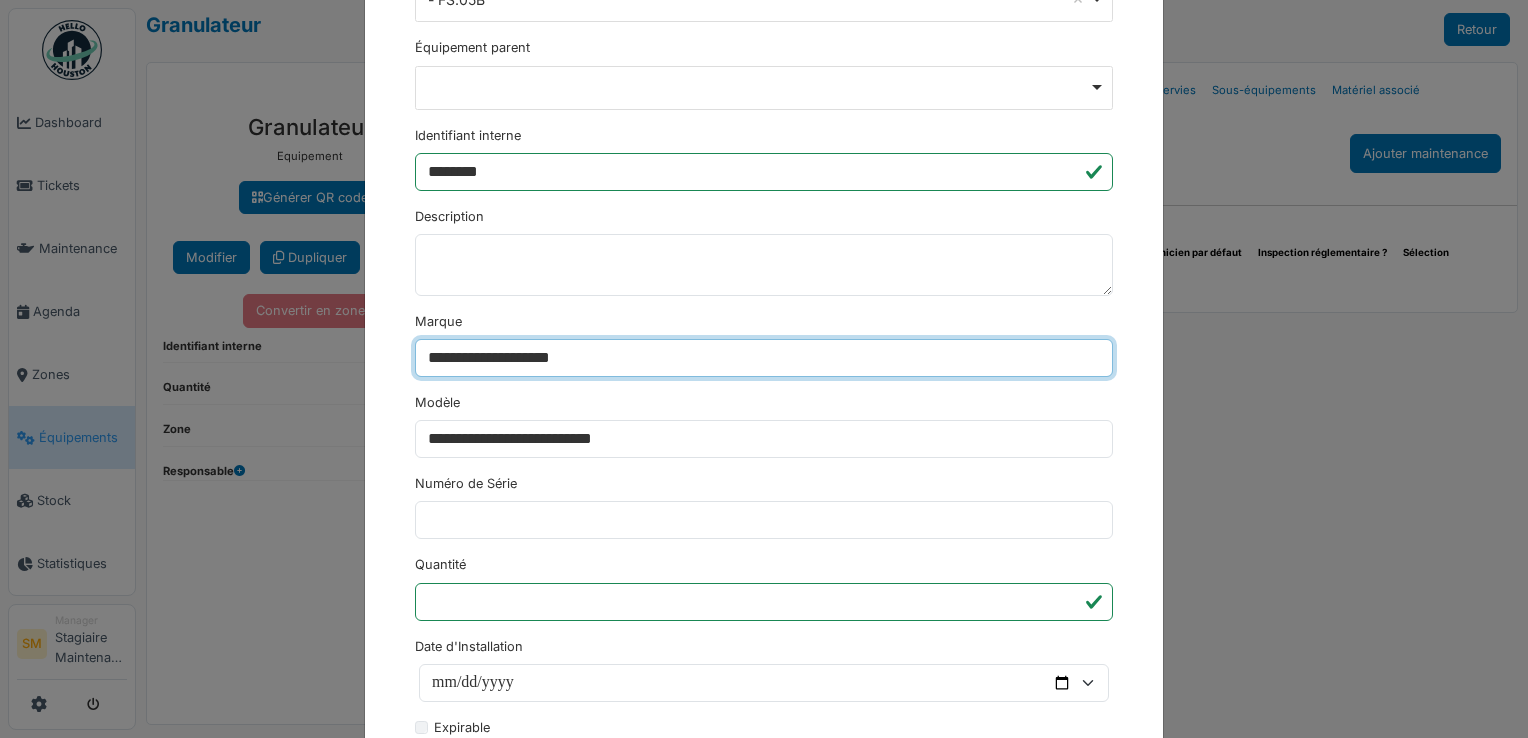 type on "**********" 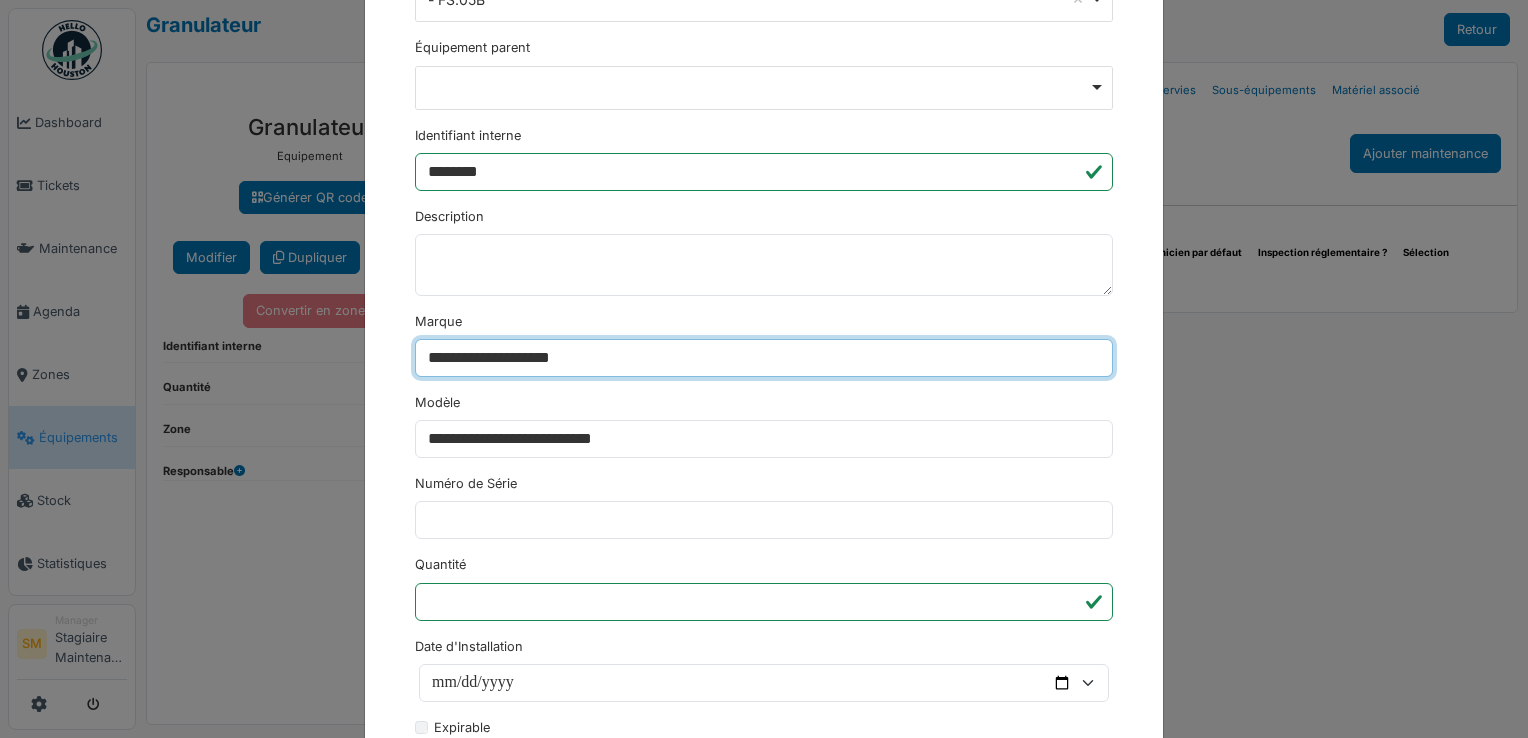 click on "********" at bounding box center [453, 1205] 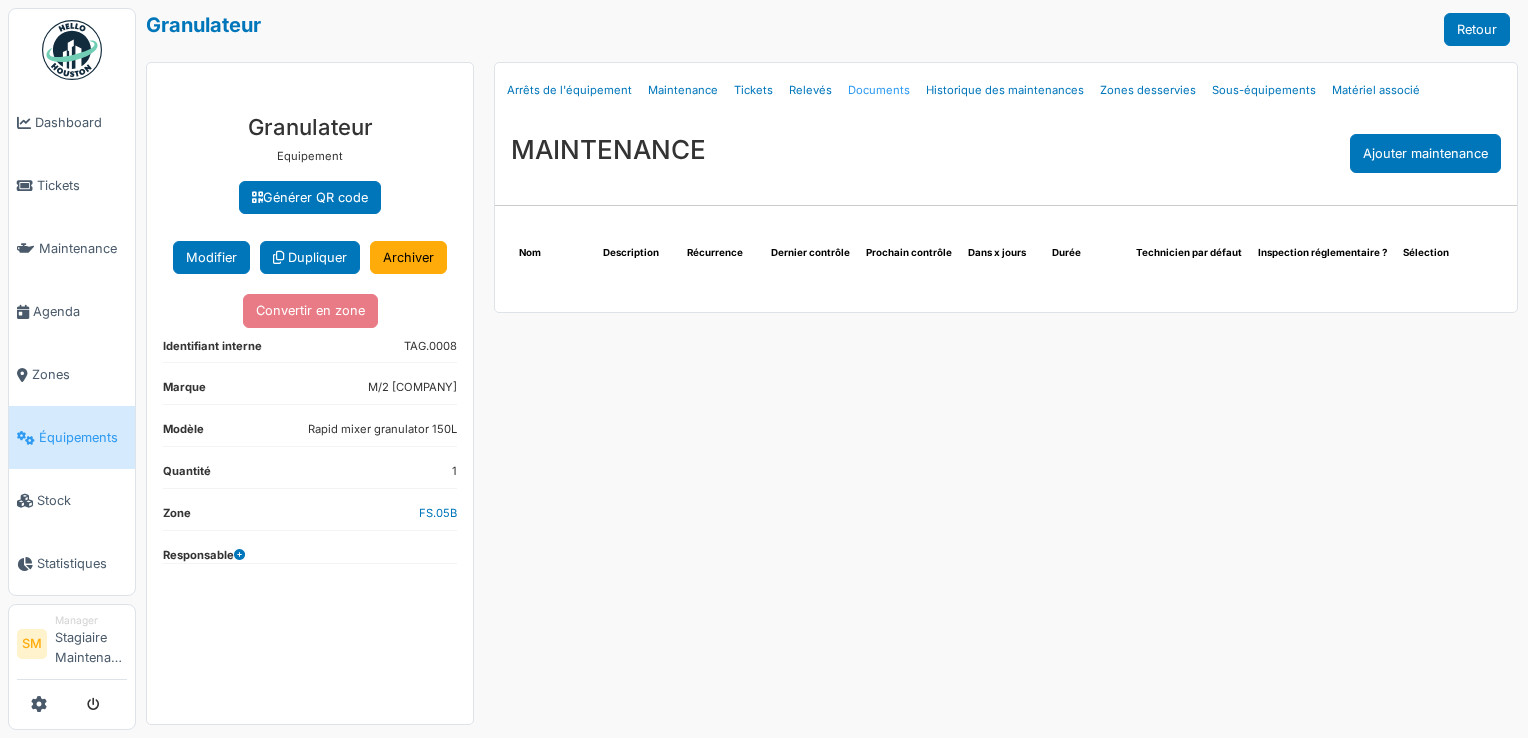 click on "Documents" at bounding box center (879, 90) 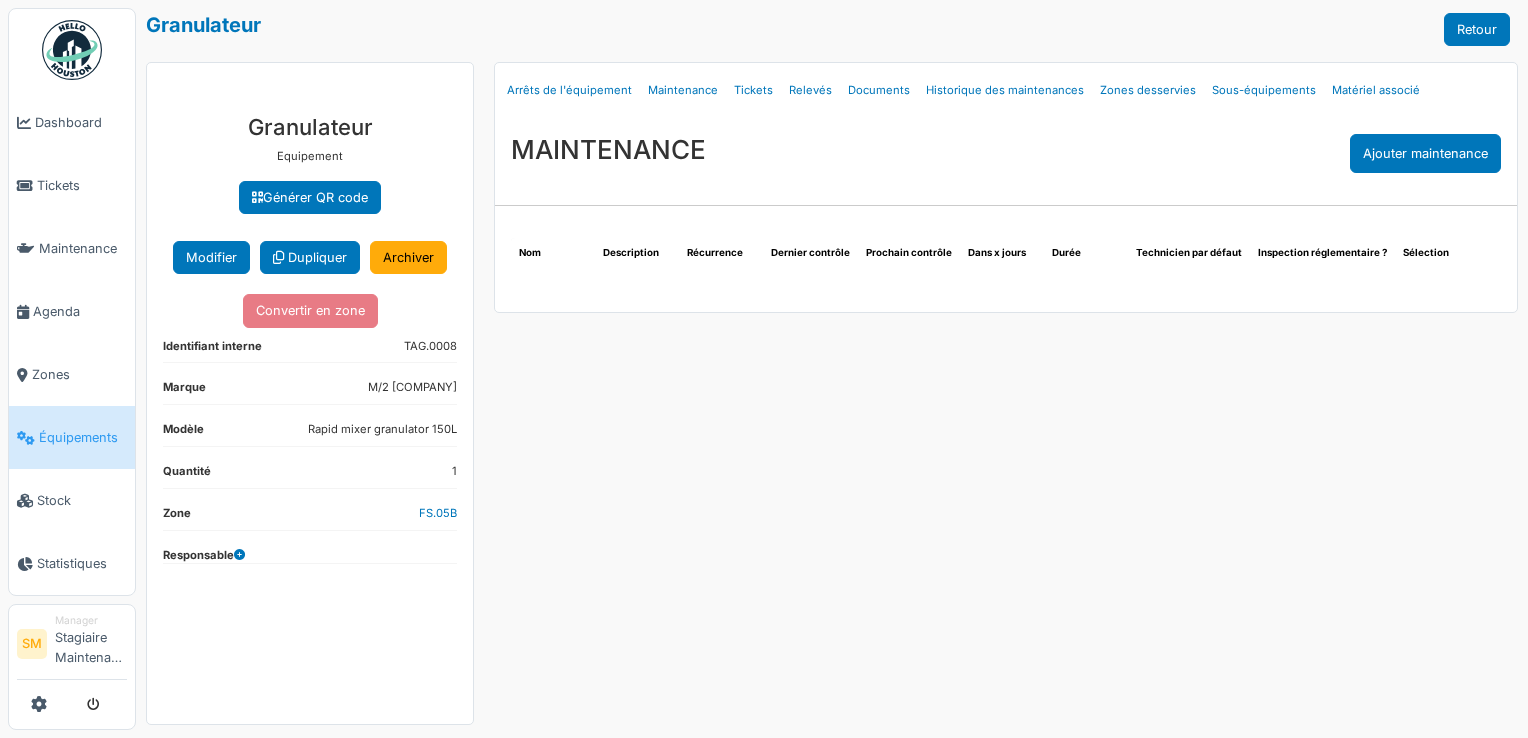 select on "***" 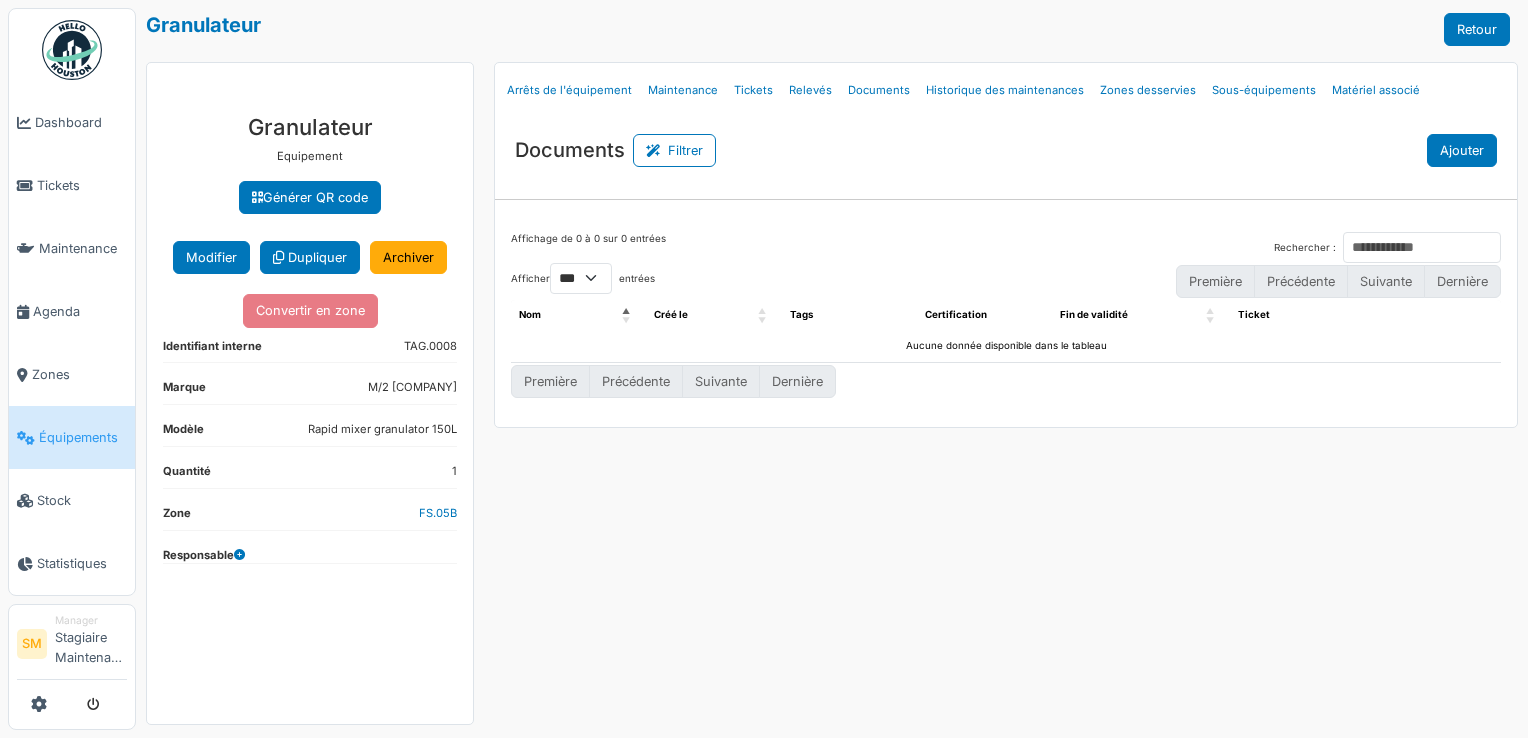click on "Ajouter" at bounding box center (1462, 150) 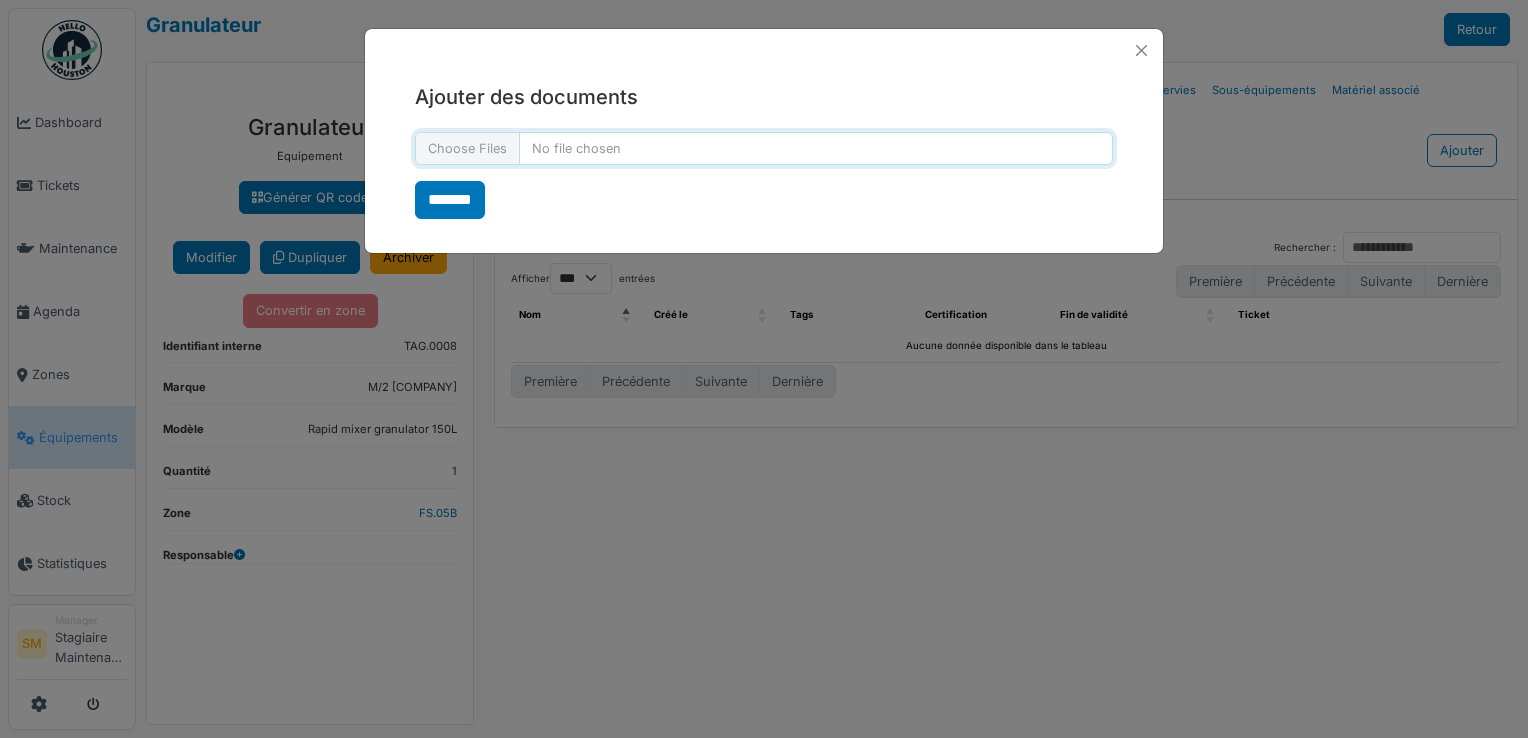 click at bounding box center [764, 148] 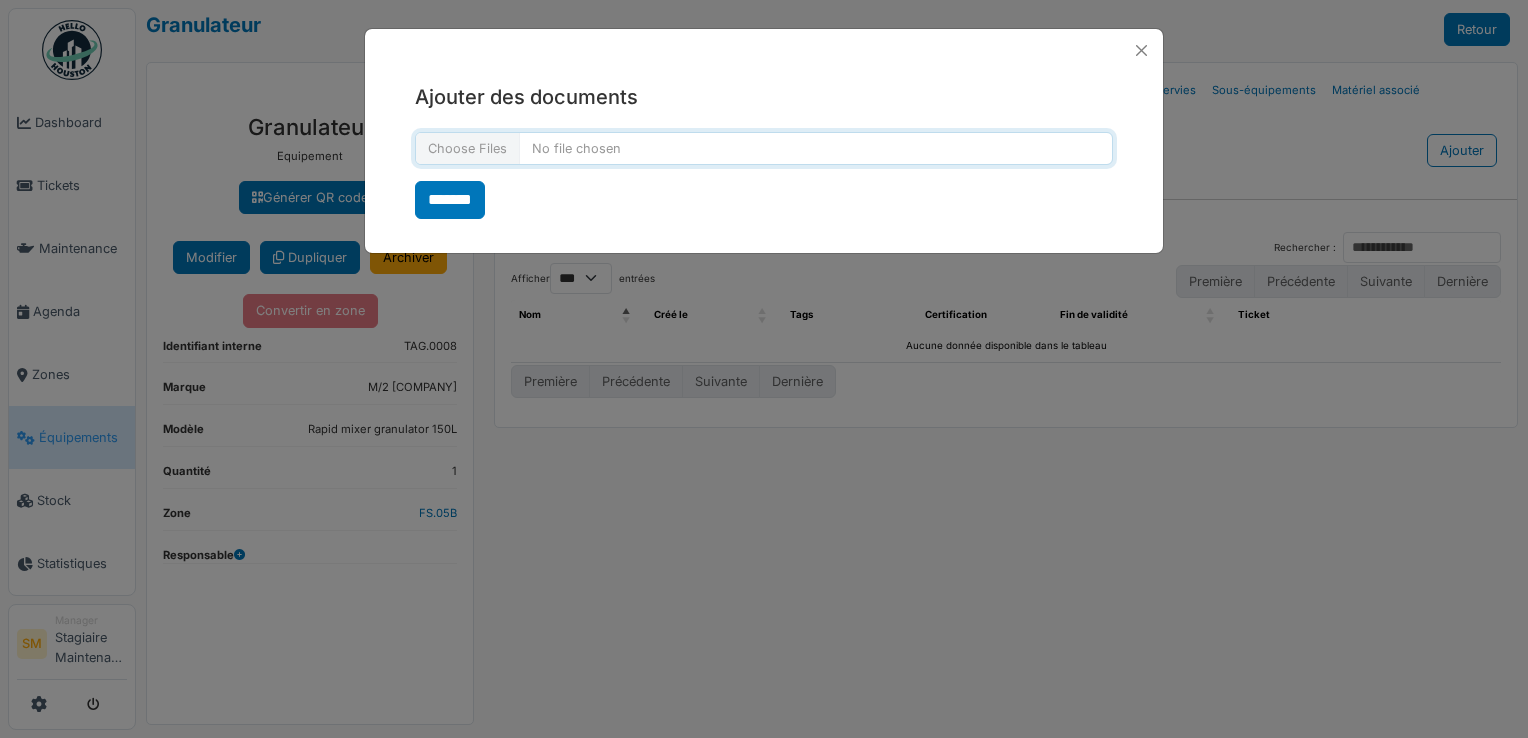 type on "**********" 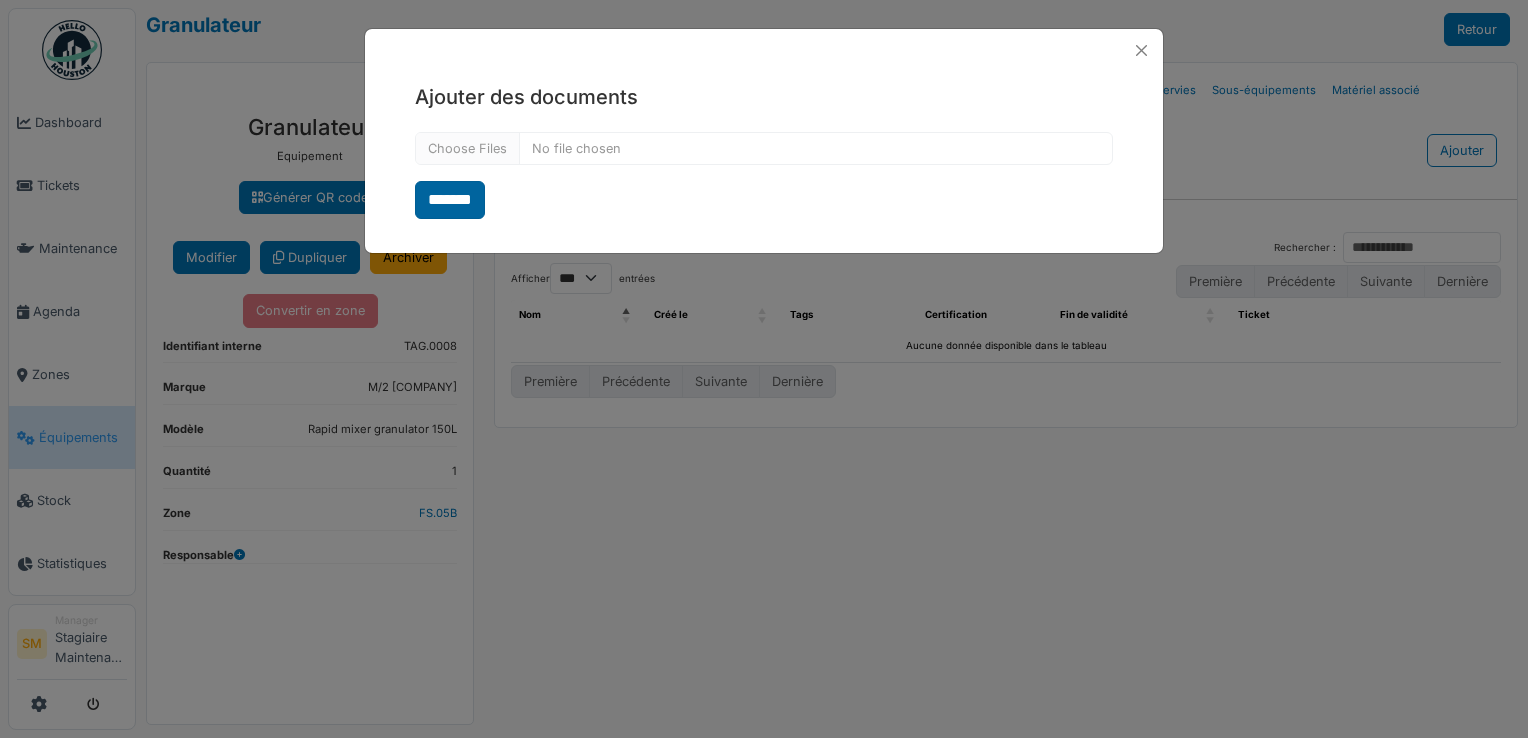 click on "*******" at bounding box center [450, 200] 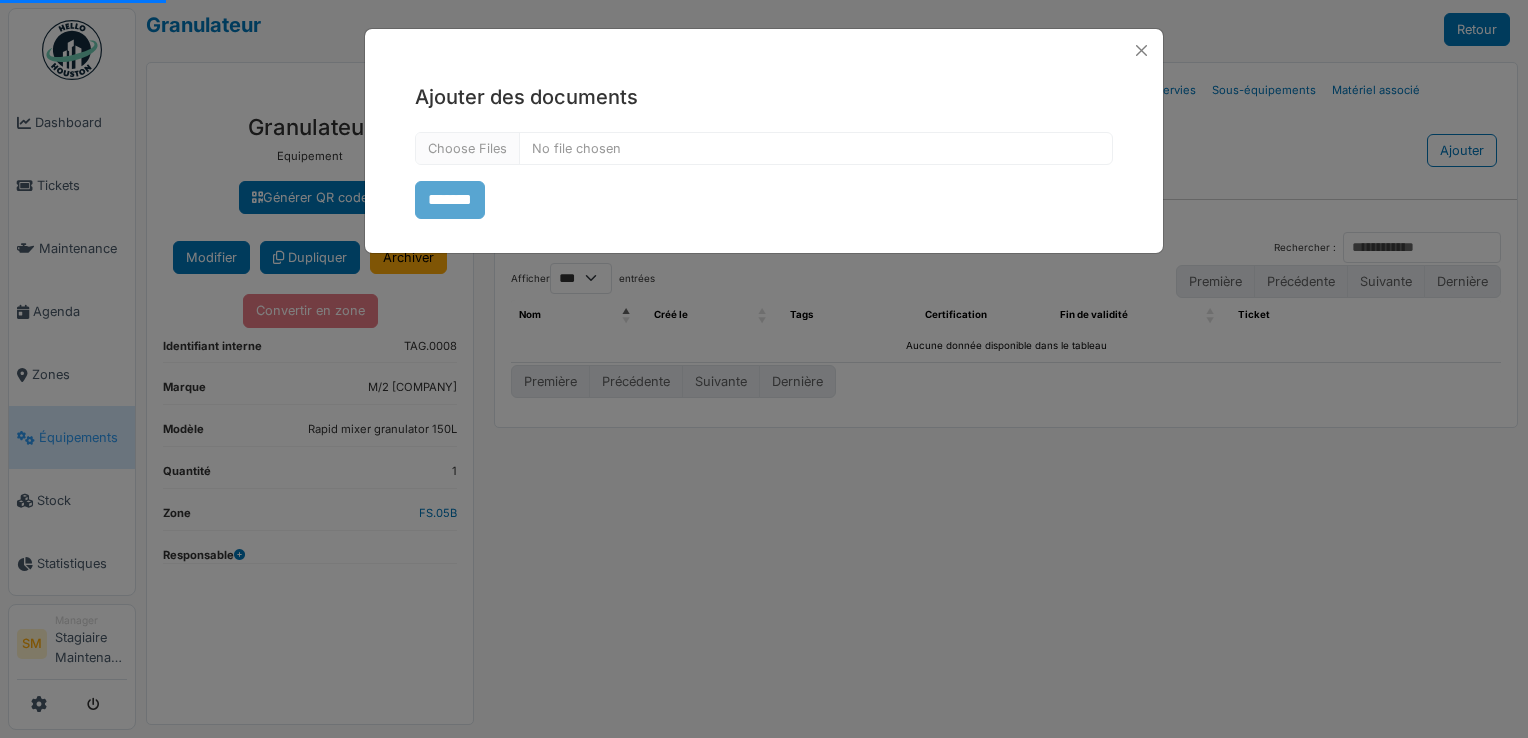 select on "***" 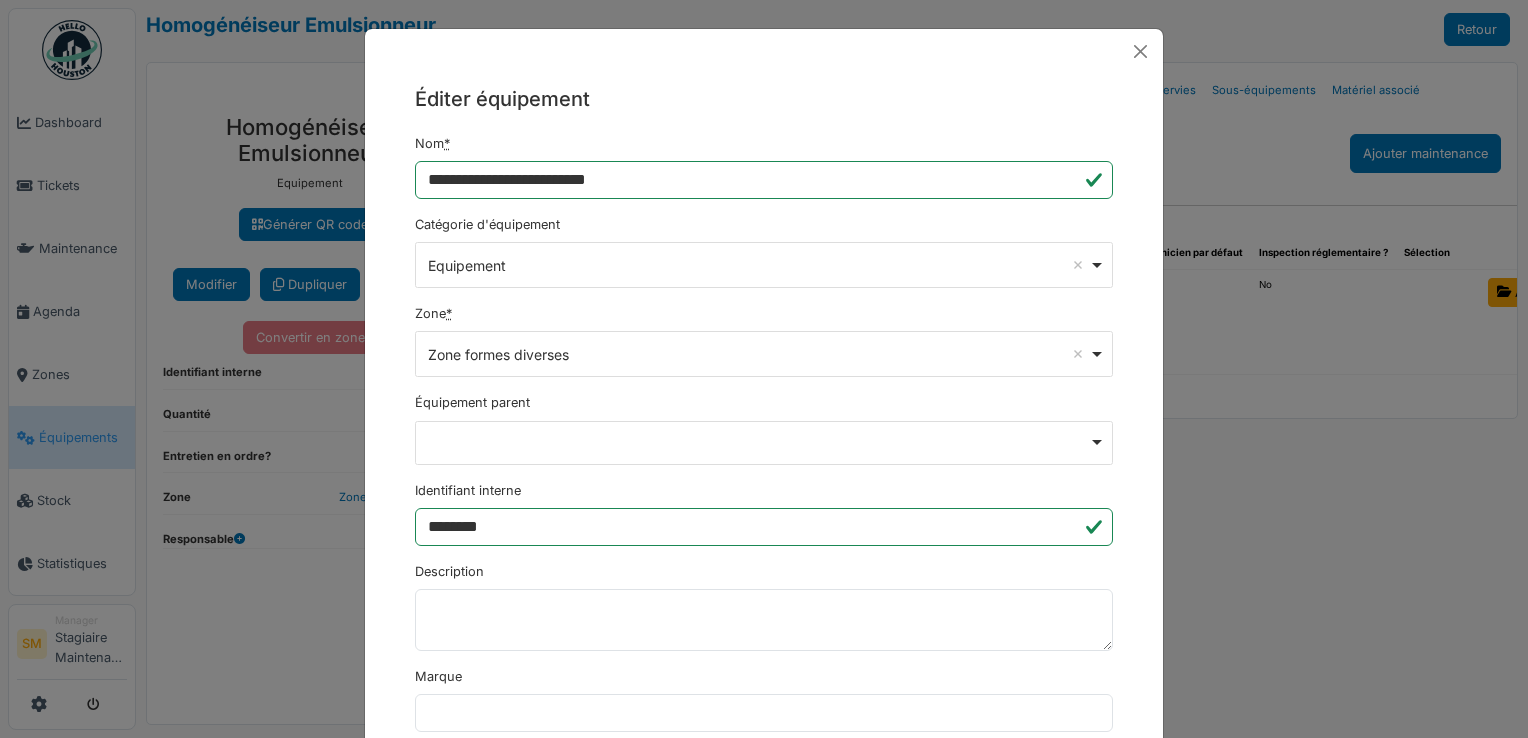 scroll, scrollTop: 0, scrollLeft: 0, axis: both 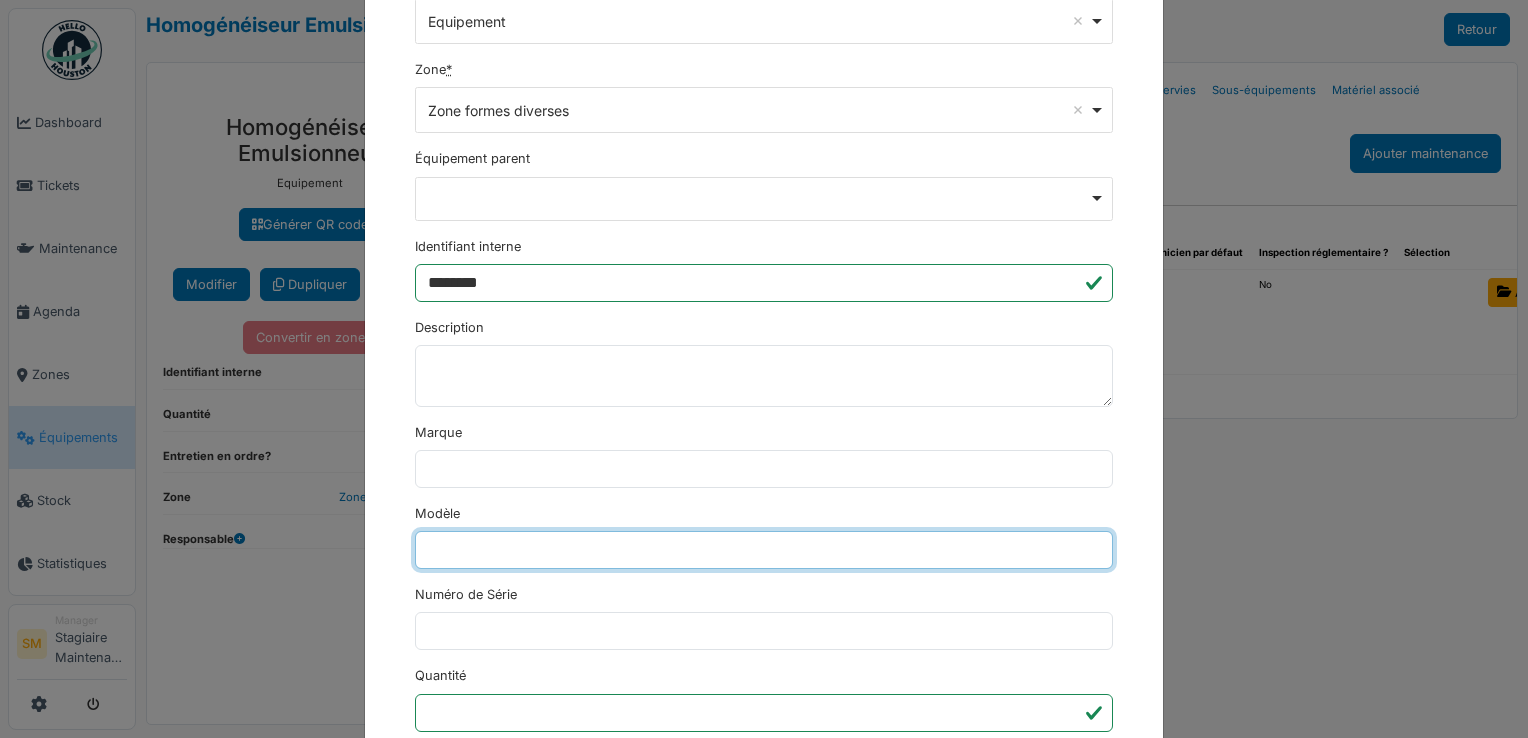 click on "Modèle" at bounding box center (764, 550) 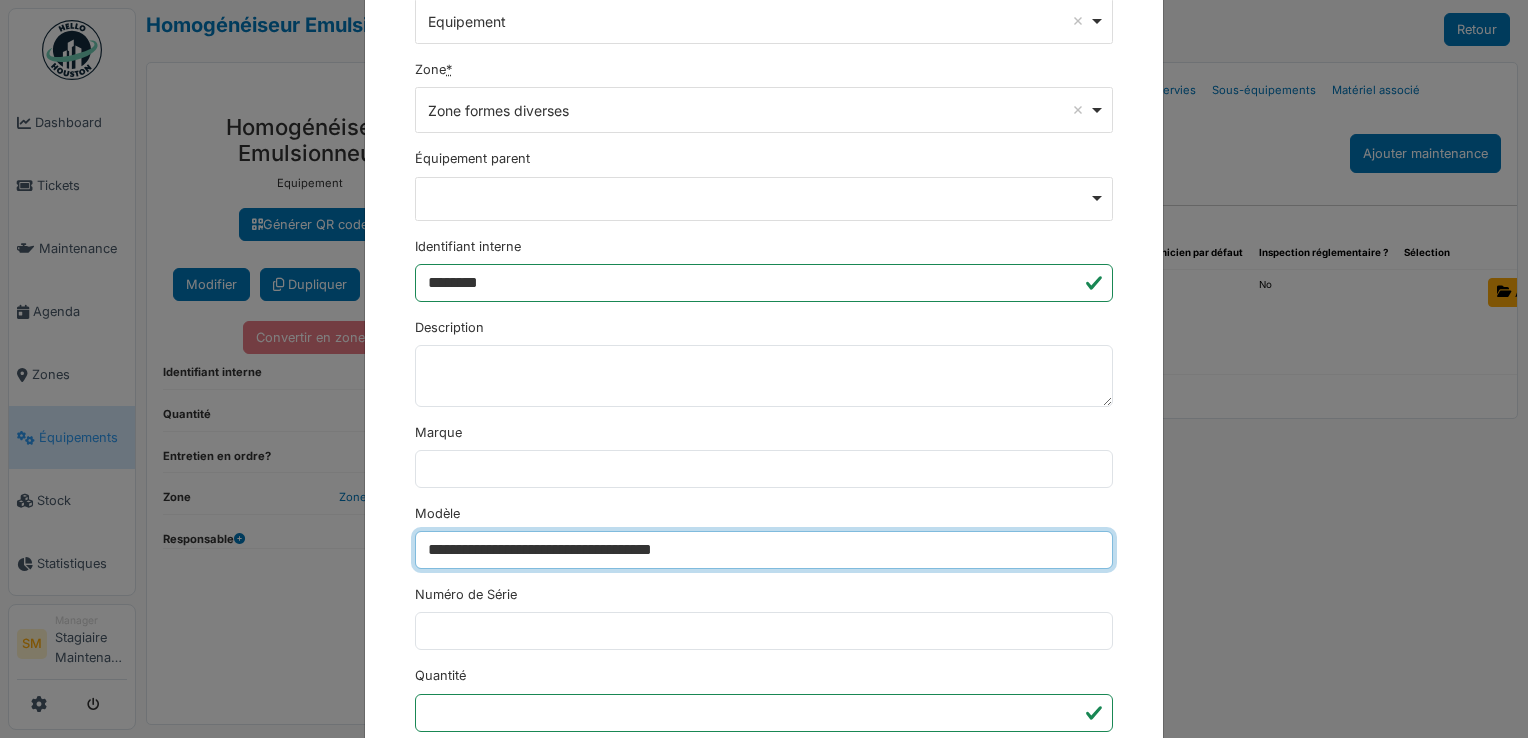 type on "**********" 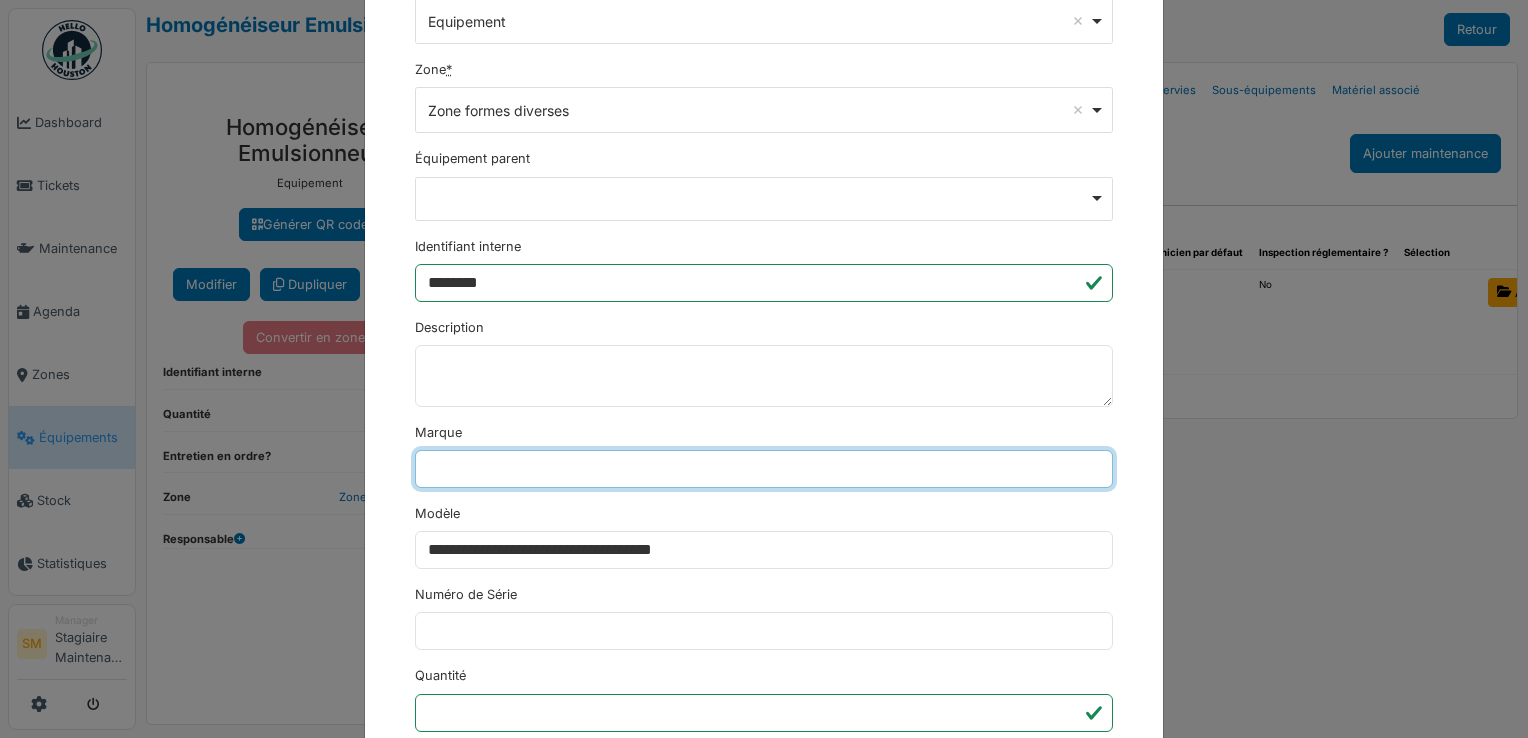 click on "Marque" at bounding box center [764, 469] 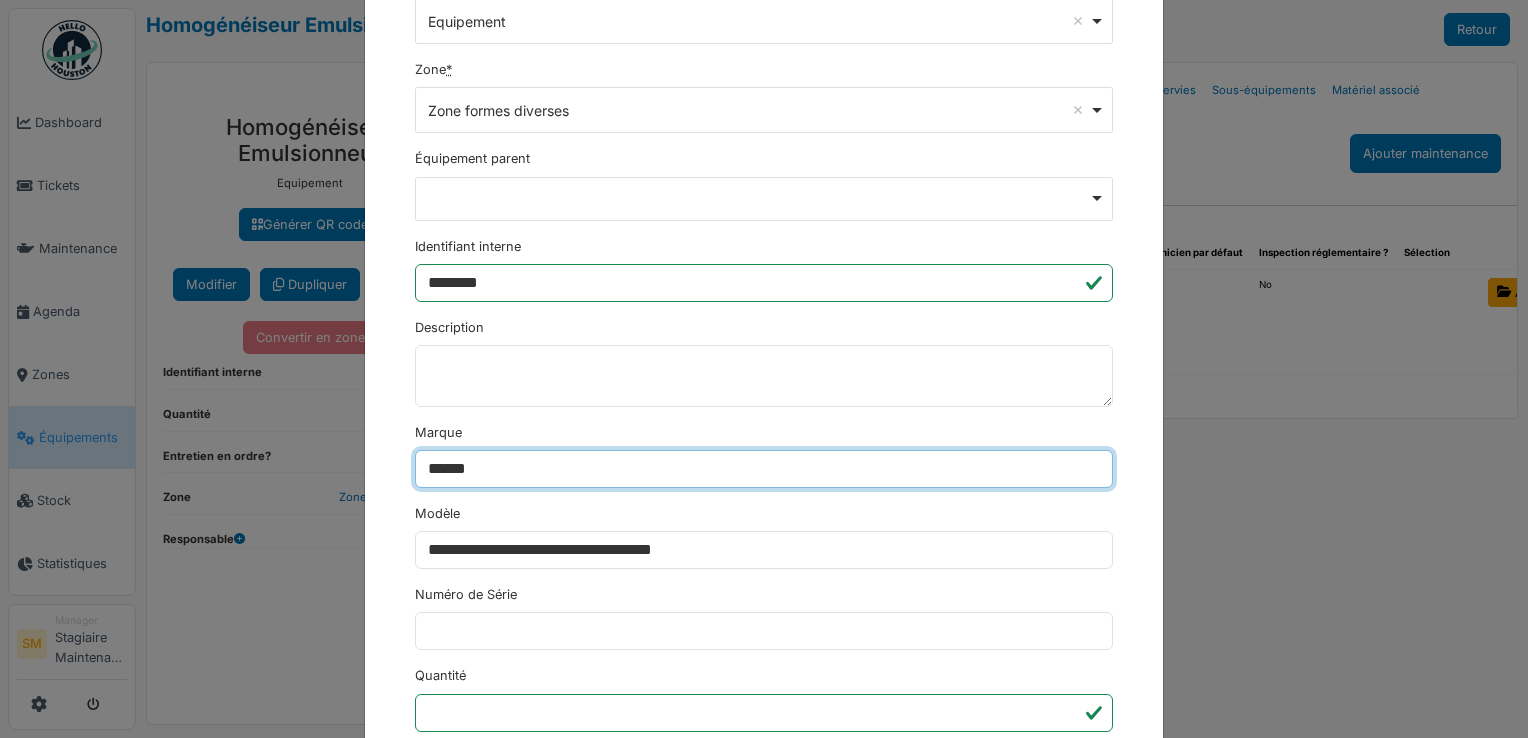 type on "******" 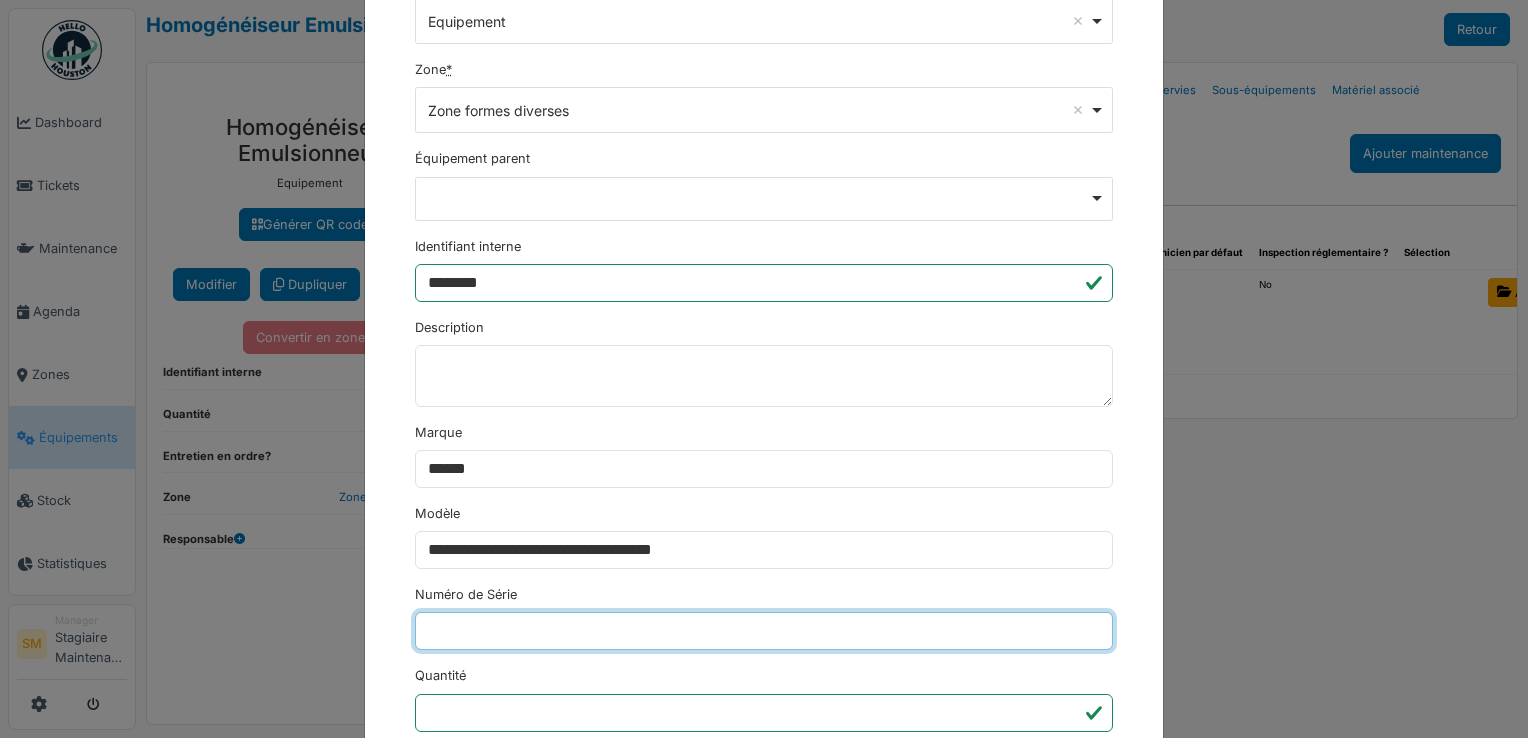 click on "Numéro de Série" at bounding box center (764, 631) 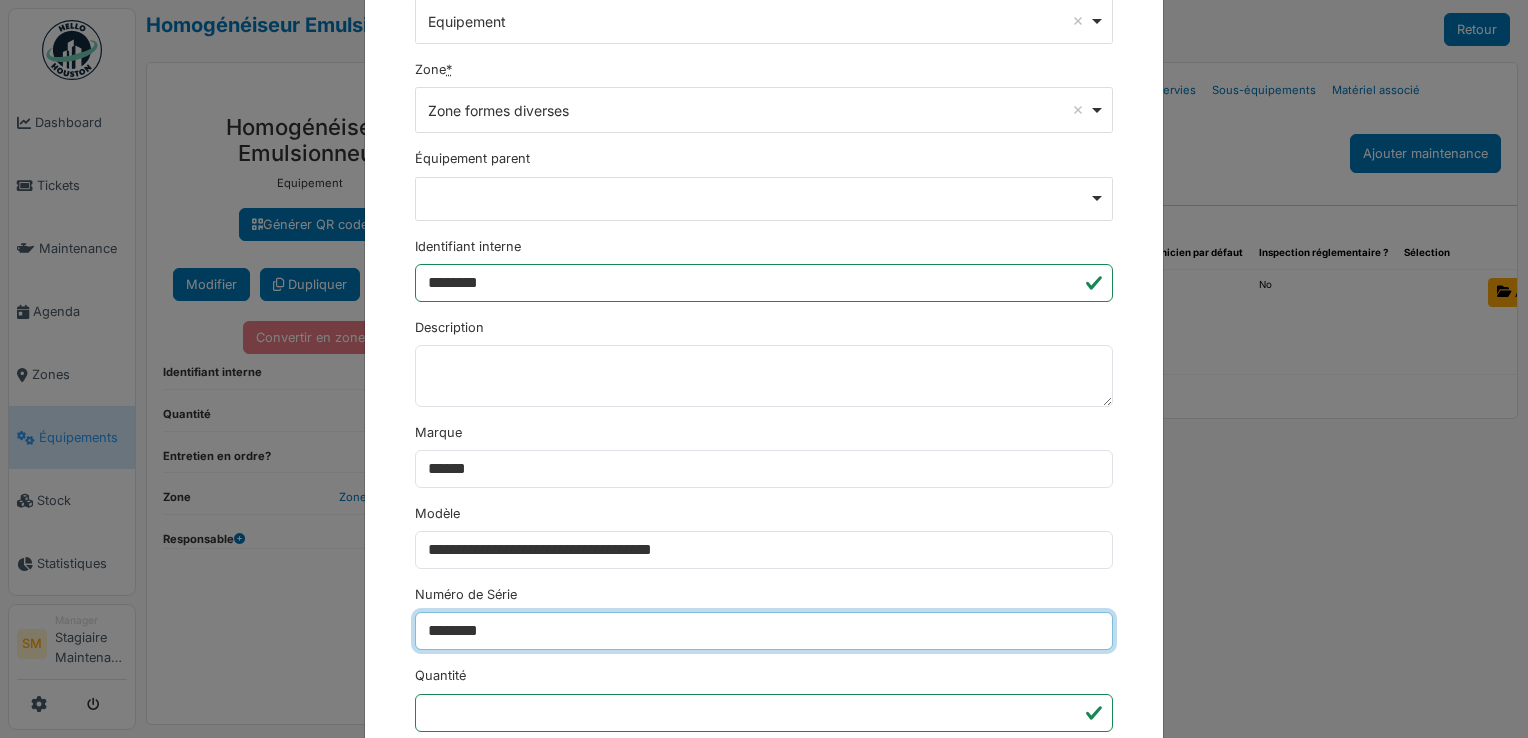 type on "********" 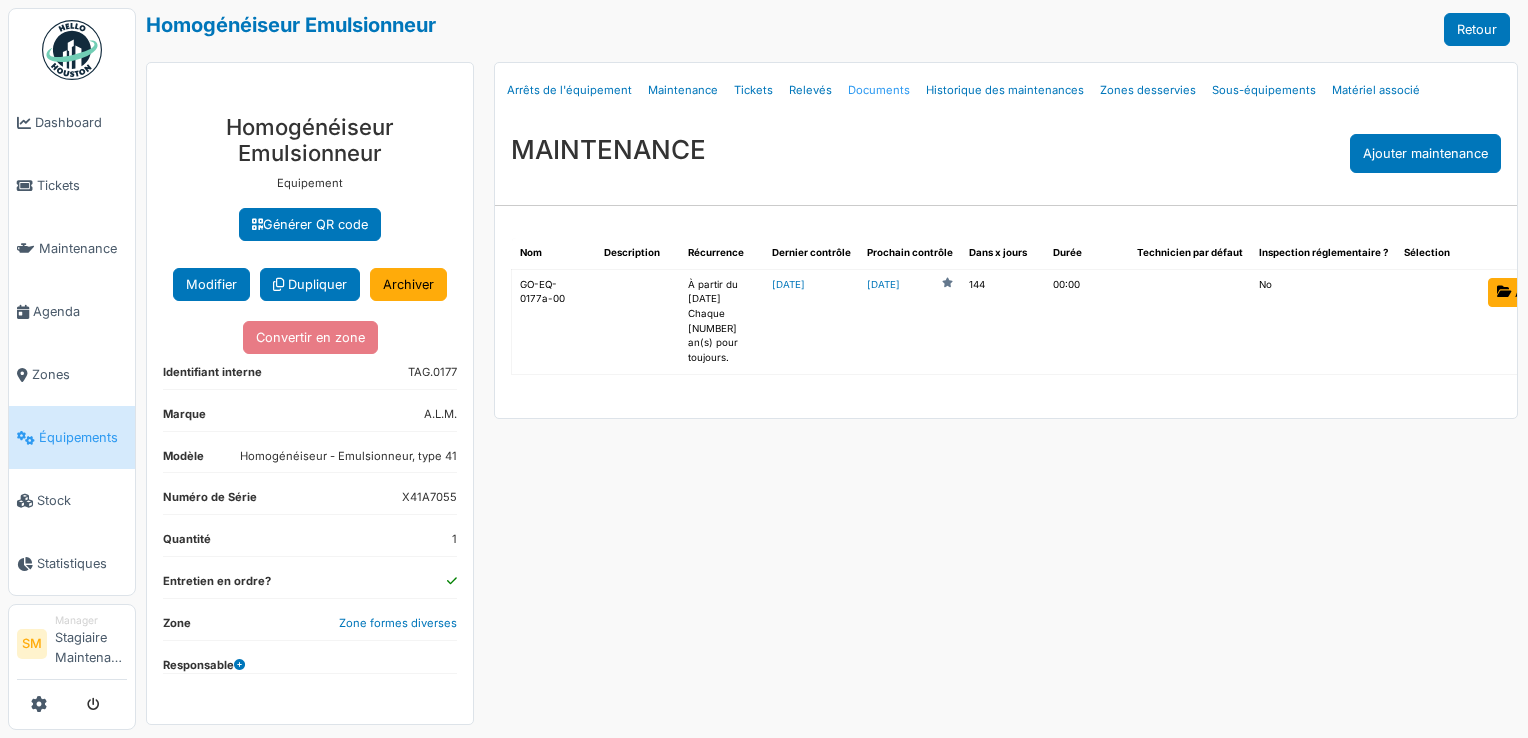 click on "Documents" at bounding box center (879, 90) 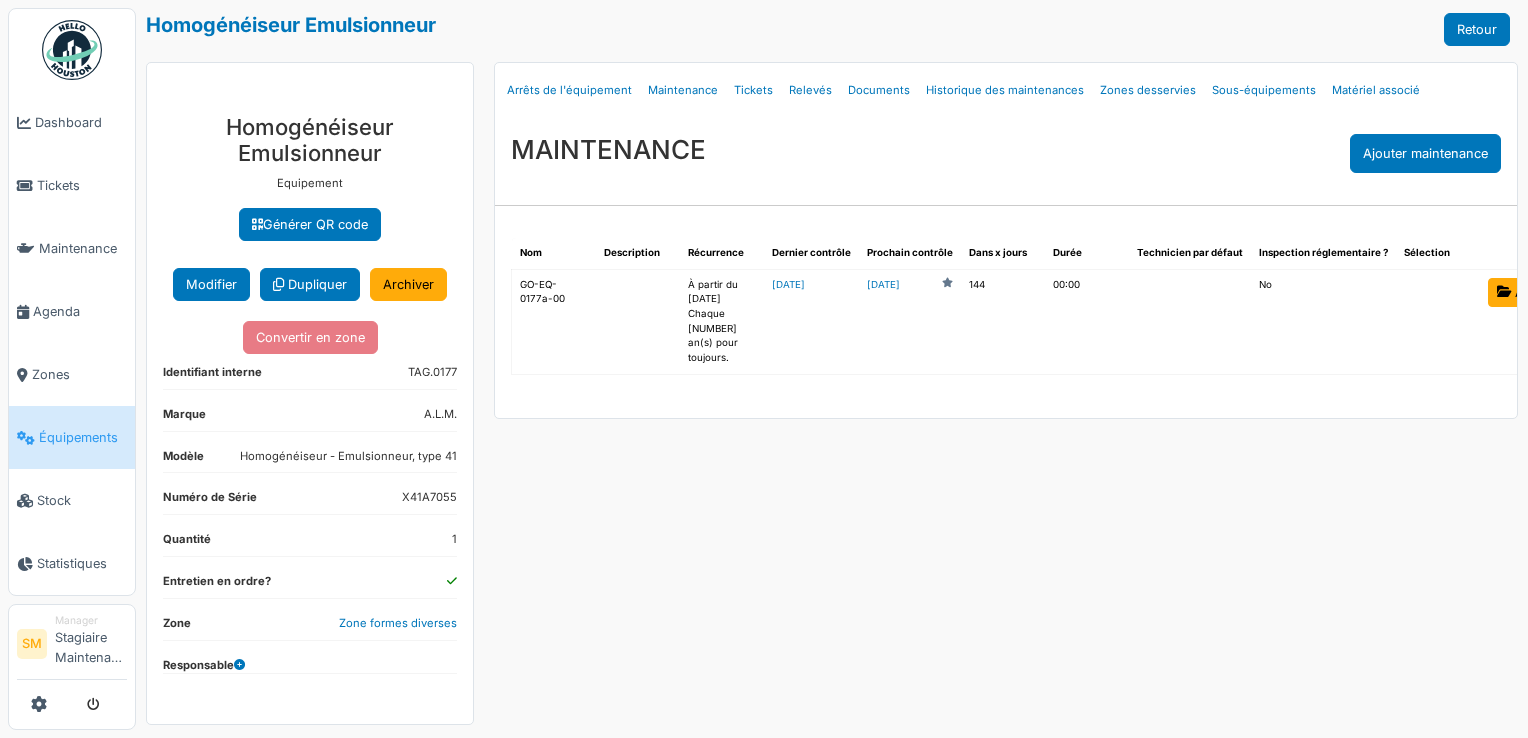 select on "***" 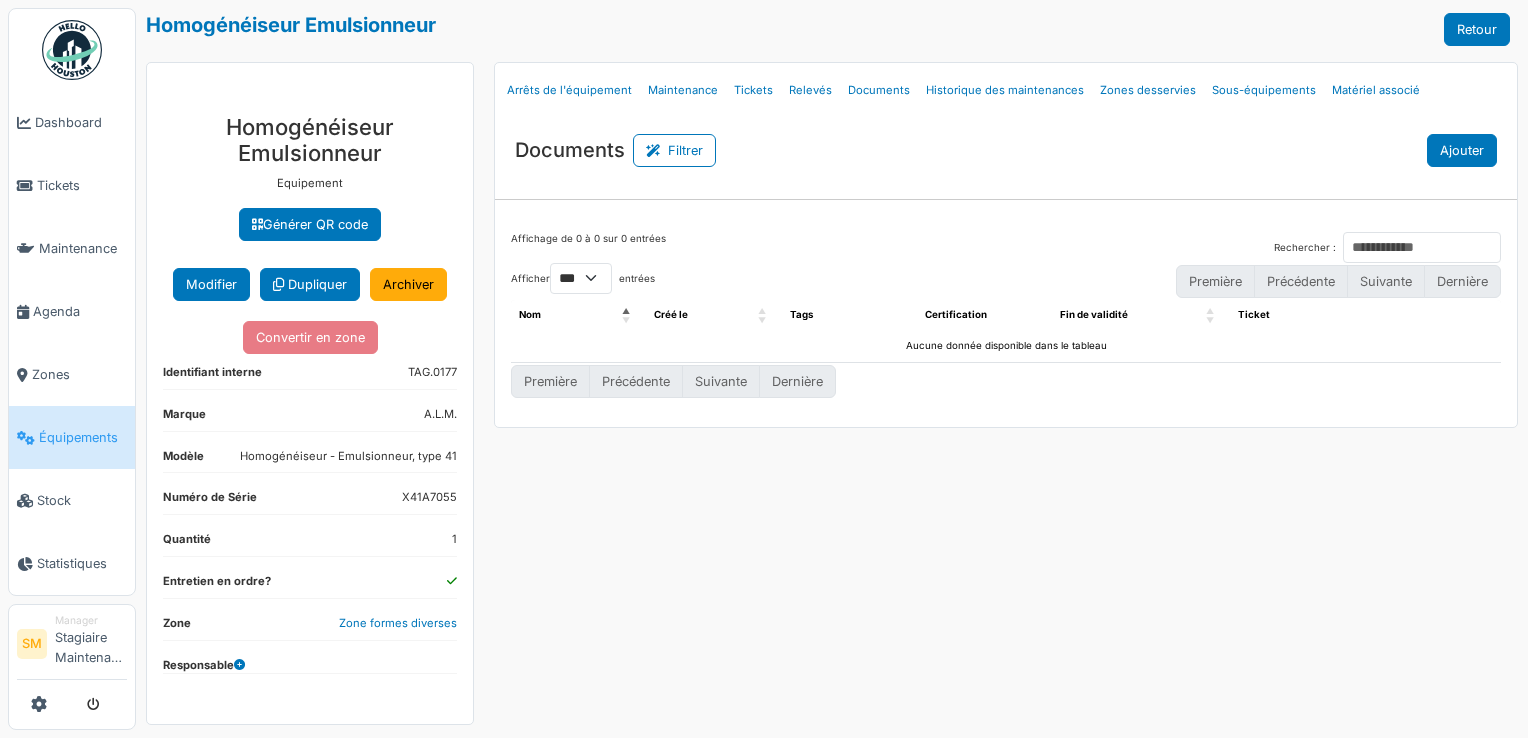 click on "Ajouter" at bounding box center (1462, 150) 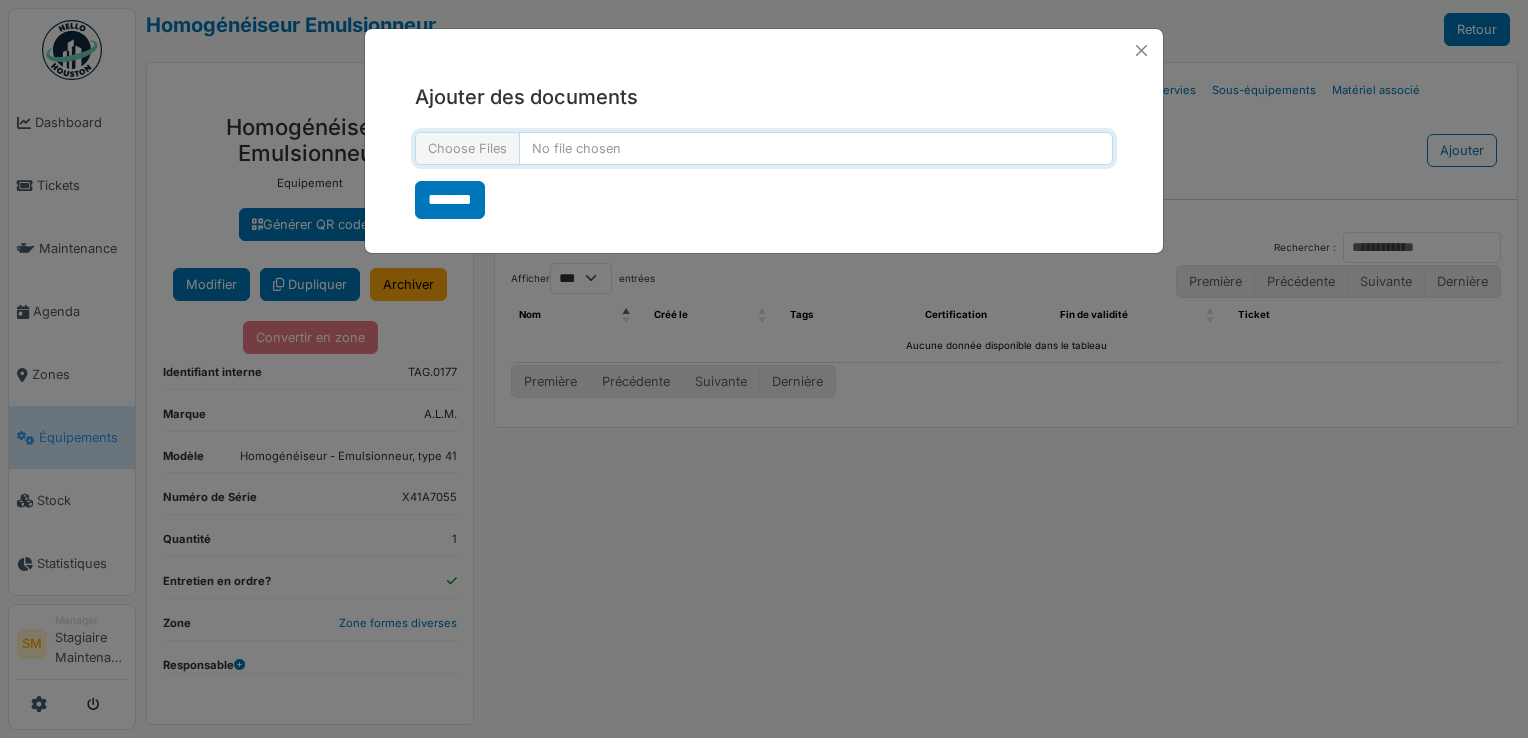 click at bounding box center [764, 148] 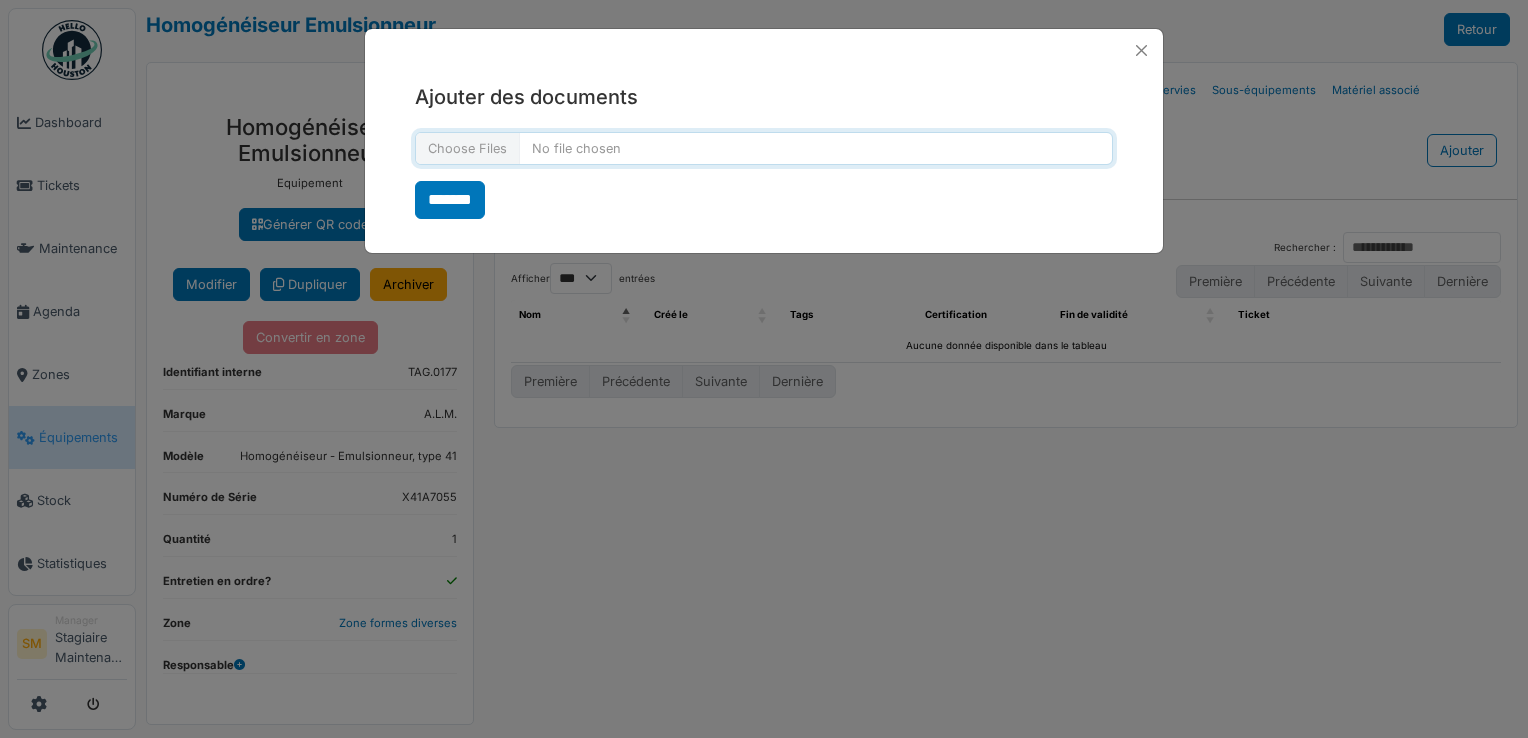 type on "**********" 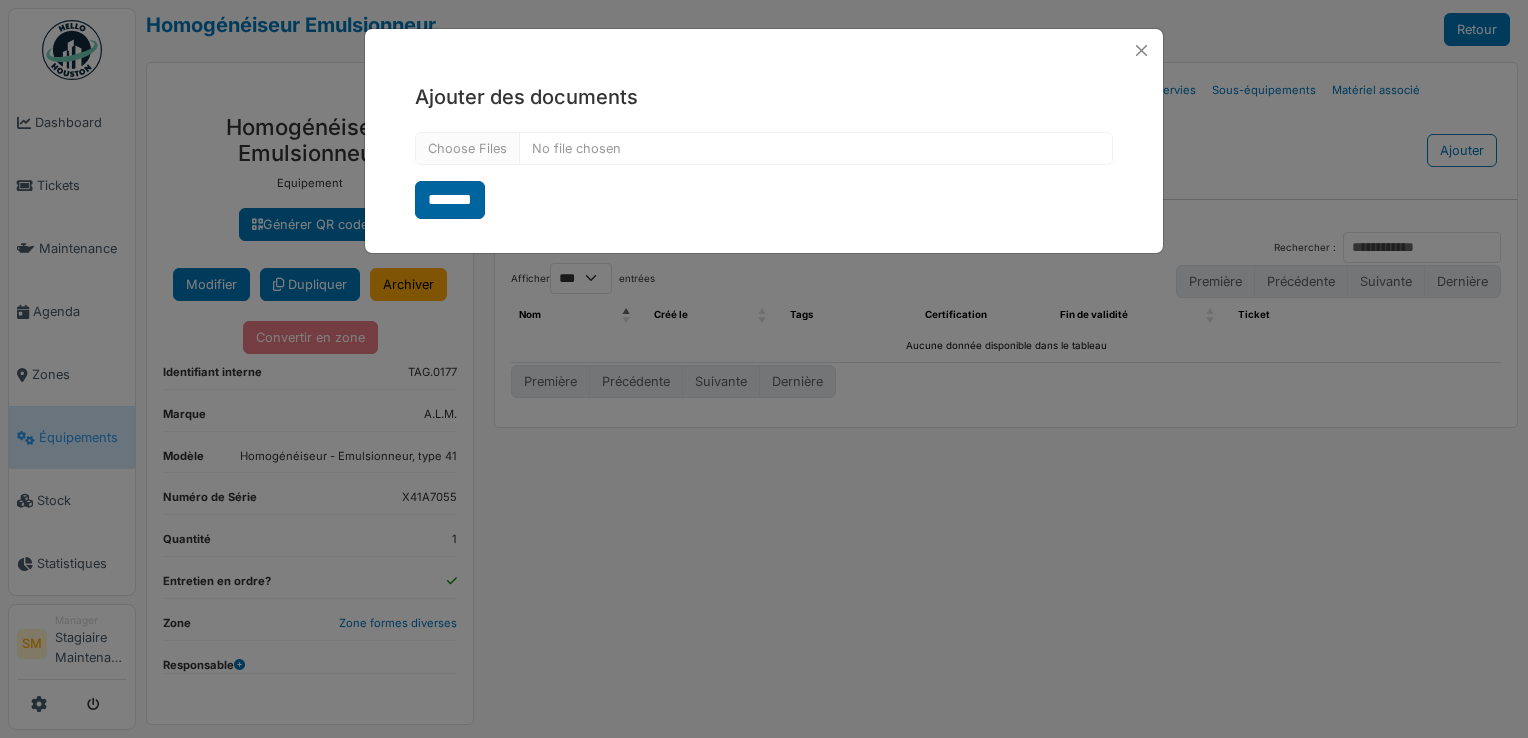 click on "*******" at bounding box center [450, 200] 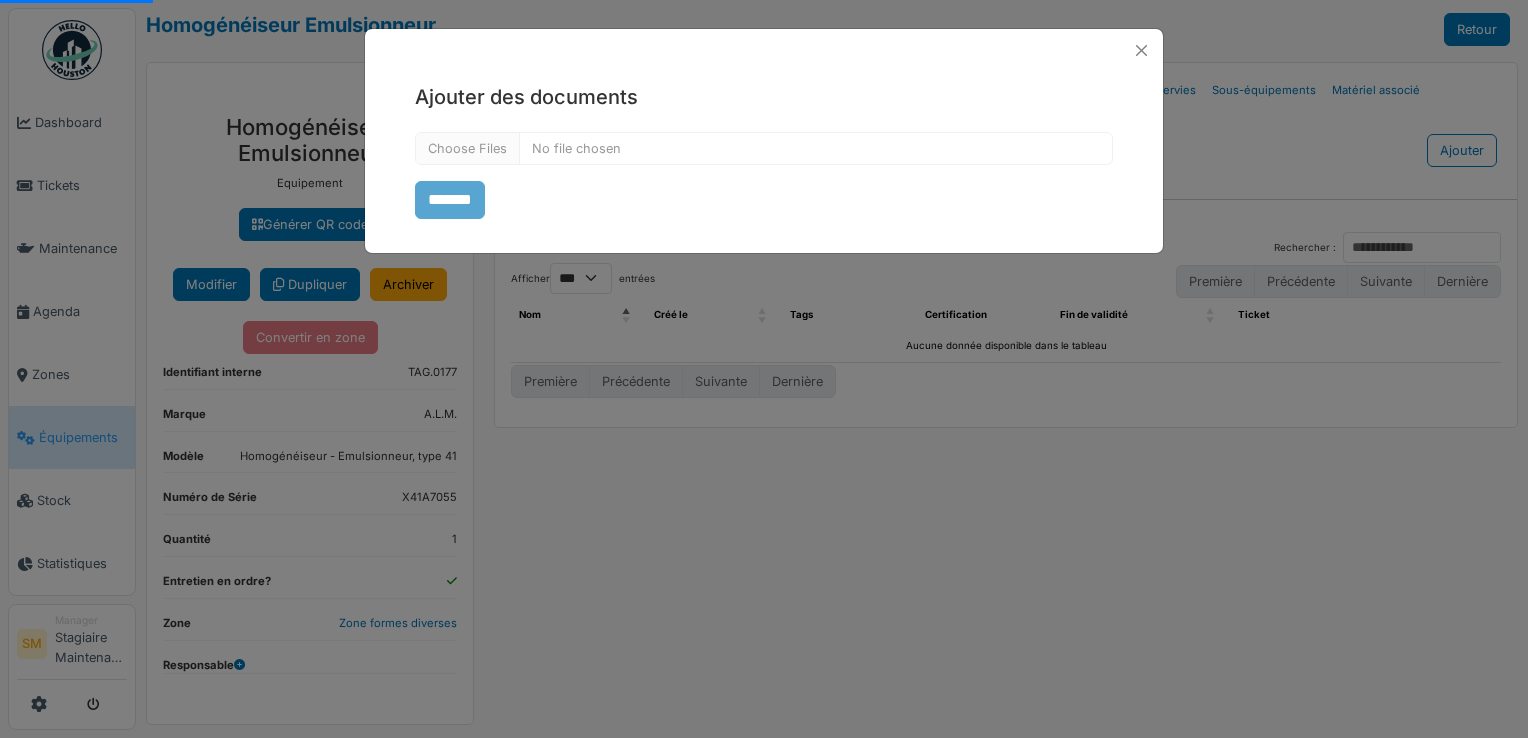 select on "***" 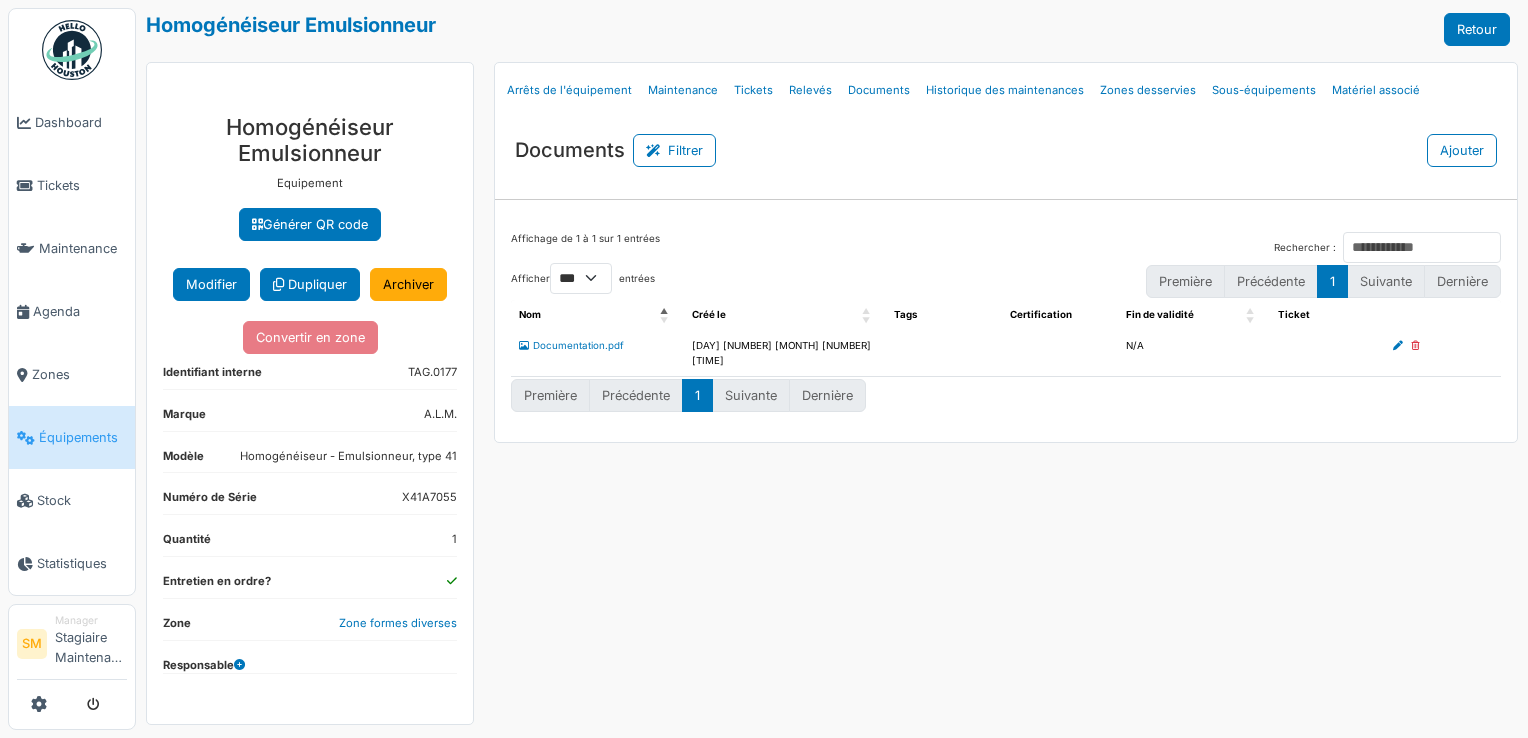 click on "Menu
Détails
Arrêts de l'équipement
Maintenance
Tickets
Relevés
Documents
Historique des maintenances
Zones desservies
Sous-équipements" at bounding box center [1006, 393] 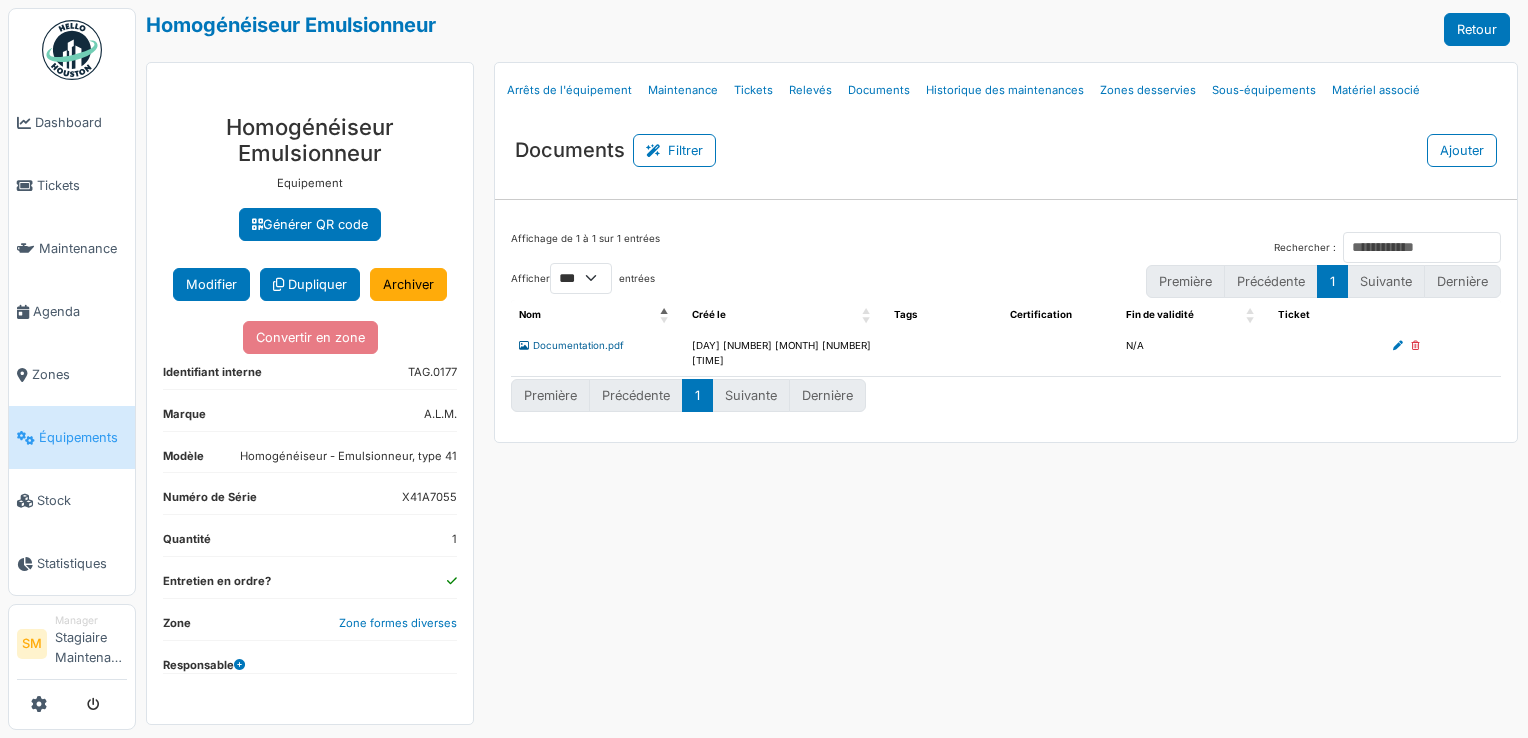 click on "Documentation.pdf" at bounding box center [571, 345] 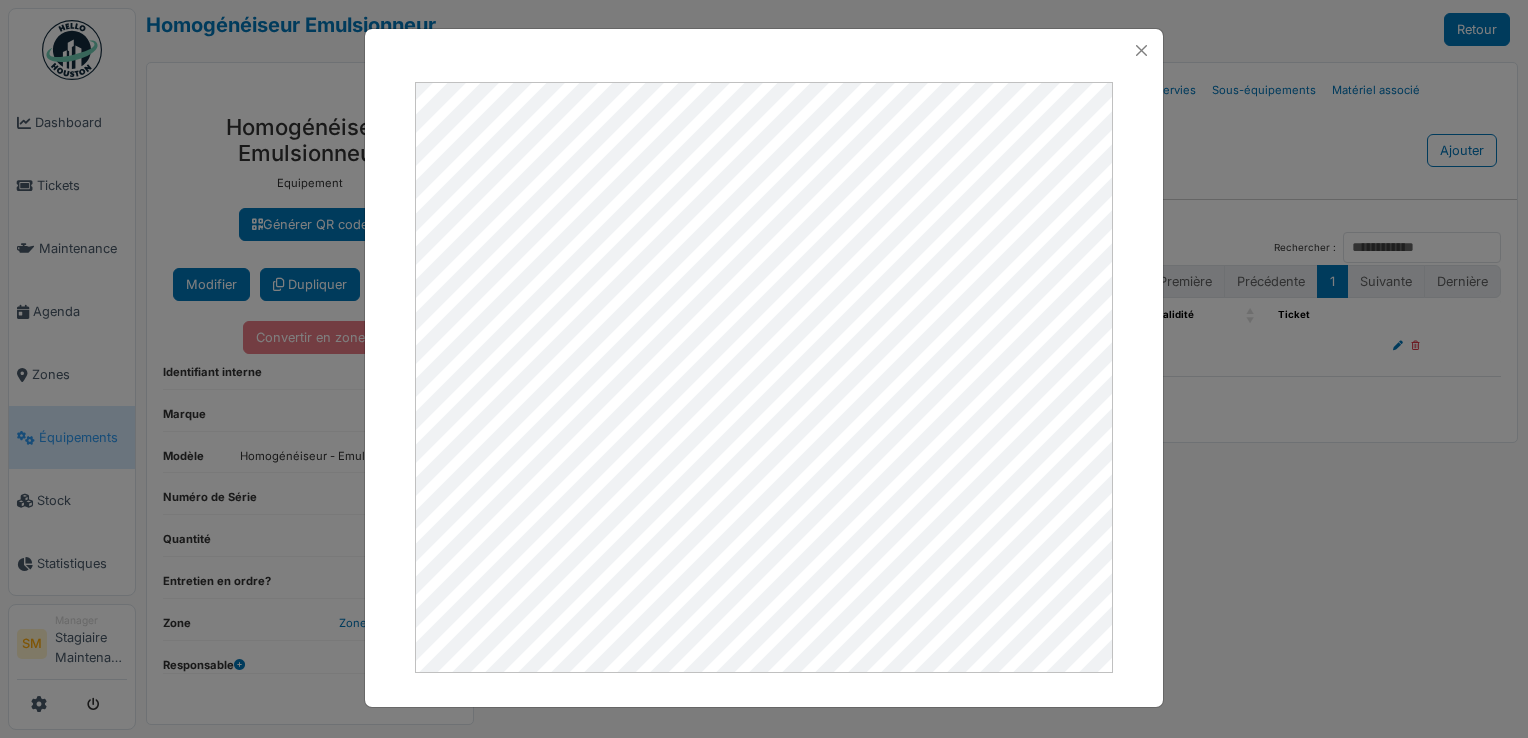 click at bounding box center [764, 50] 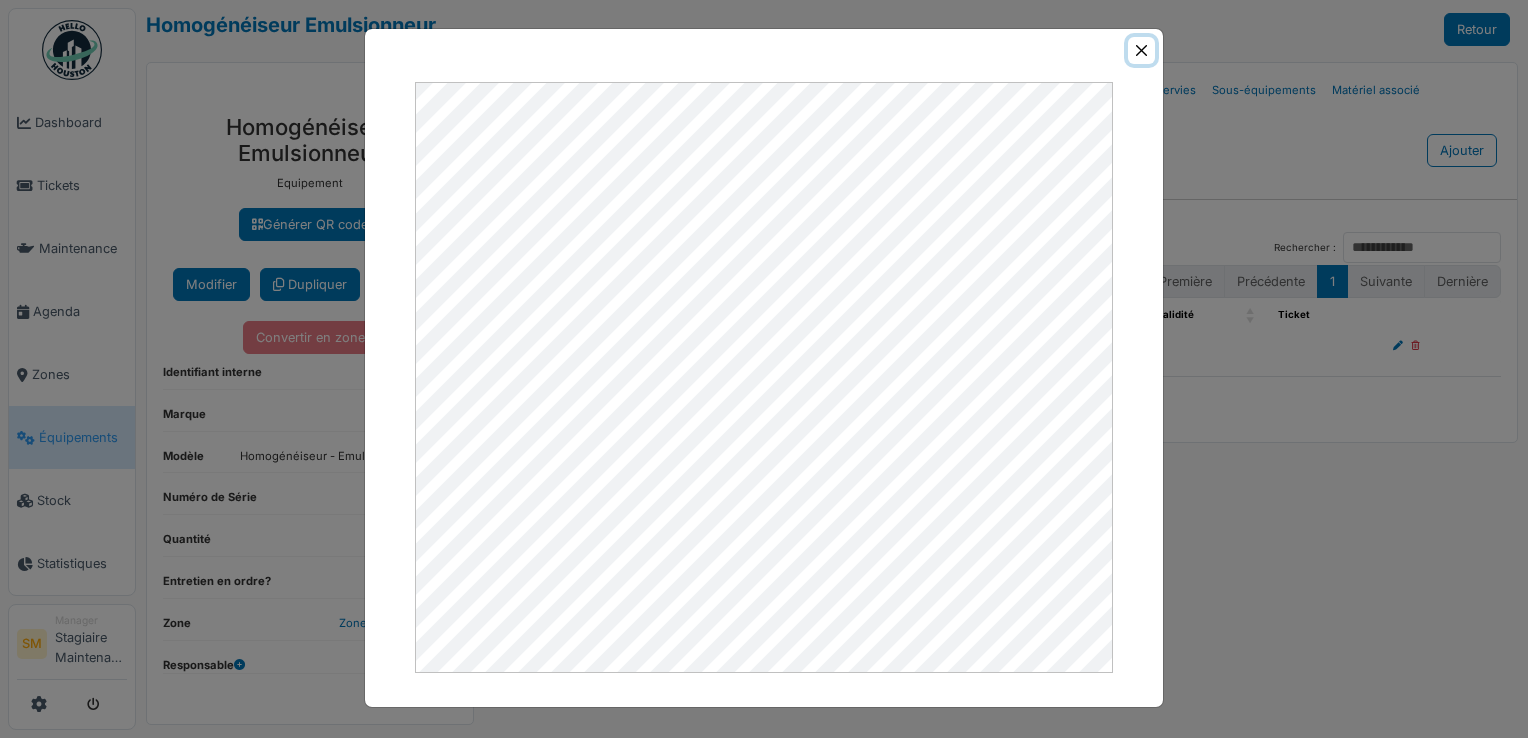 click at bounding box center (1141, 50) 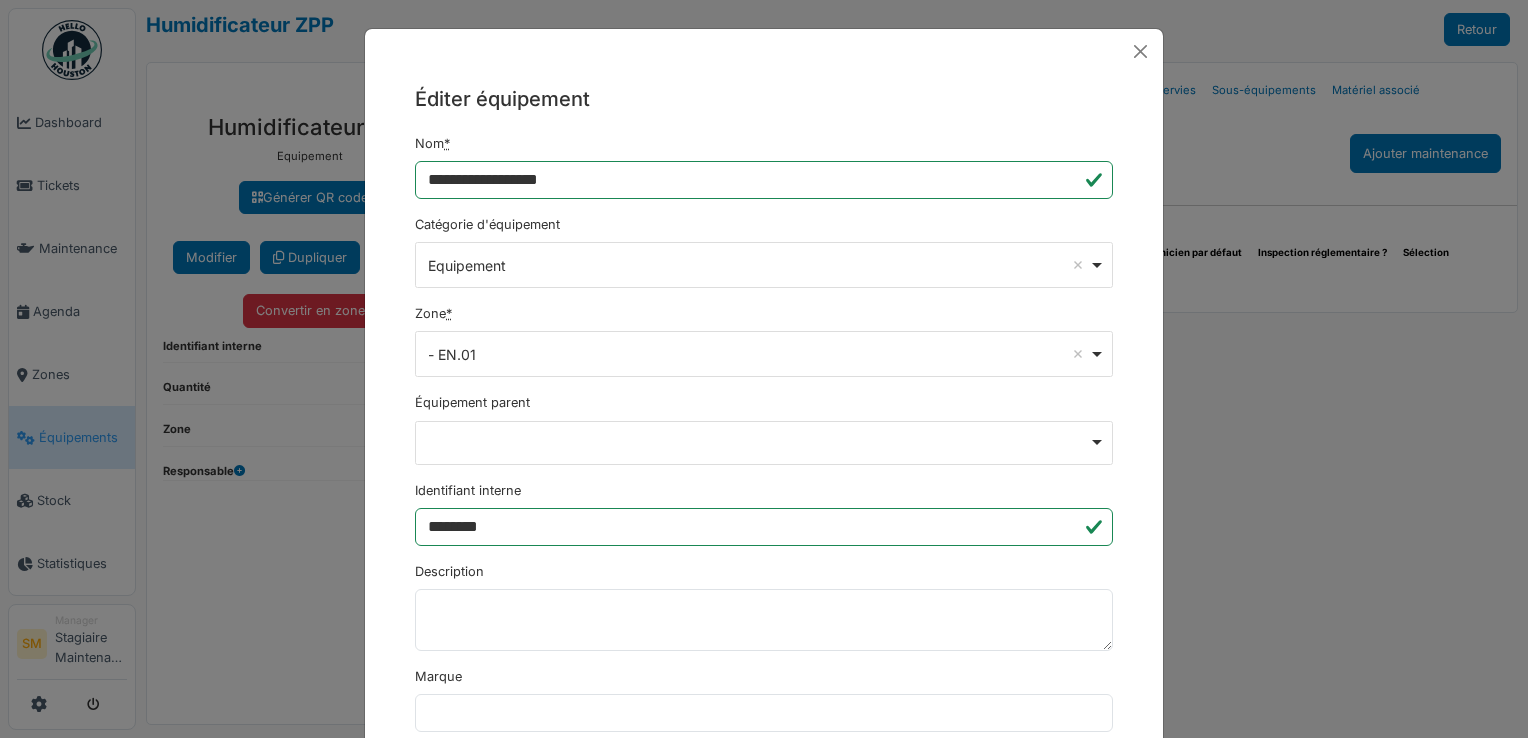 scroll, scrollTop: 0, scrollLeft: 0, axis: both 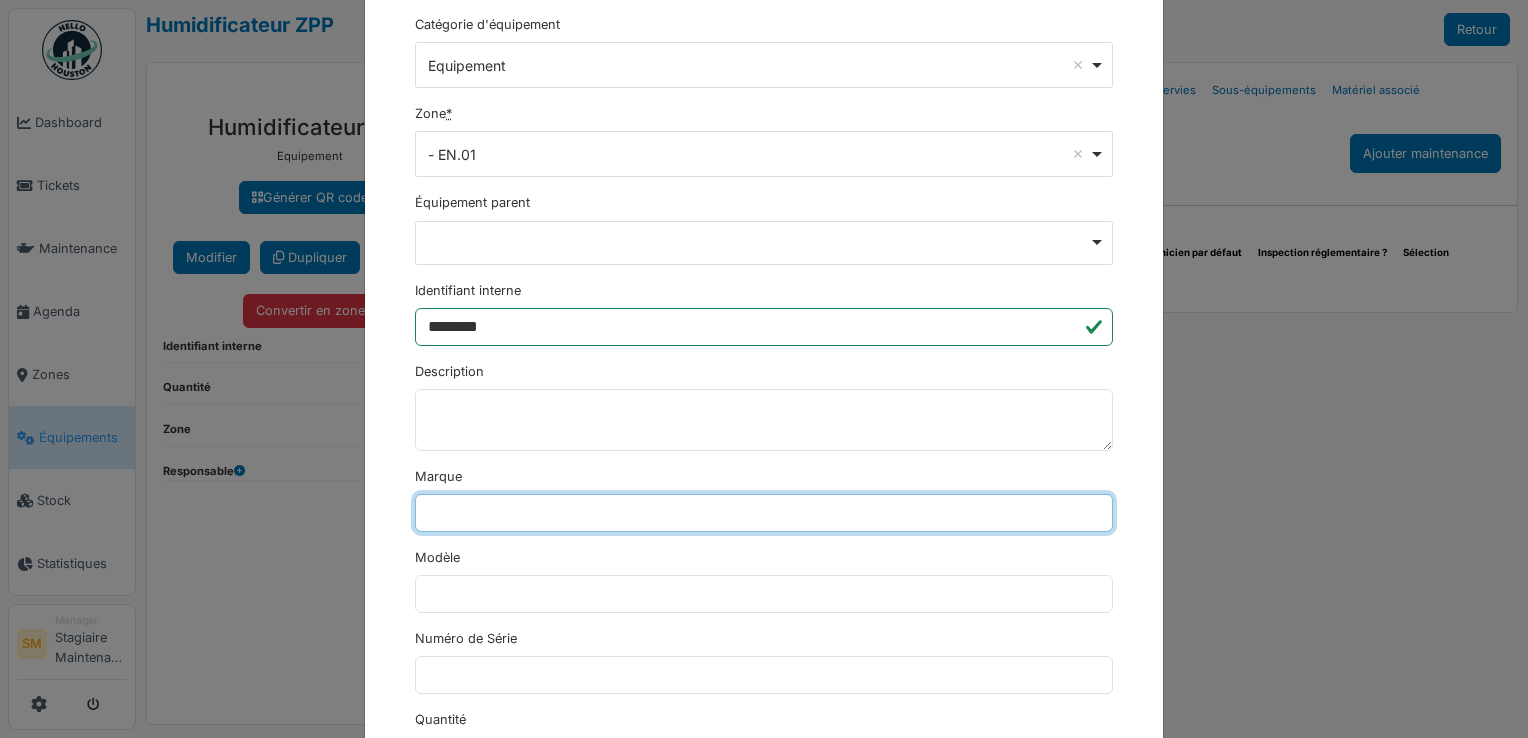 click on "Marque" at bounding box center [764, 513] 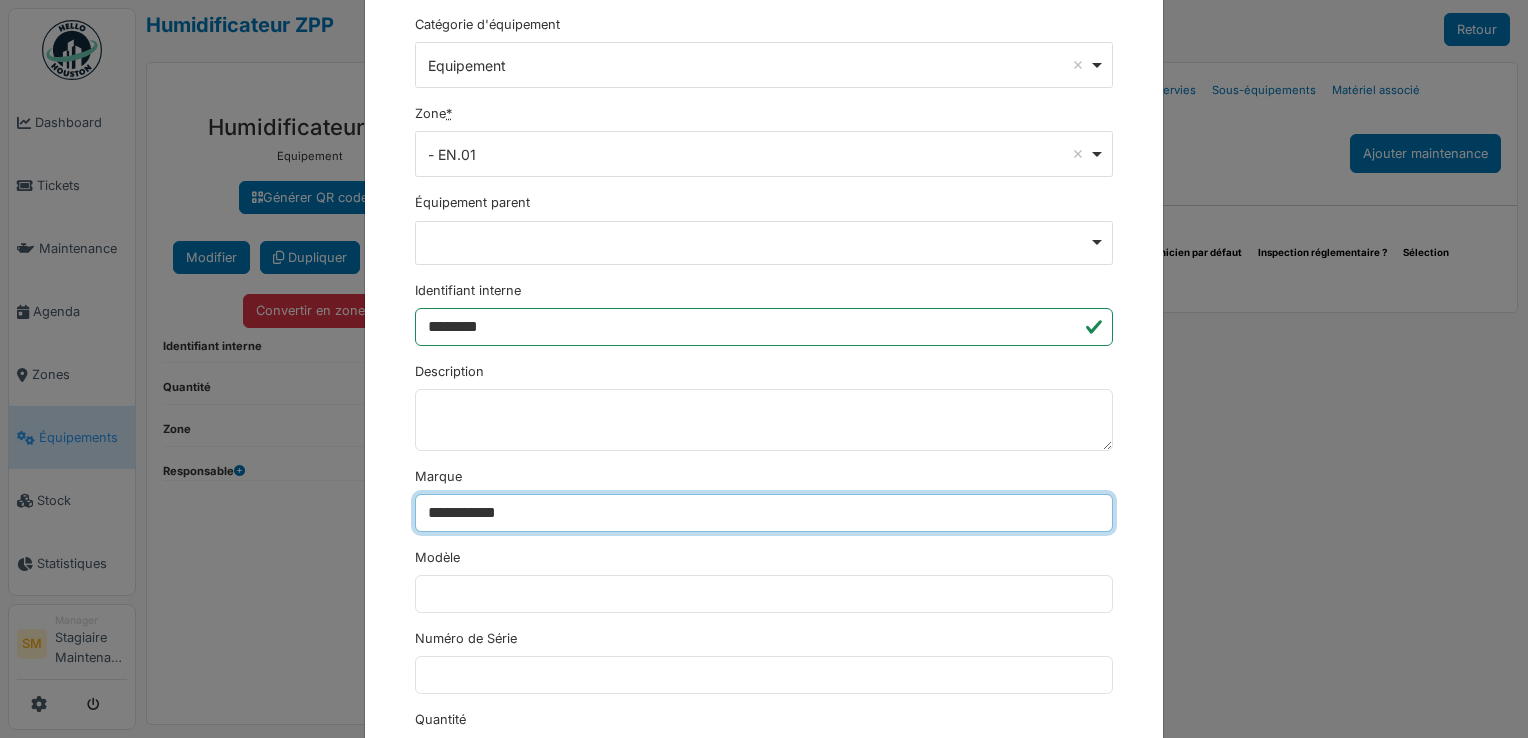 type on "**********" 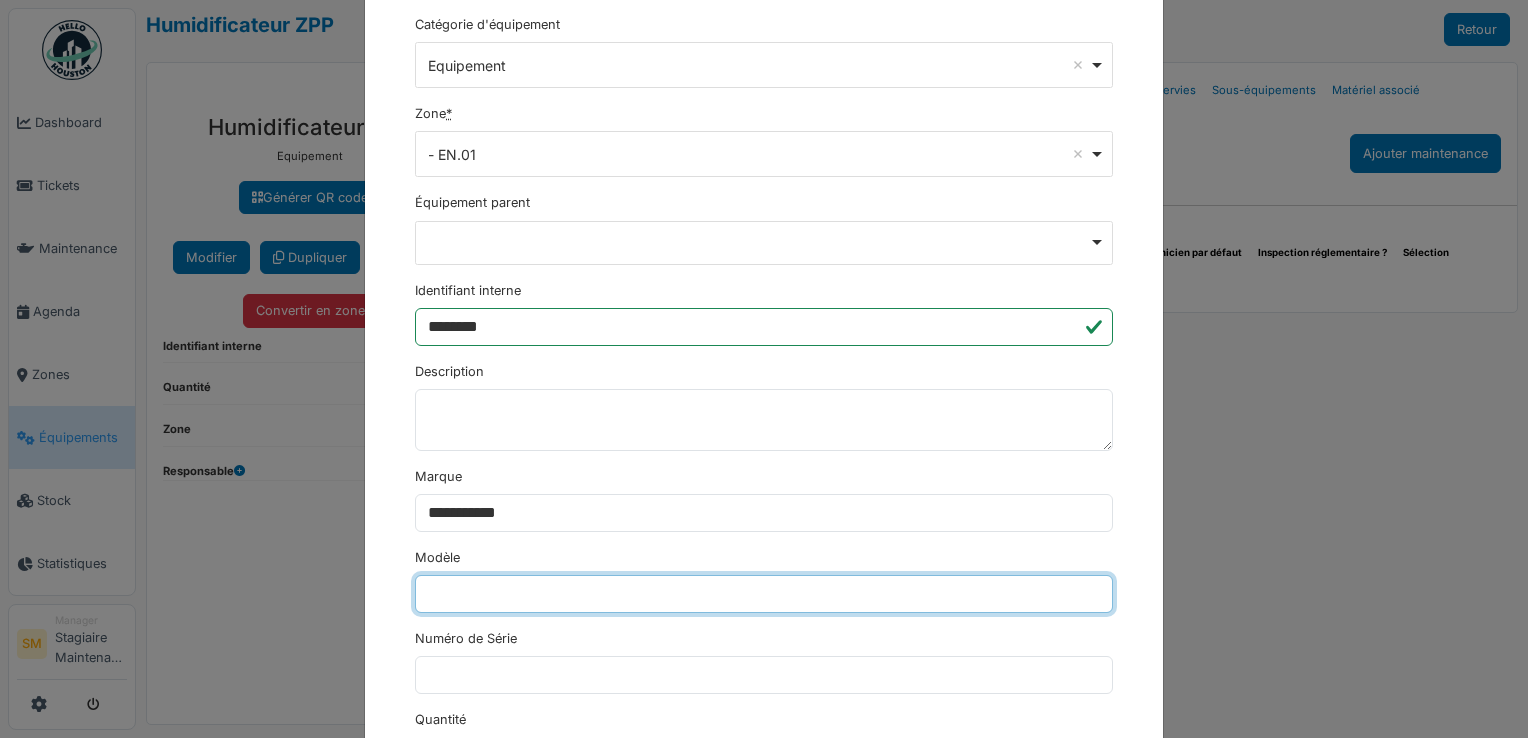 click on "Modèle" at bounding box center [764, 594] 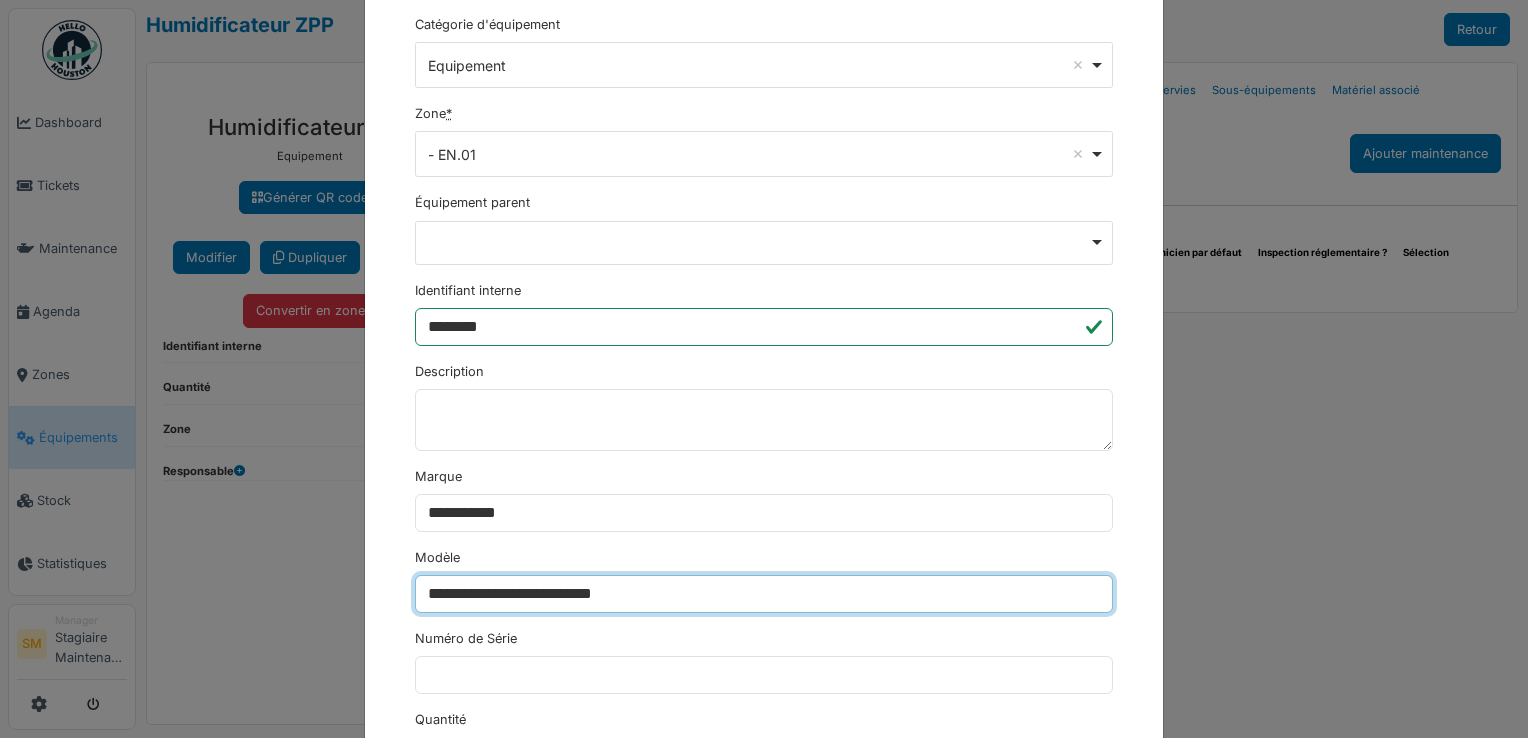 type on "**********" 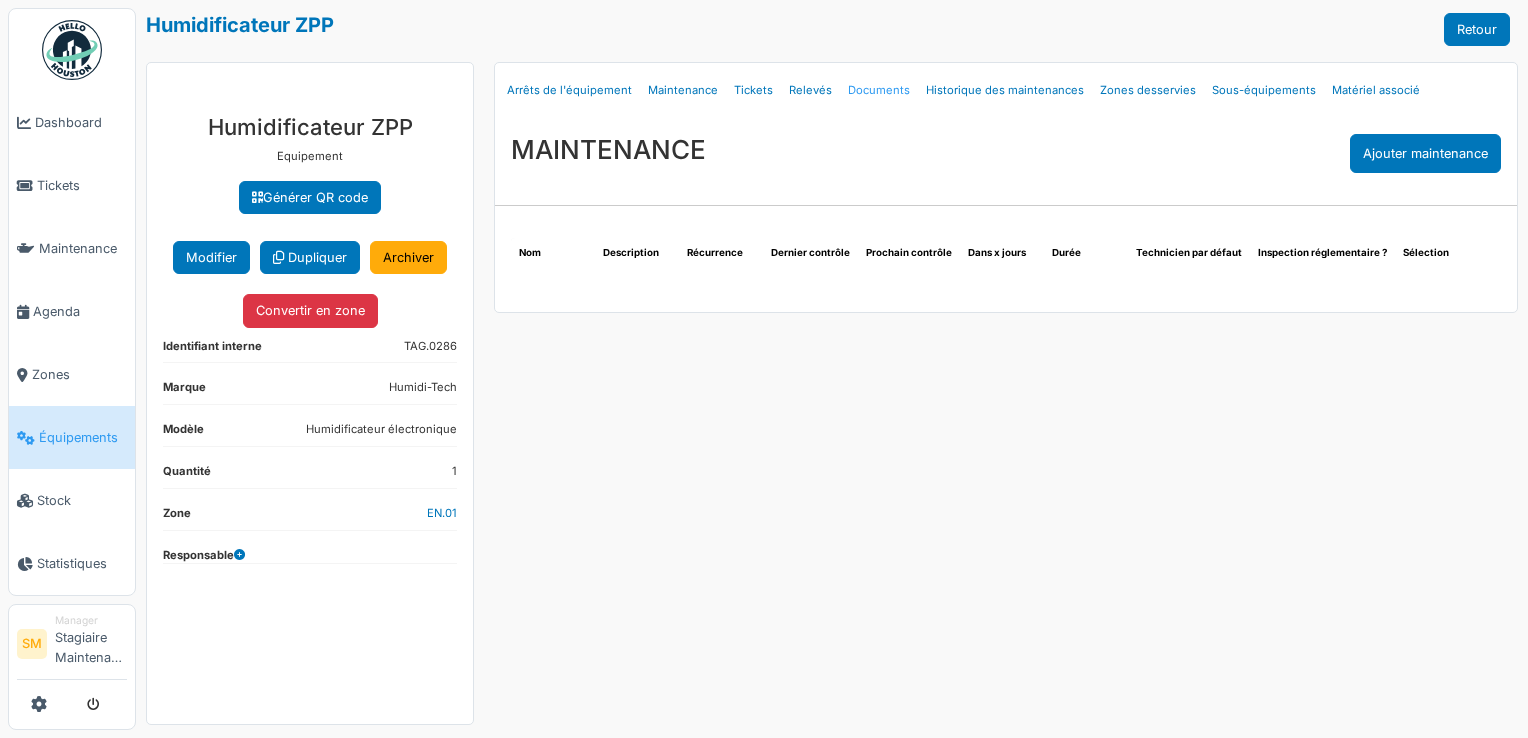 click on "Documents" at bounding box center [879, 90] 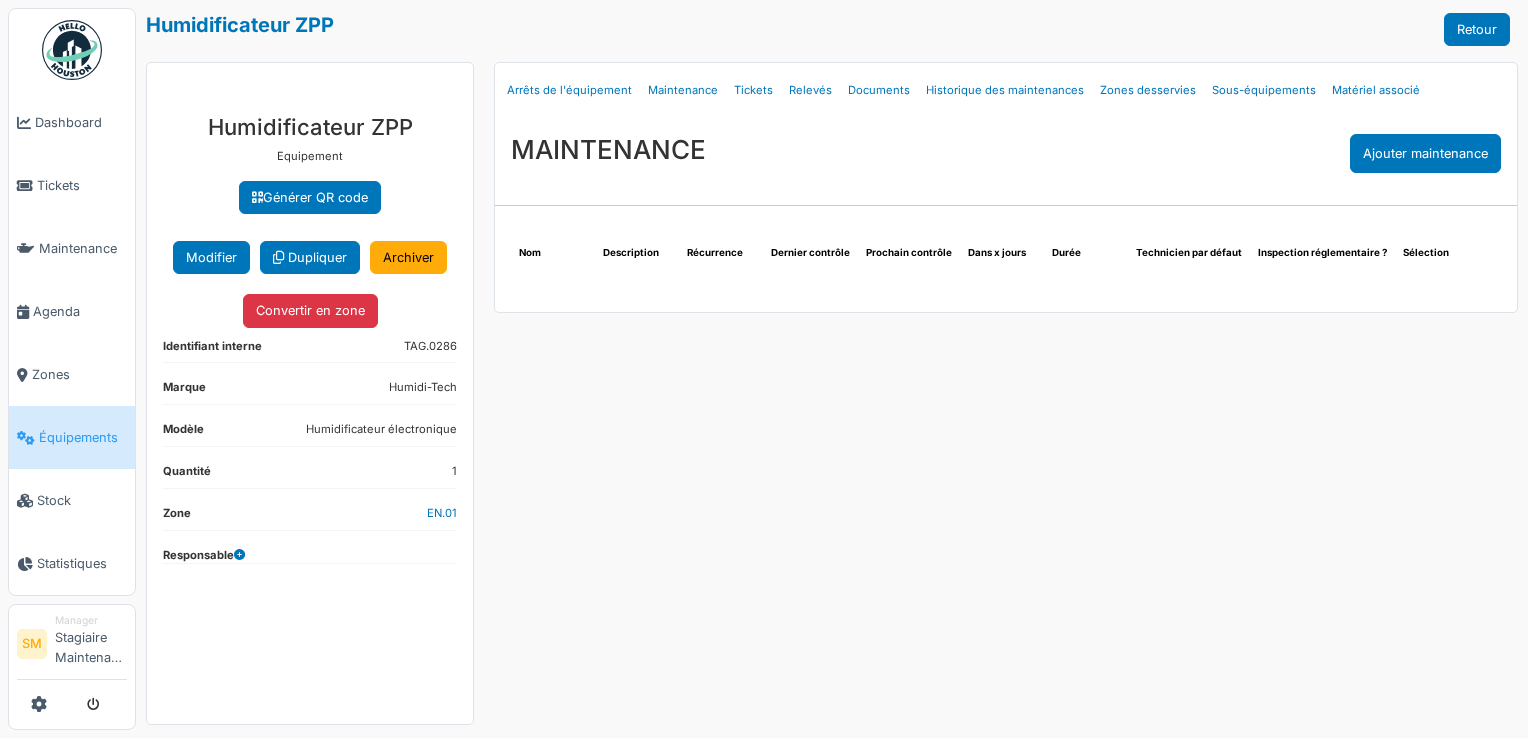 select on "***" 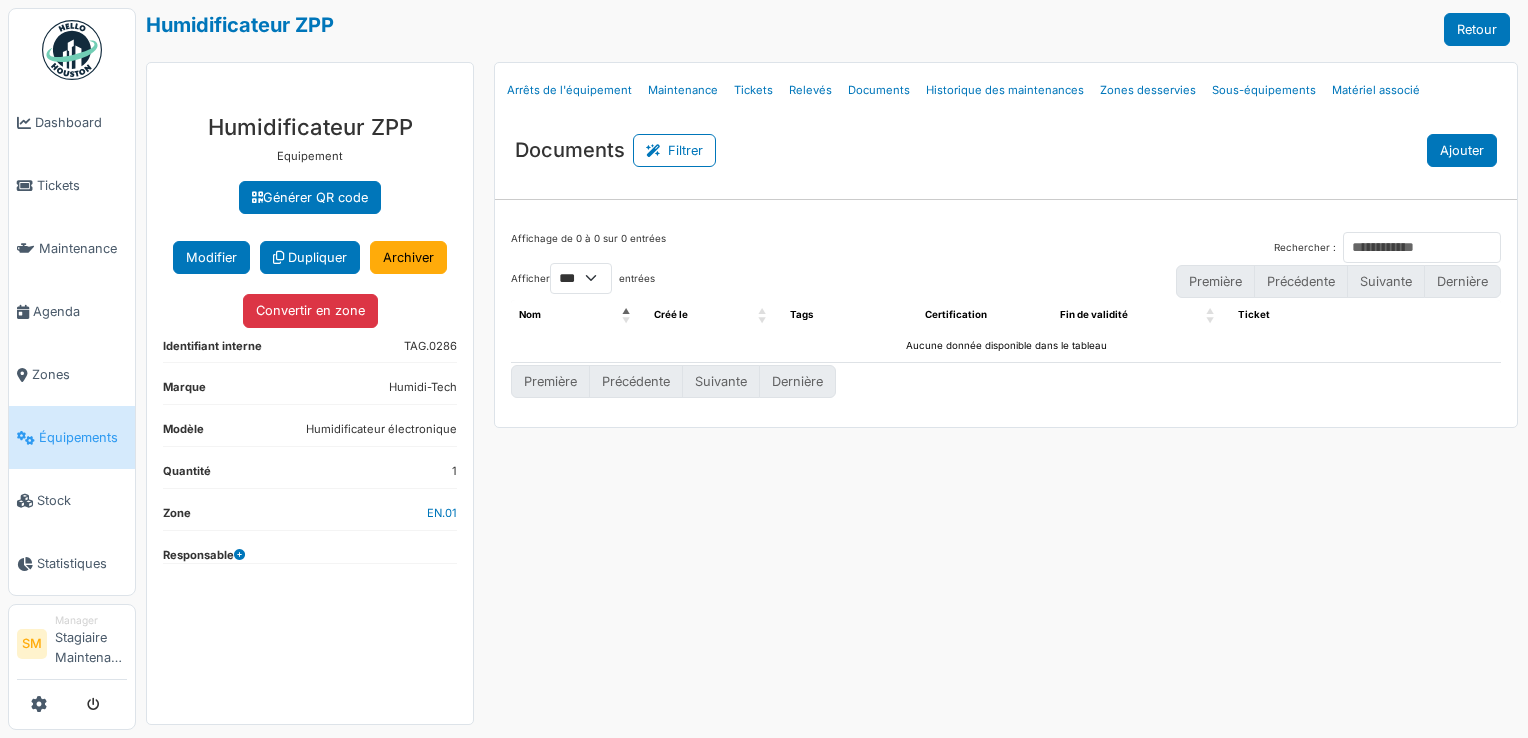 click on "Ajouter" at bounding box center (1462, 150) 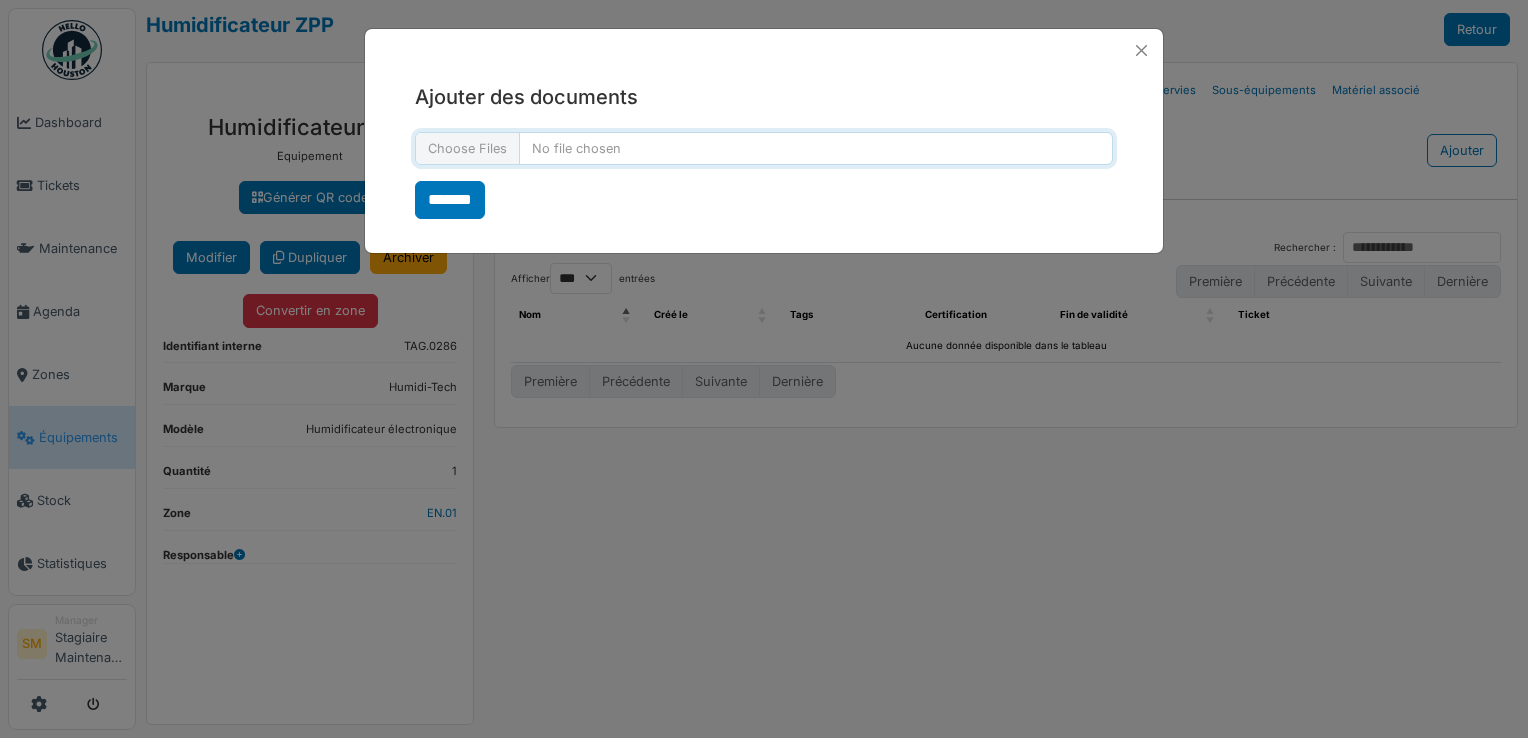 click at bounding box center [764, 148] 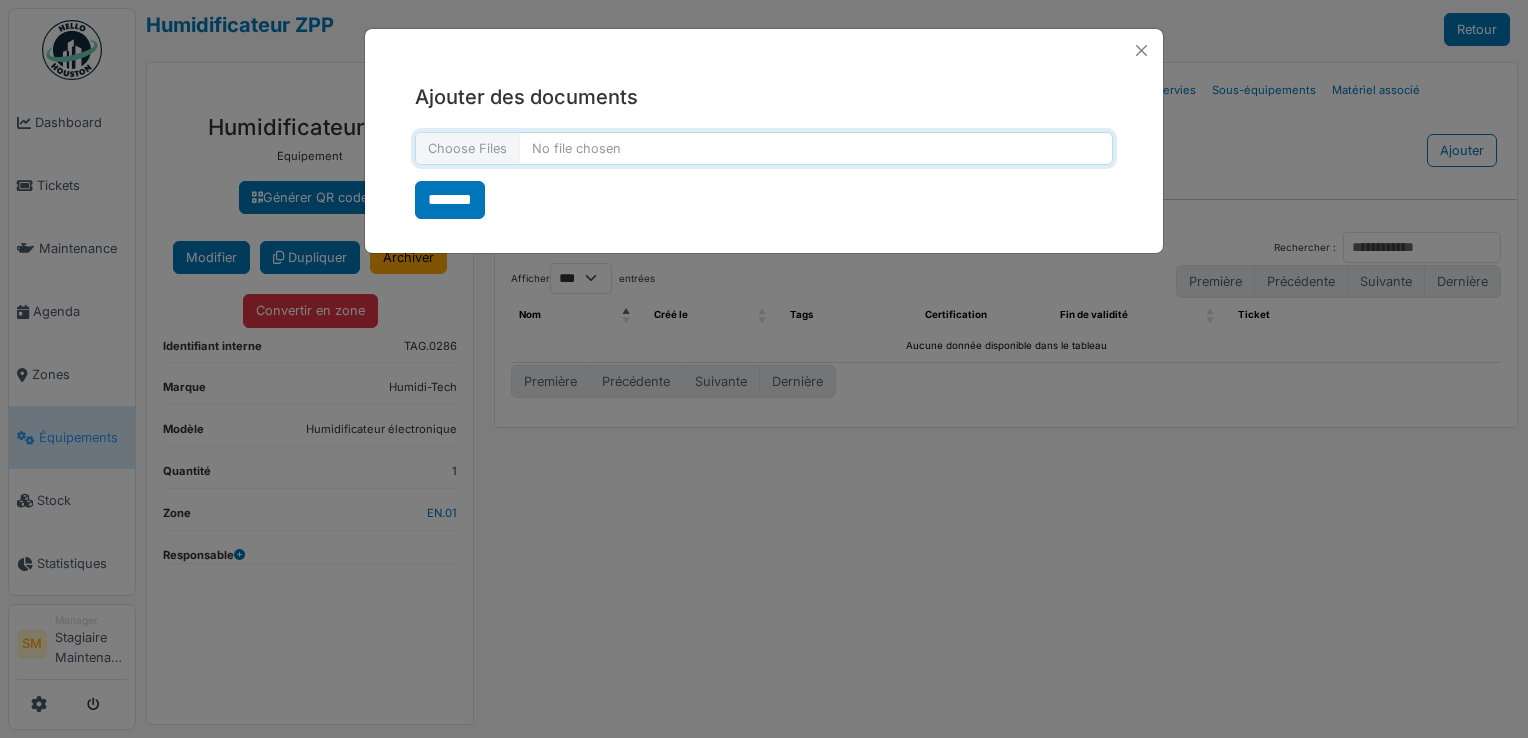 type on "**********" 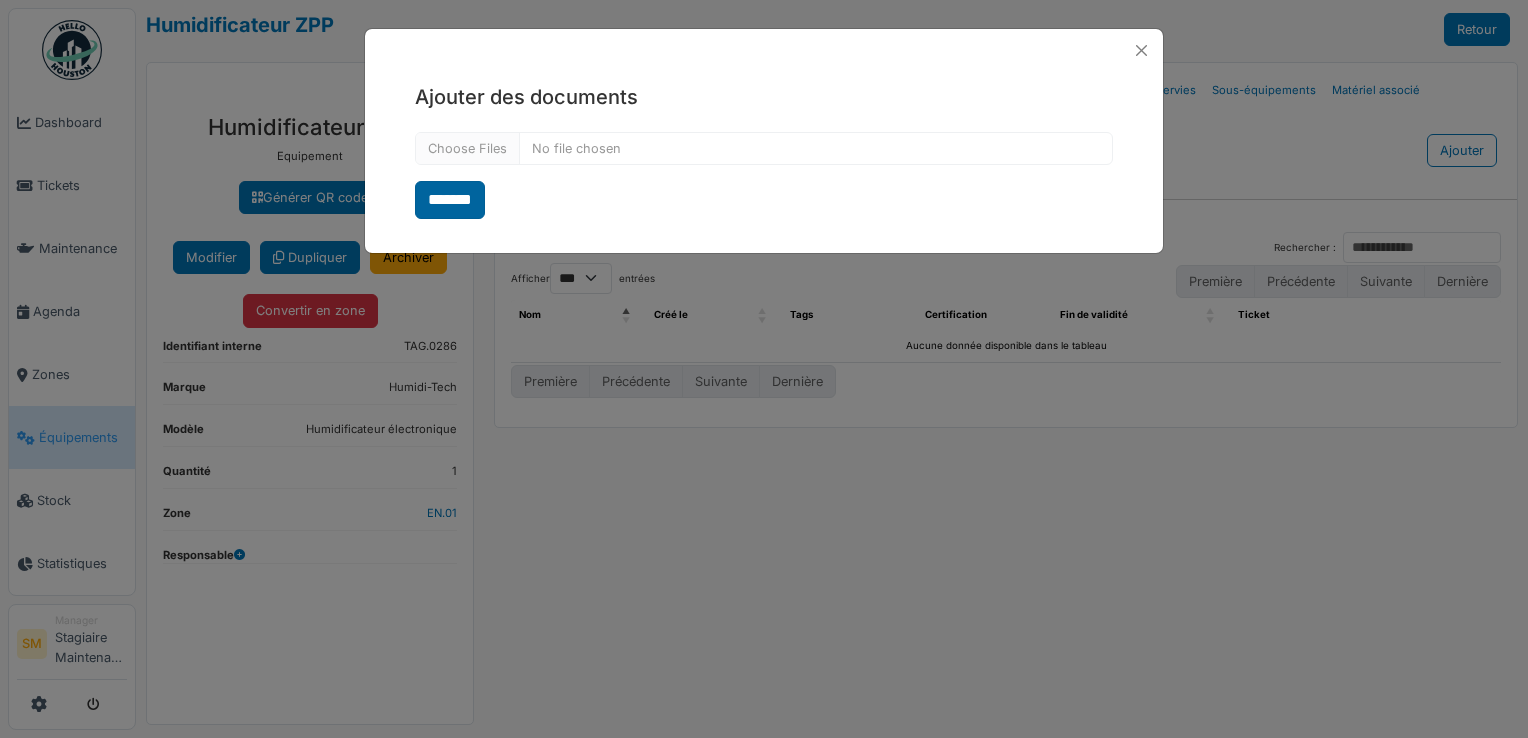 click on "*******" at bounding box center [450, 200] 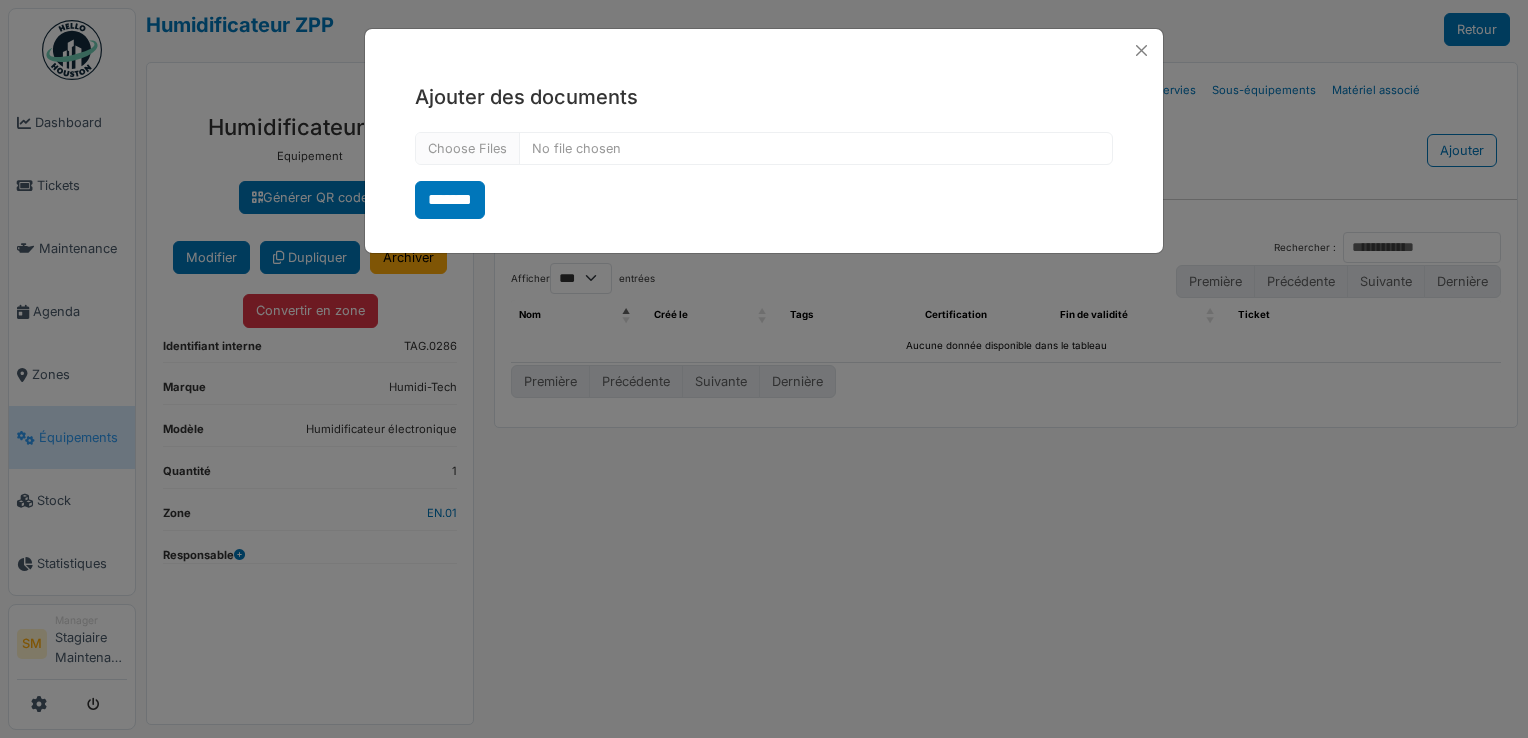 select on "***" 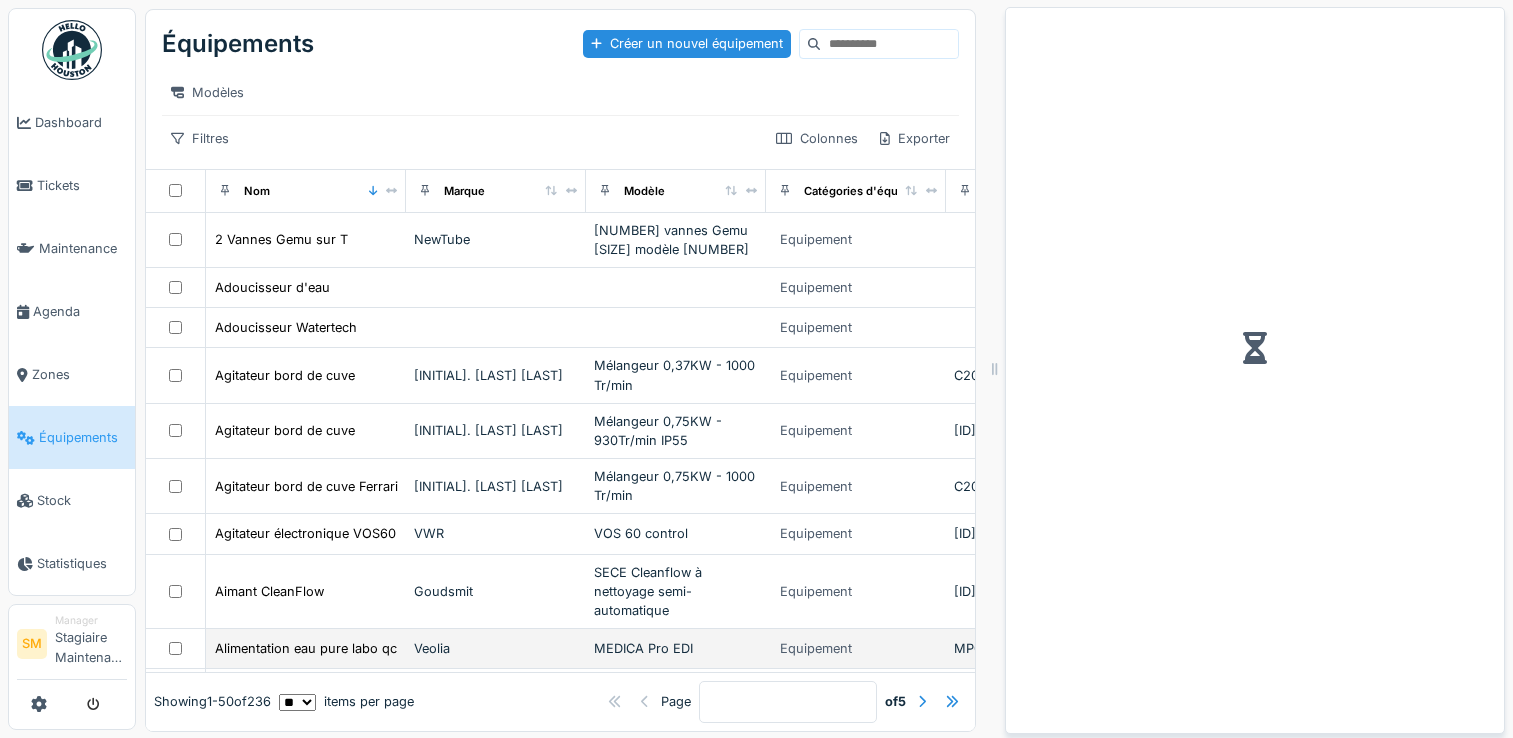 scroll, scrollTop: 0, scrollLeft: 0, axis: both 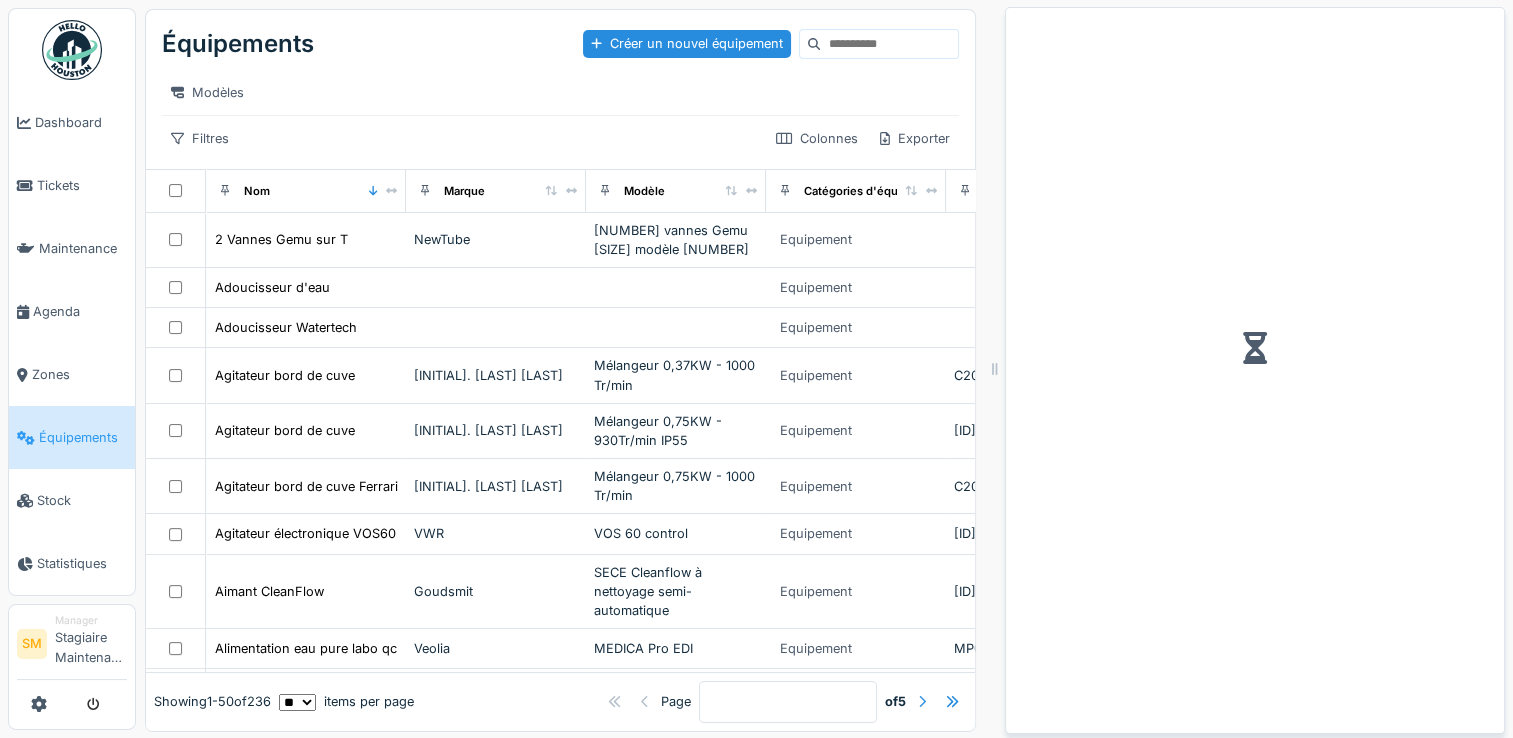 click at bounding box center (922, 702) 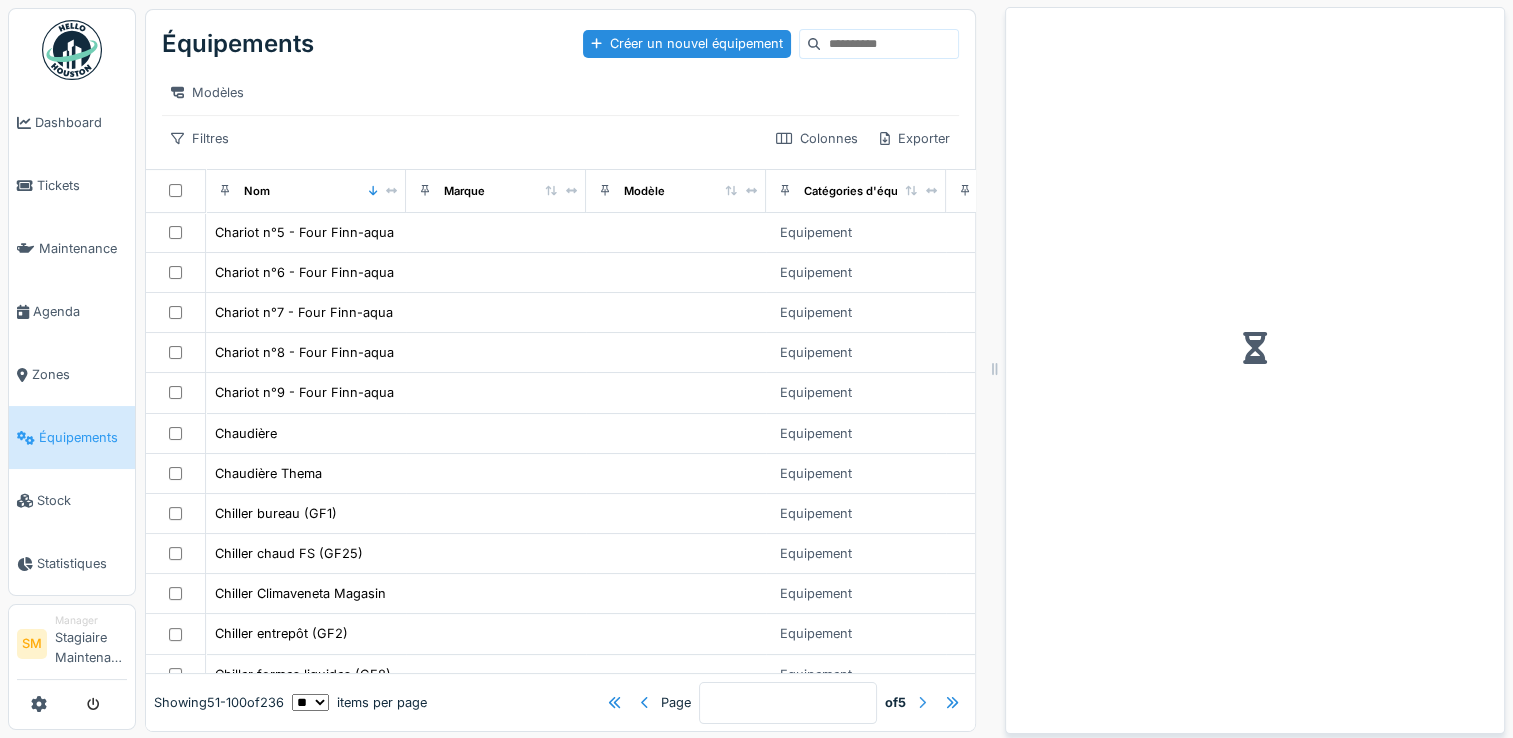 click at bounding box center (922, 702) 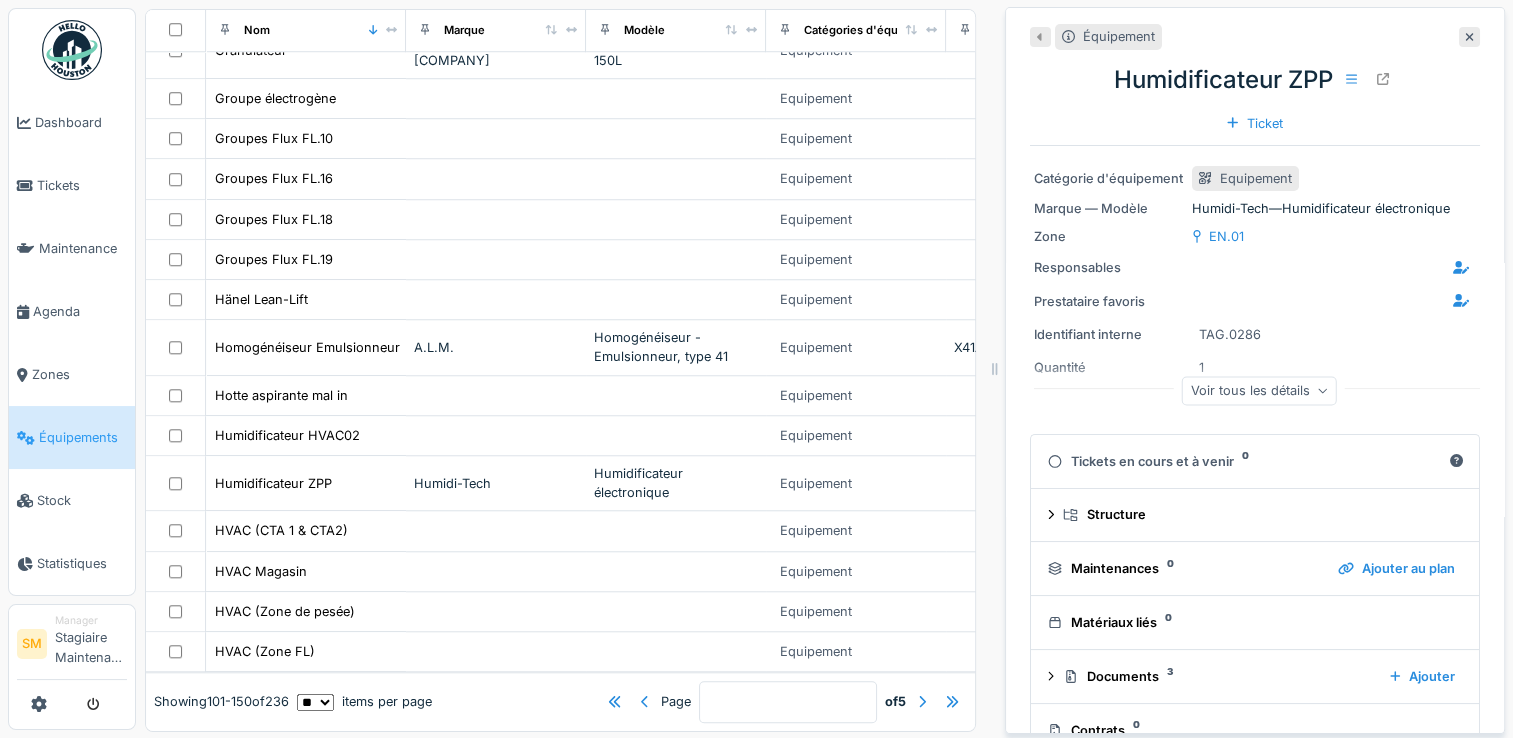 scroll, scrollTop: 1658, scrollLeft: 0, axis: vertical 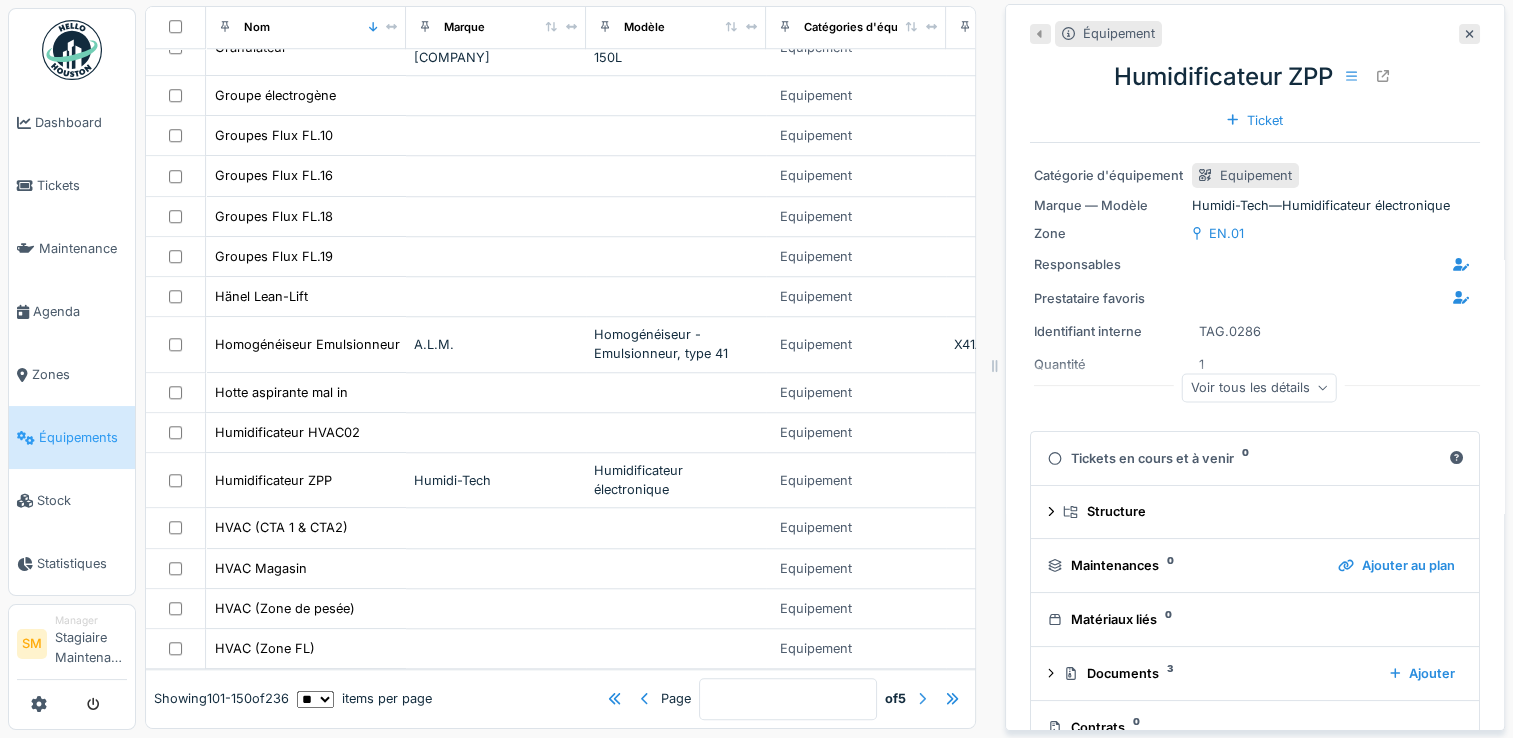 click at bounding box center (922, 698) 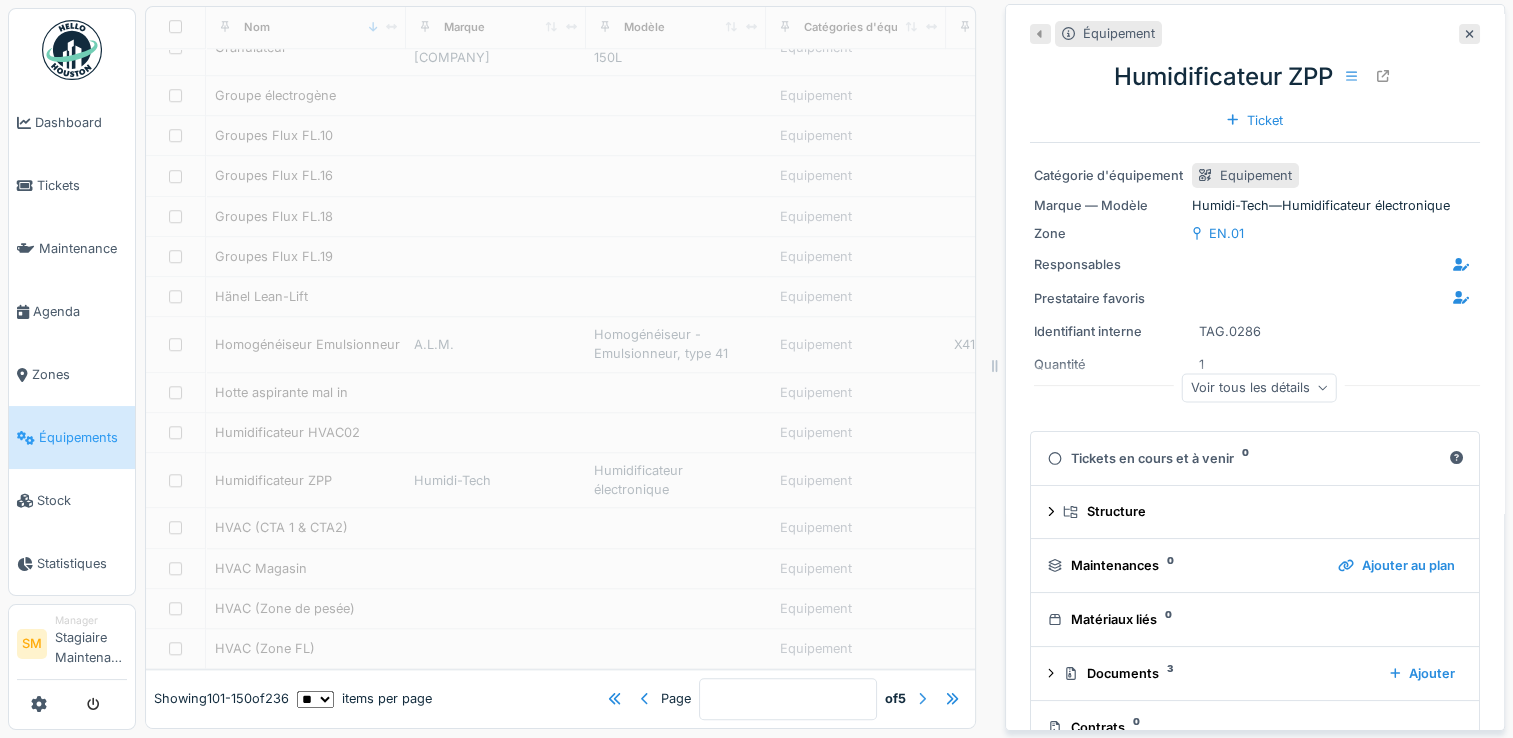 type on "*" 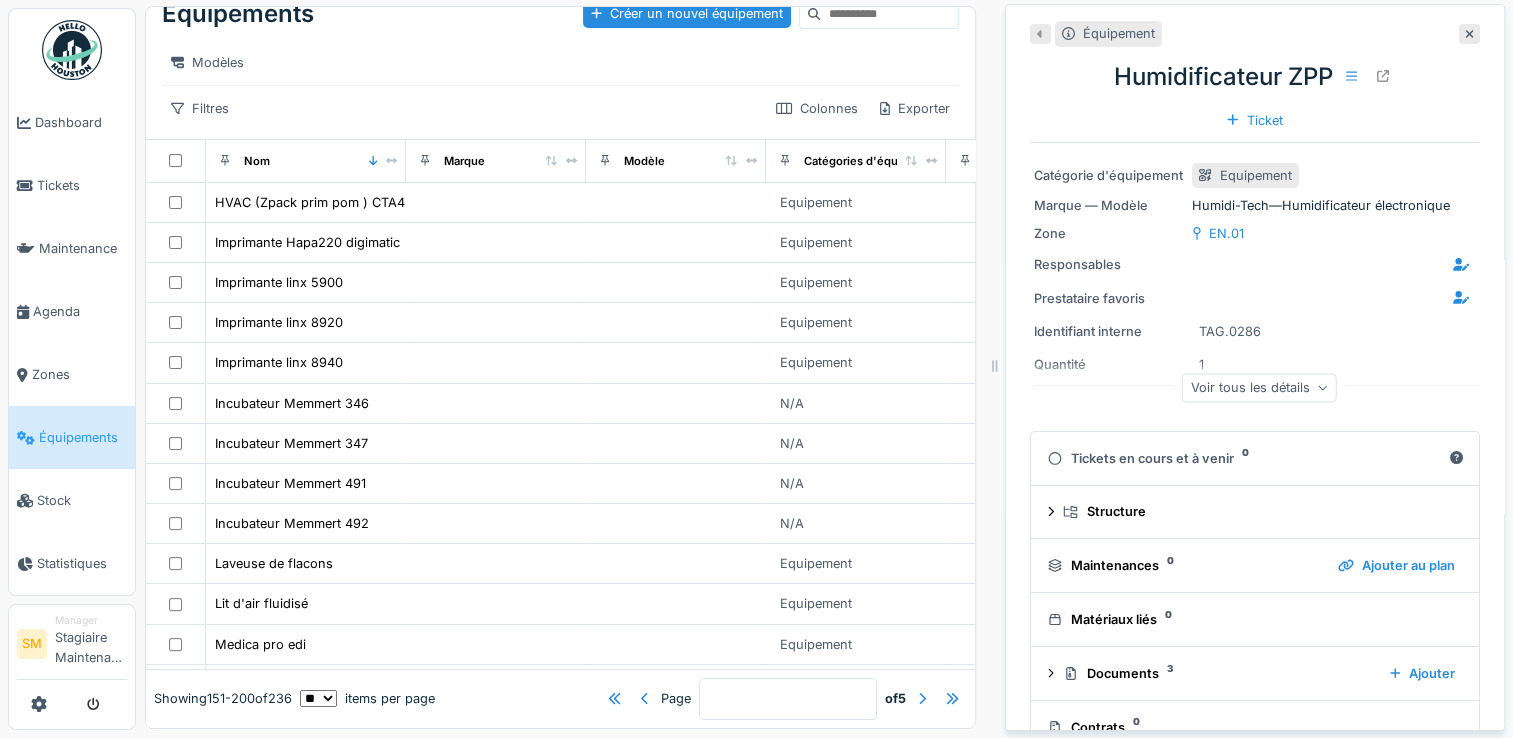 scroll, scrollTop: 28, scrollLeft: 0, axis: vertical 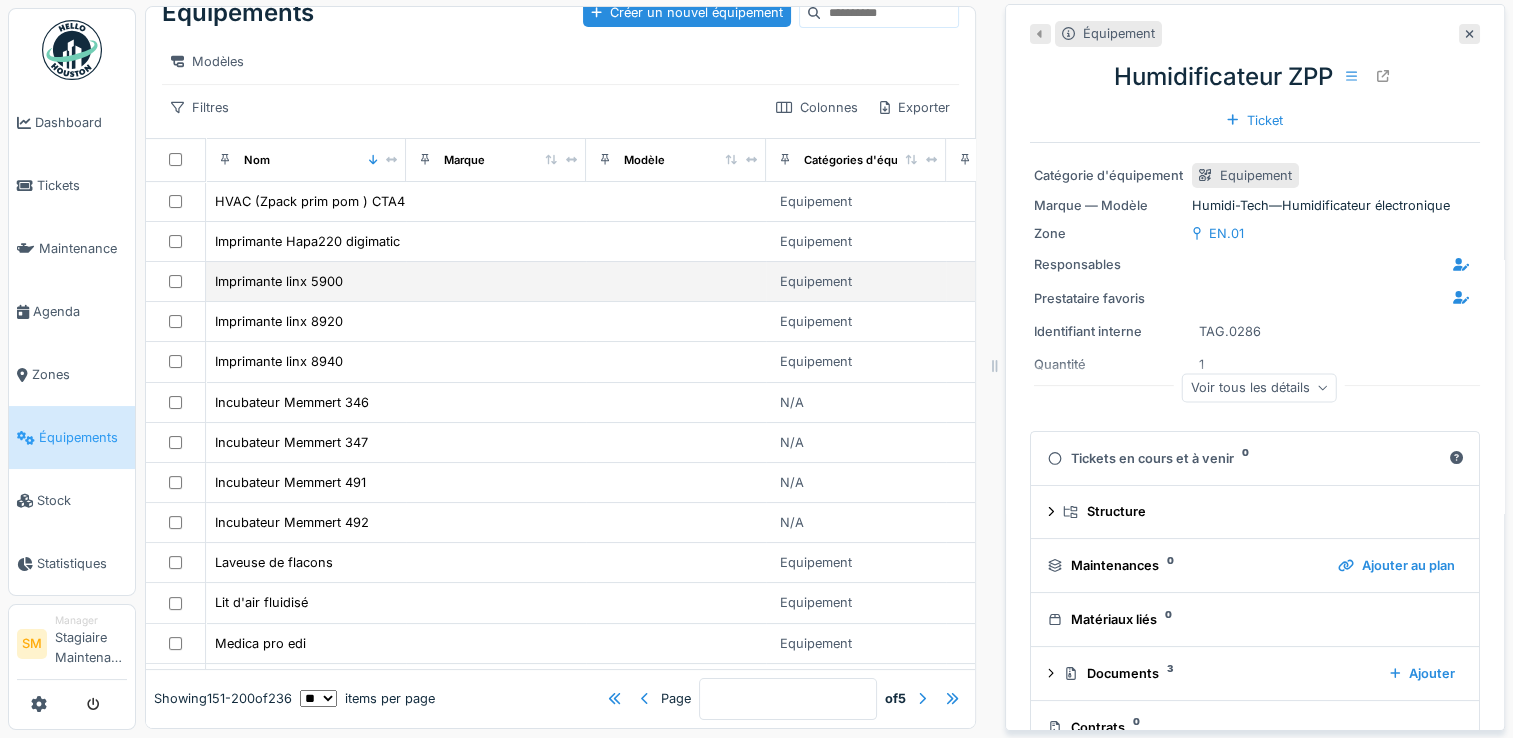 click at bounding box center (496, 282) 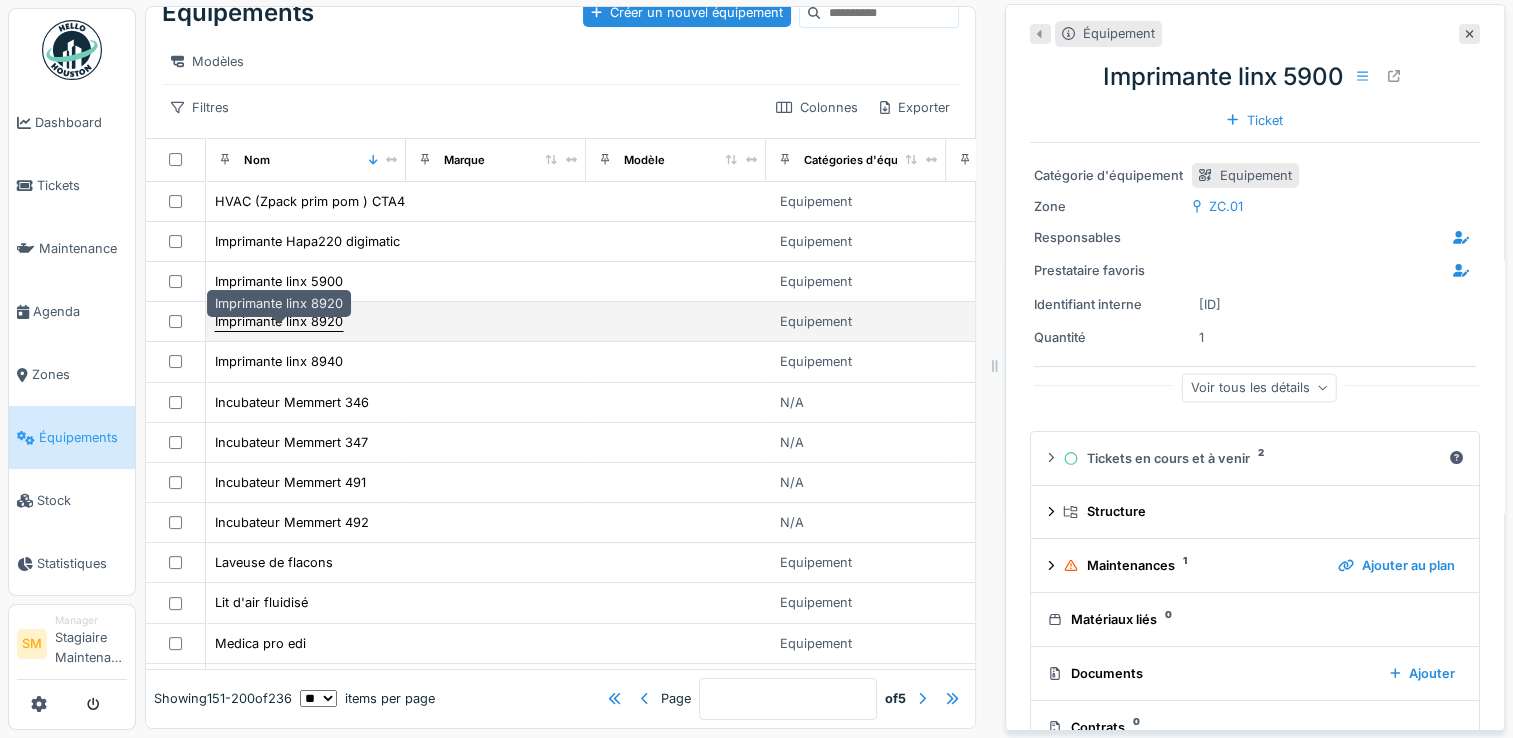 click on "Imprimante linx 8920" at bounding box center [279, 321] 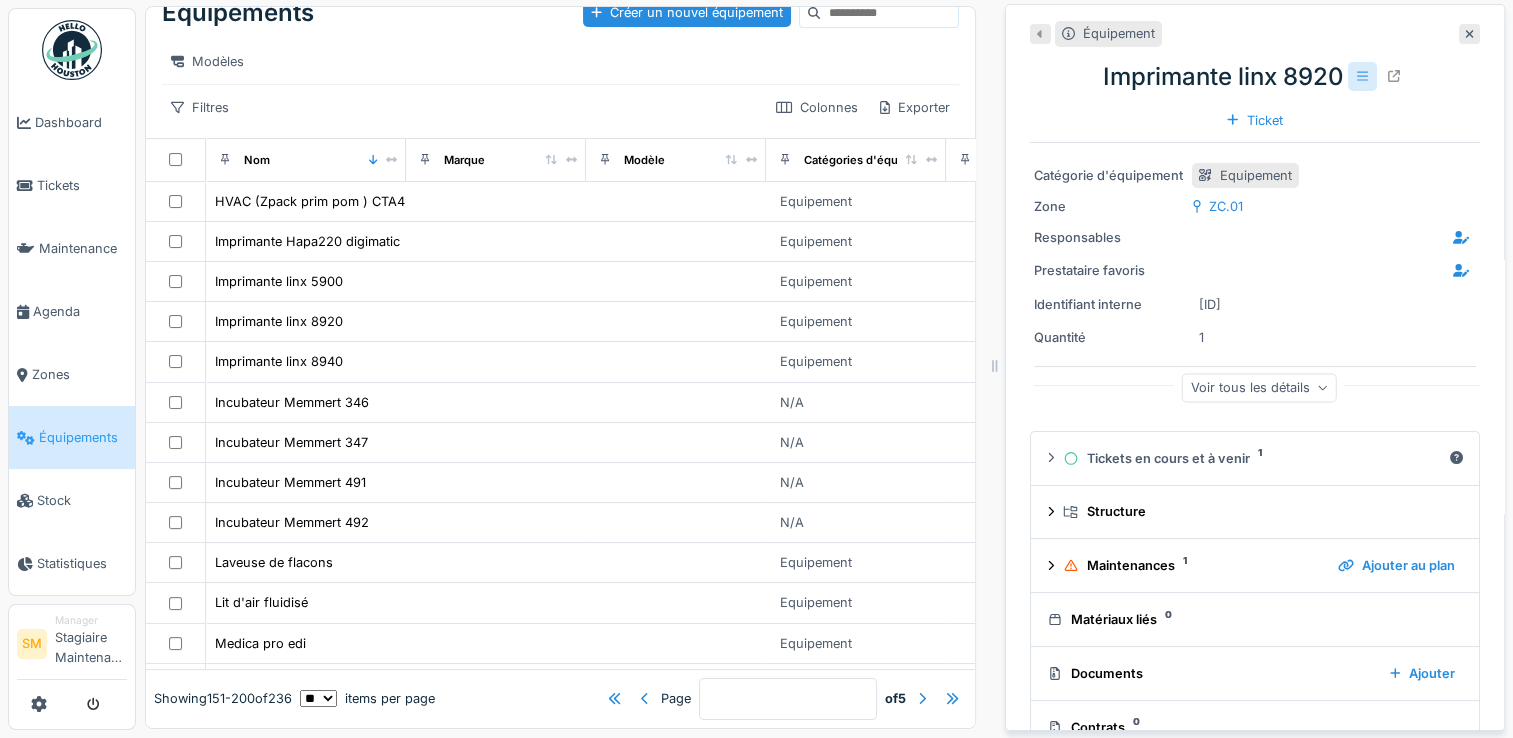 click 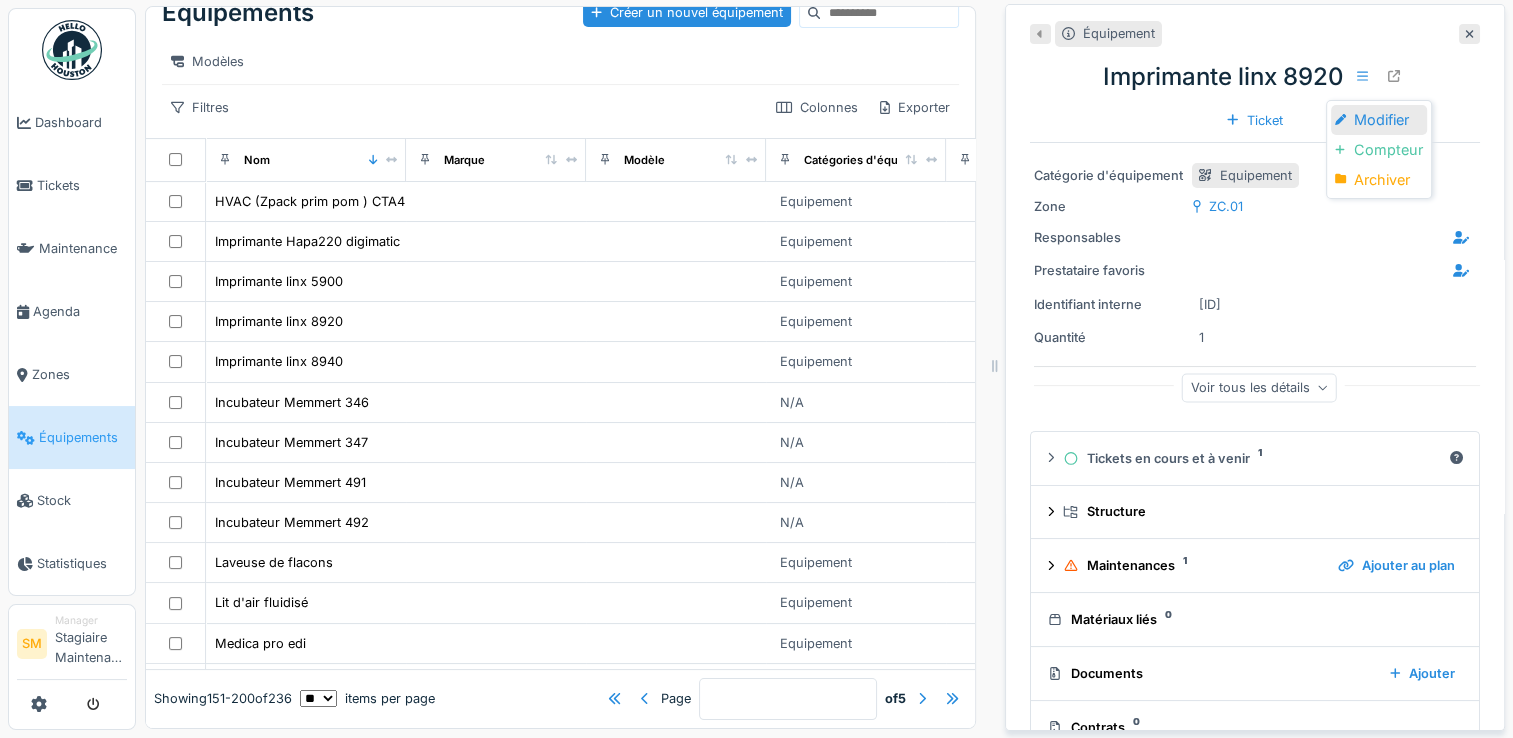 click on "Modifier" at bounding box center [1379, 120] 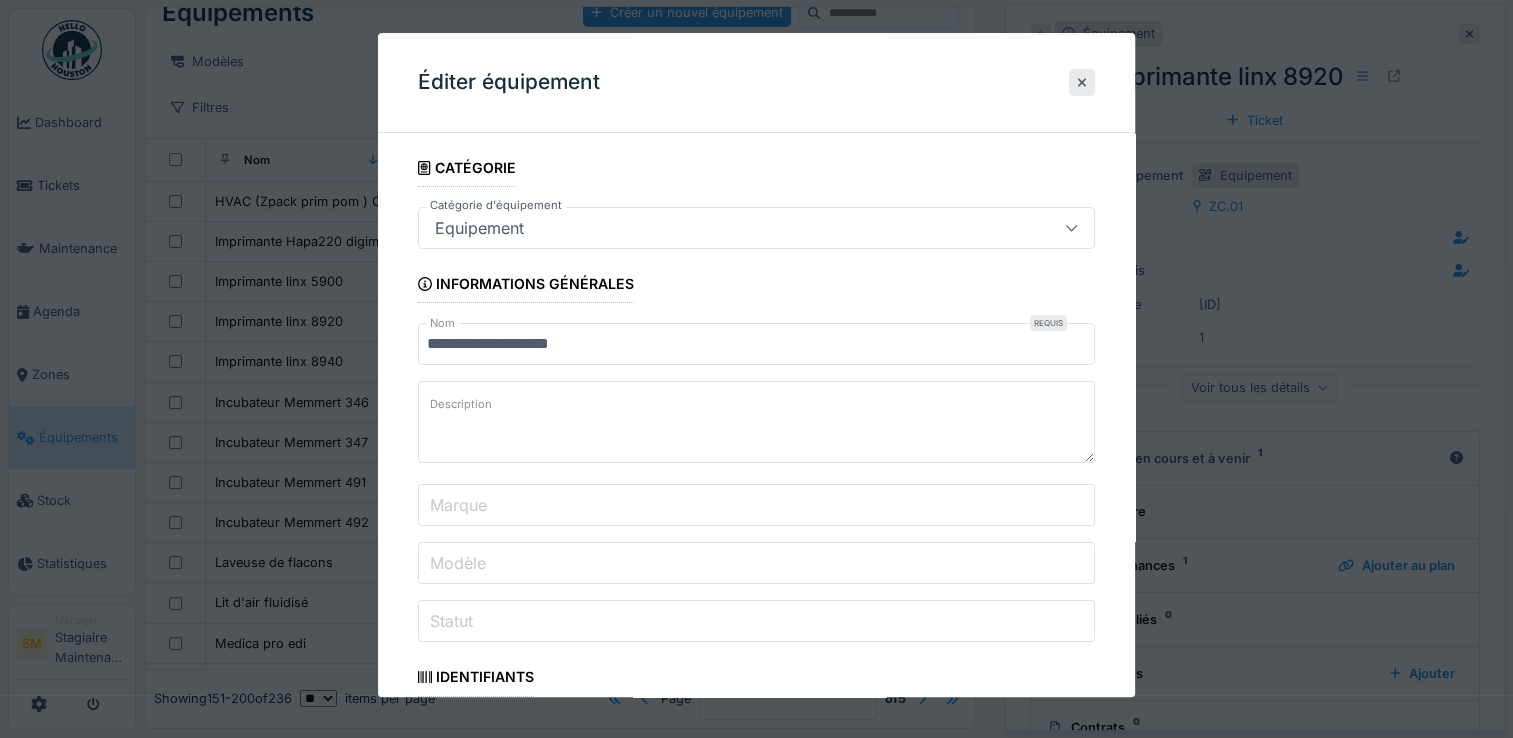 scroll, scrollTop: 356, scrollLeft: 0, axis: vertical 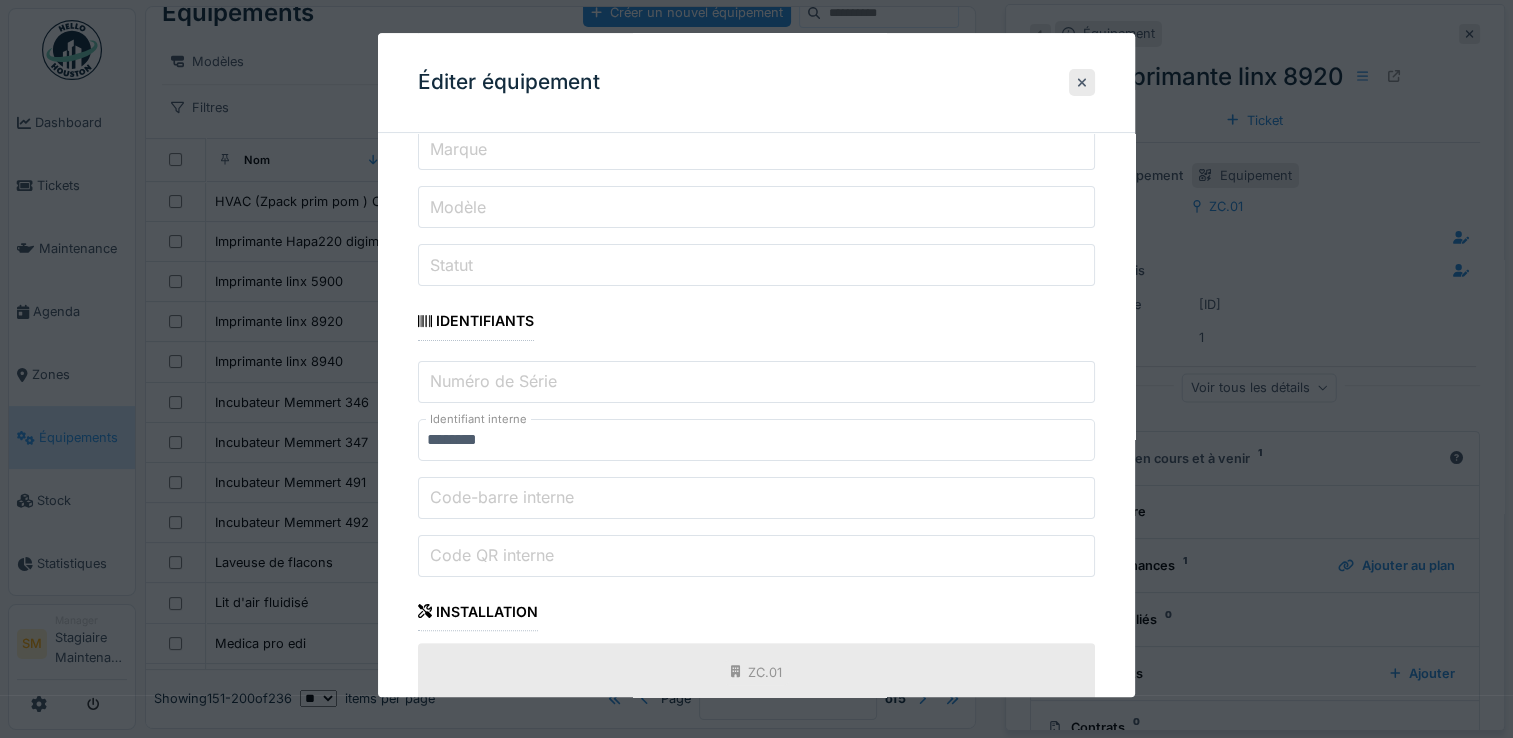 click on "Marque" at bounding box center (756, 150) 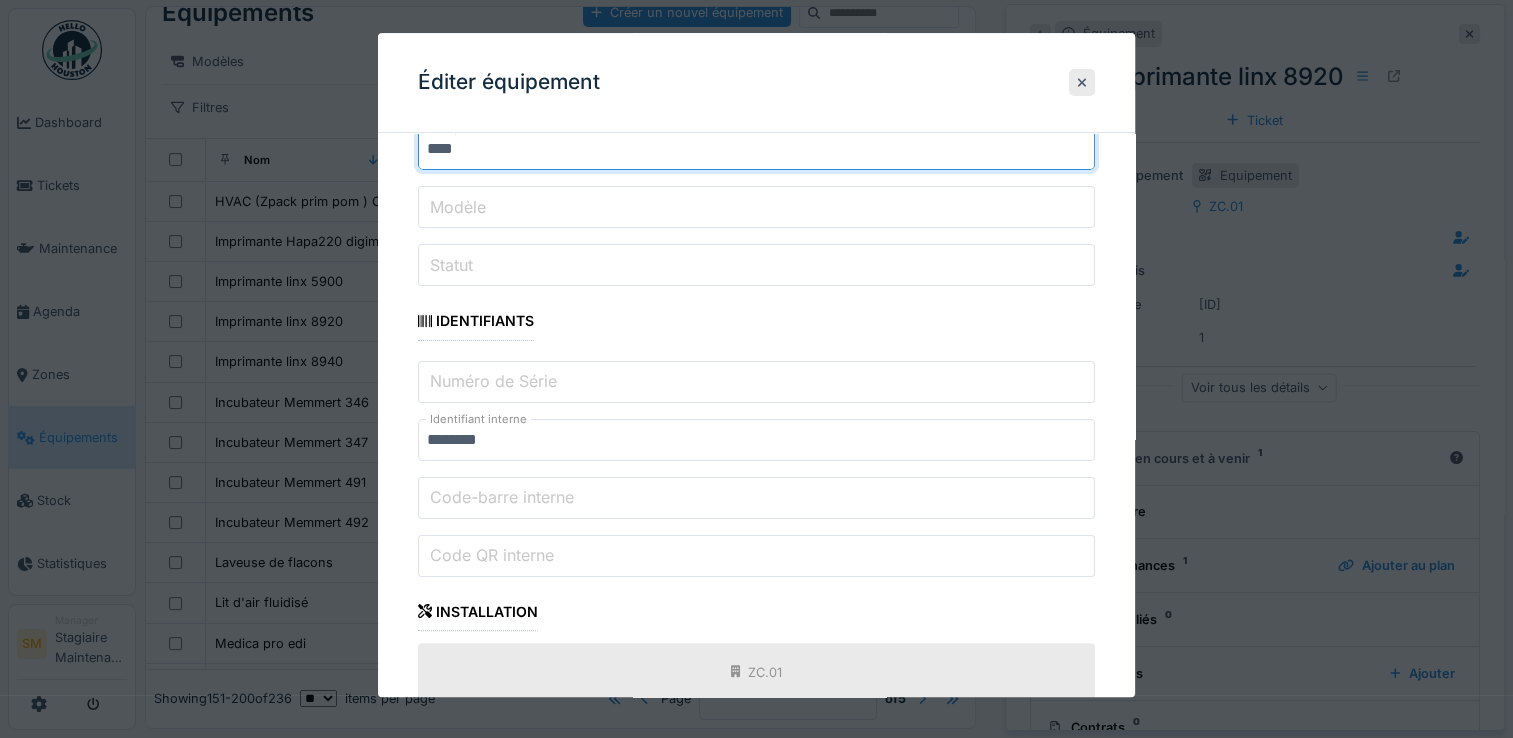type on "****" 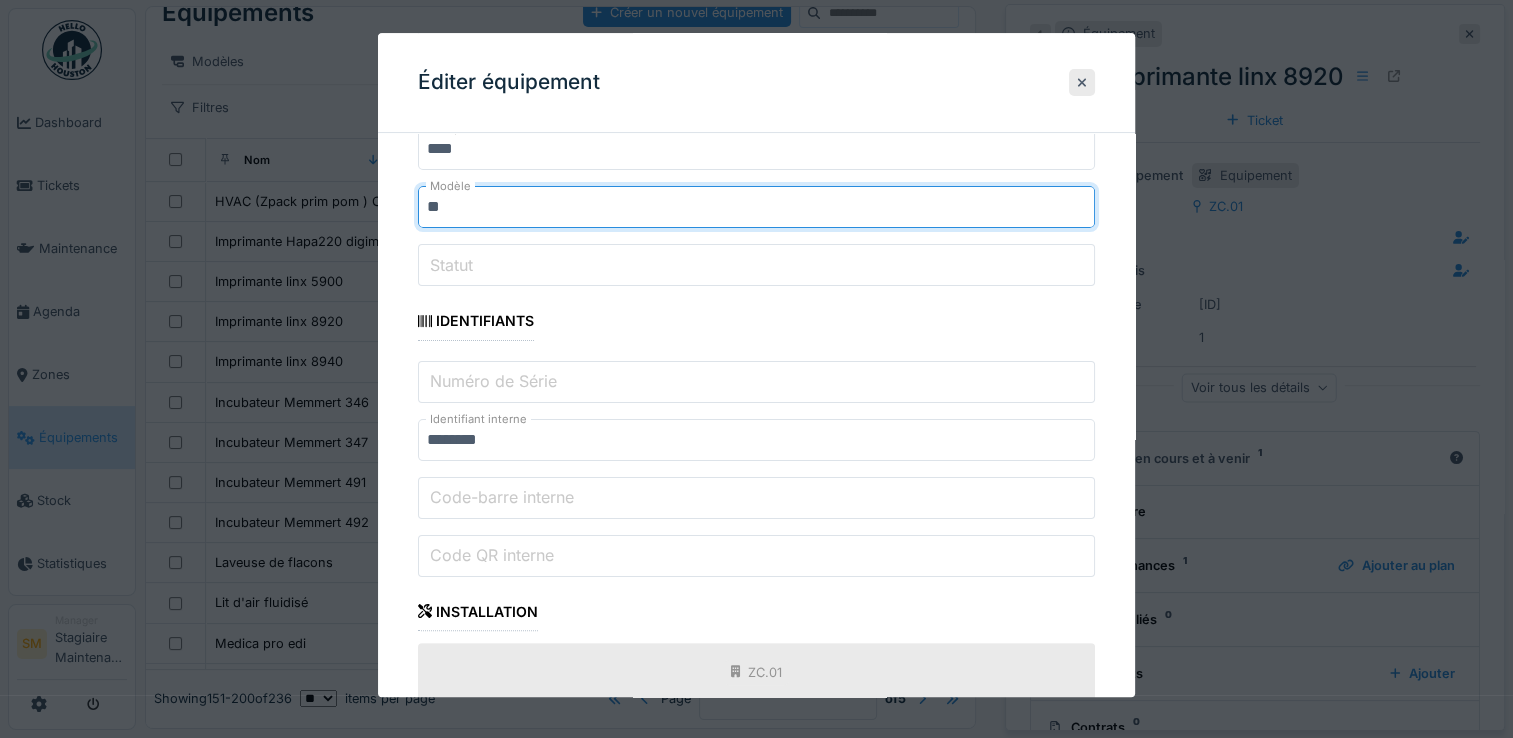 type on "*" 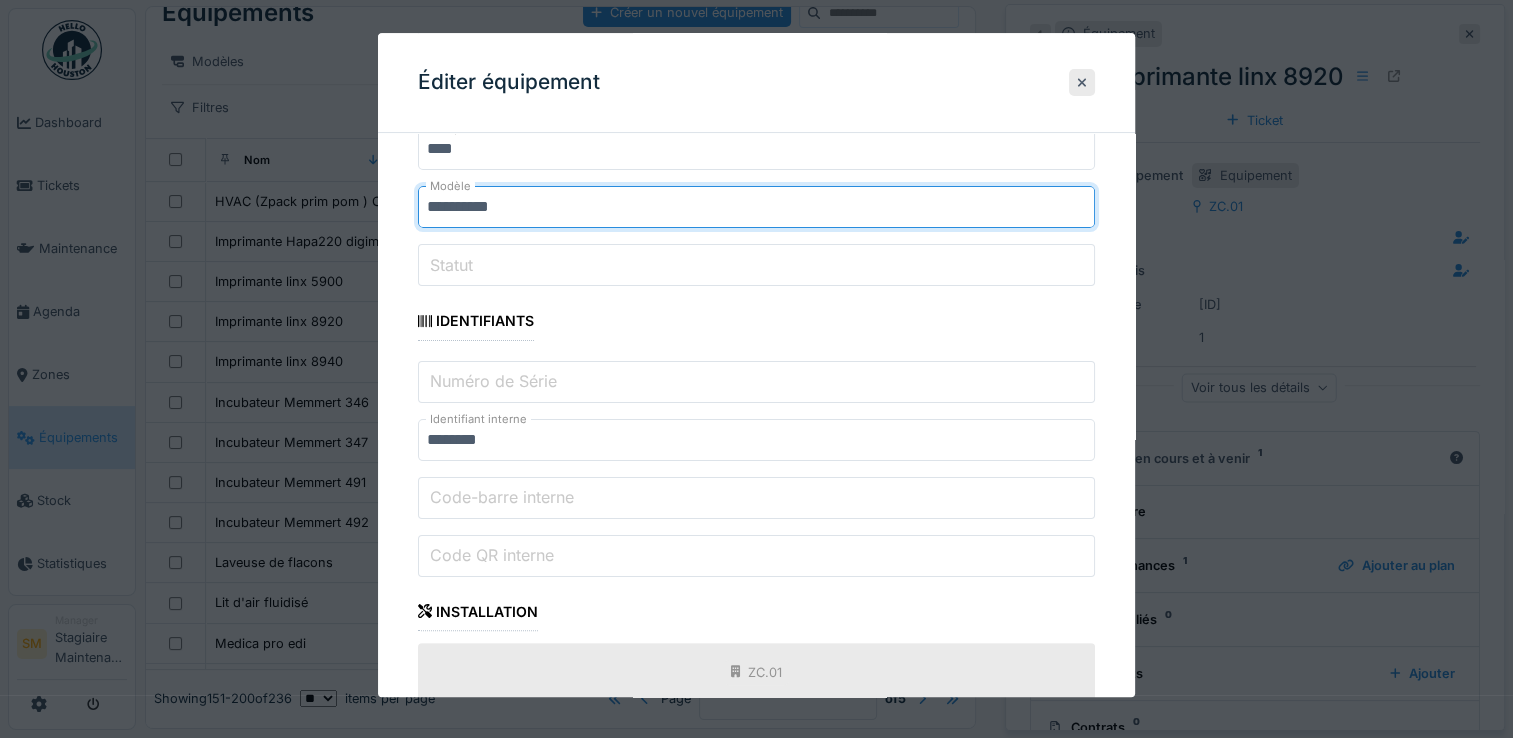type on "**********" 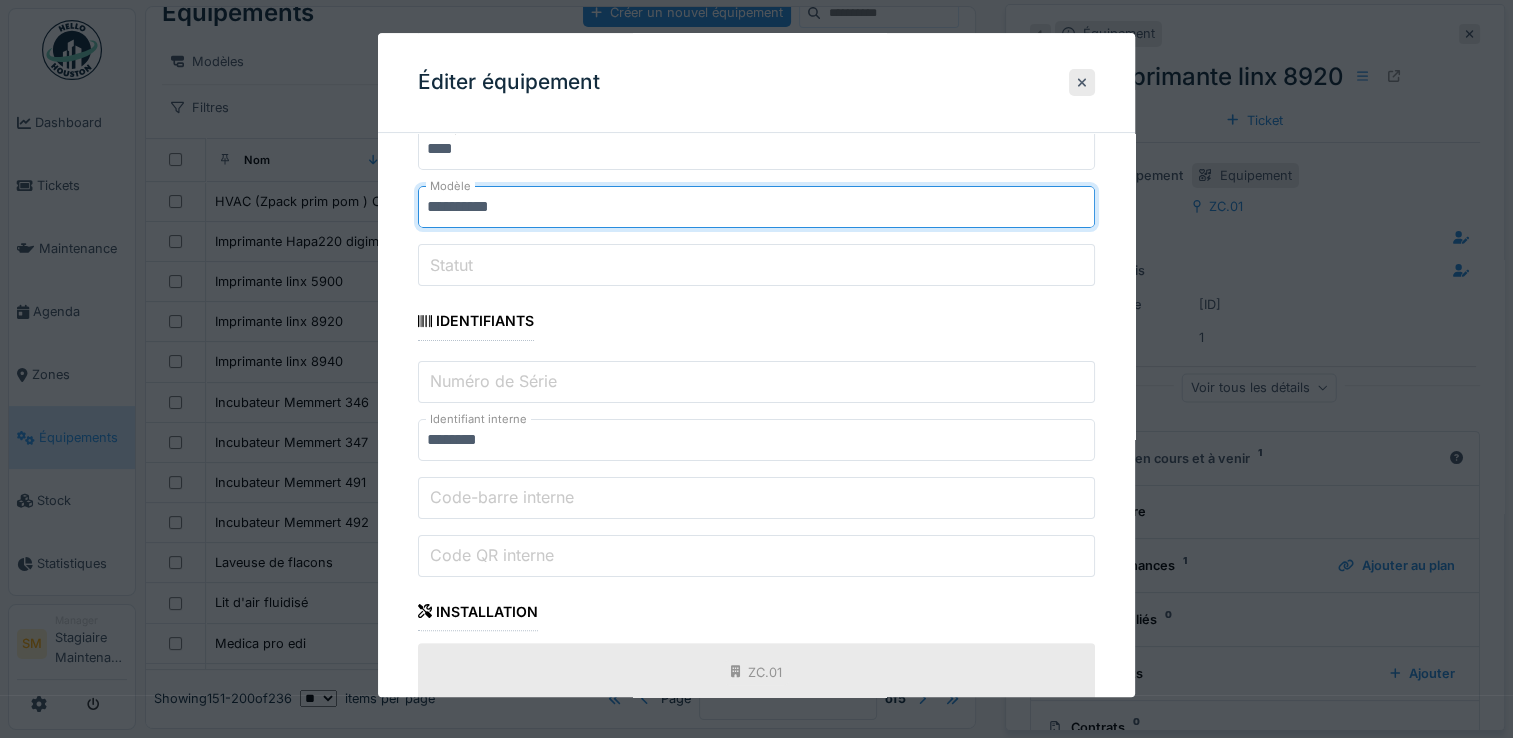 click on "**********" at bounding box center (756, 1328) 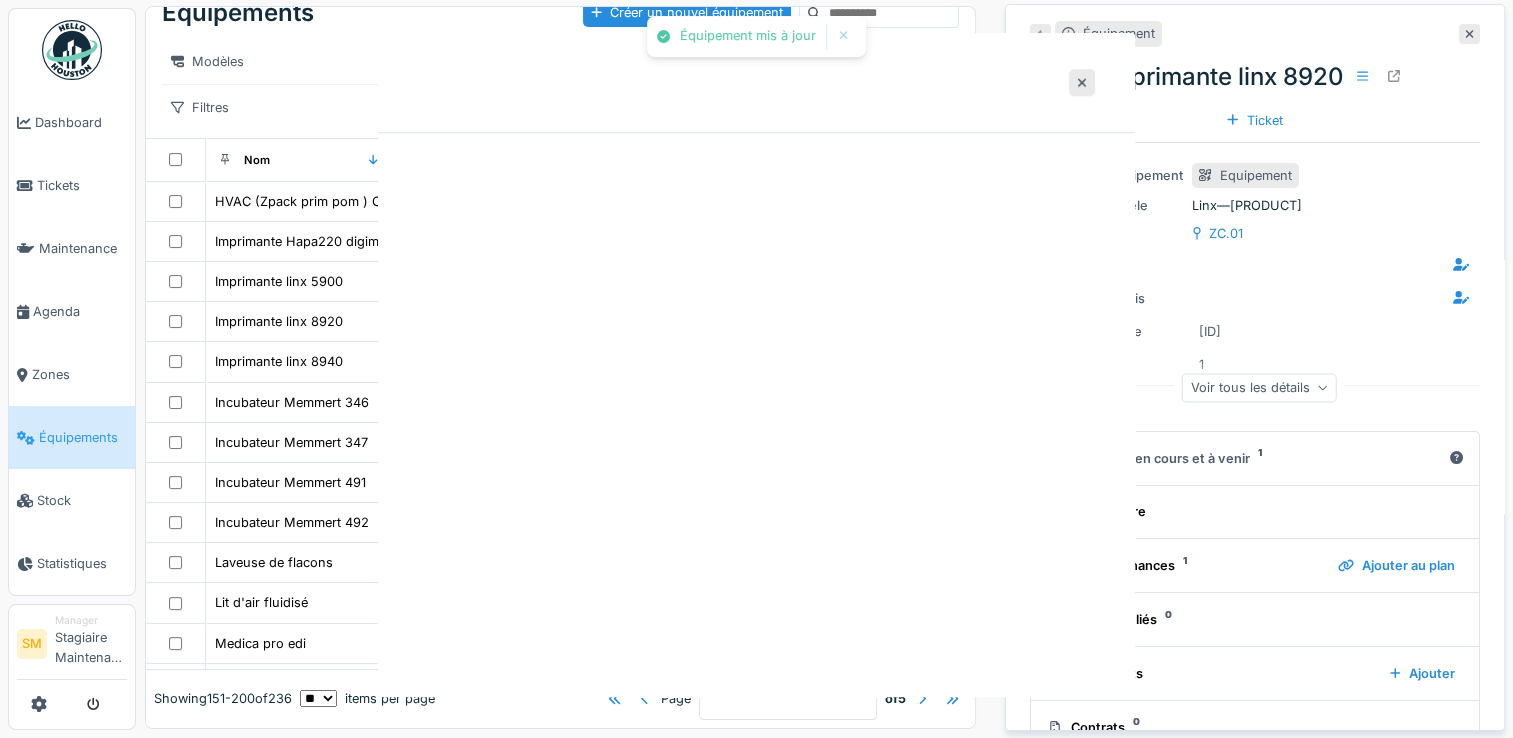 scroll, scrollTop: 0, scrollLeft: 0, axis: both 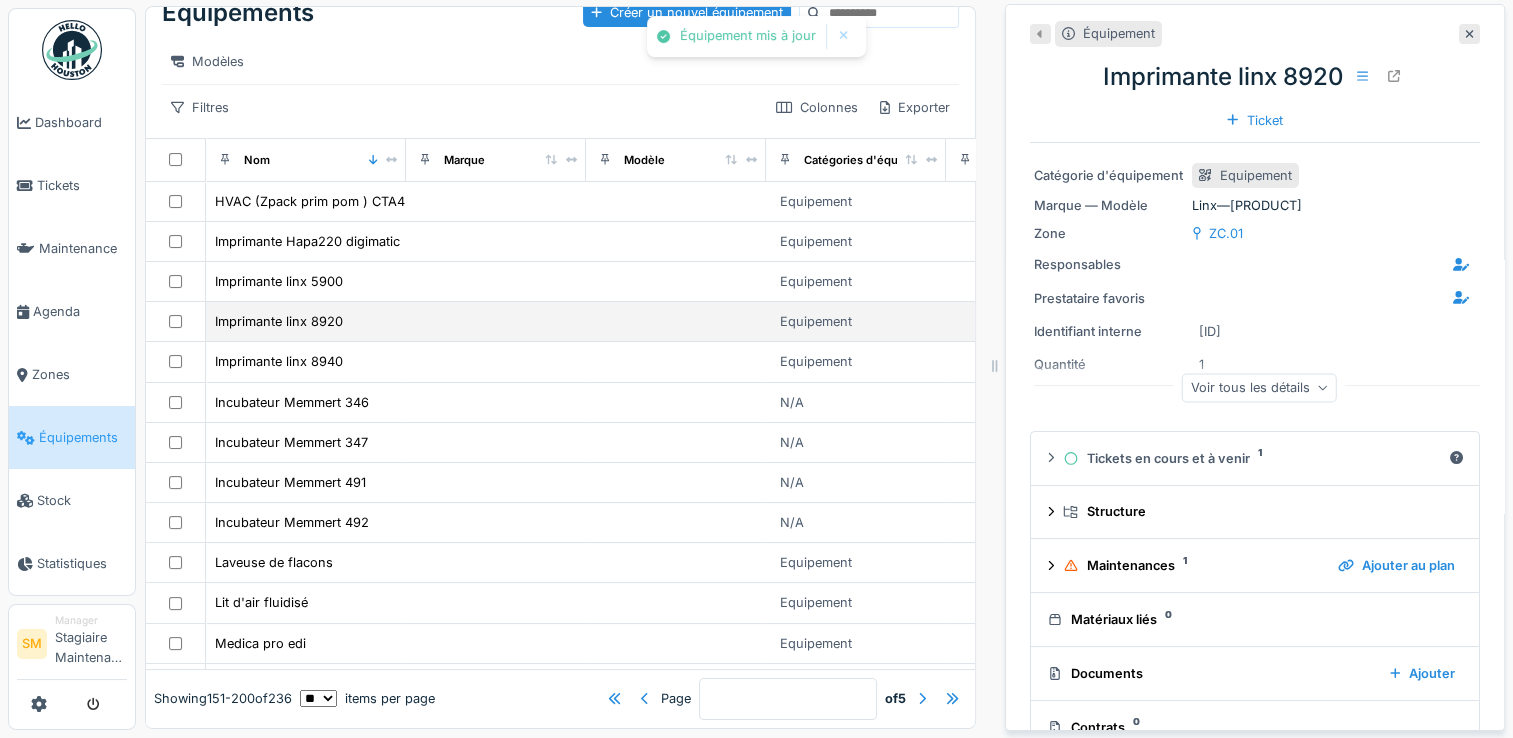 click on "Imprimante linx 8920" at bounding box center [306, 321] 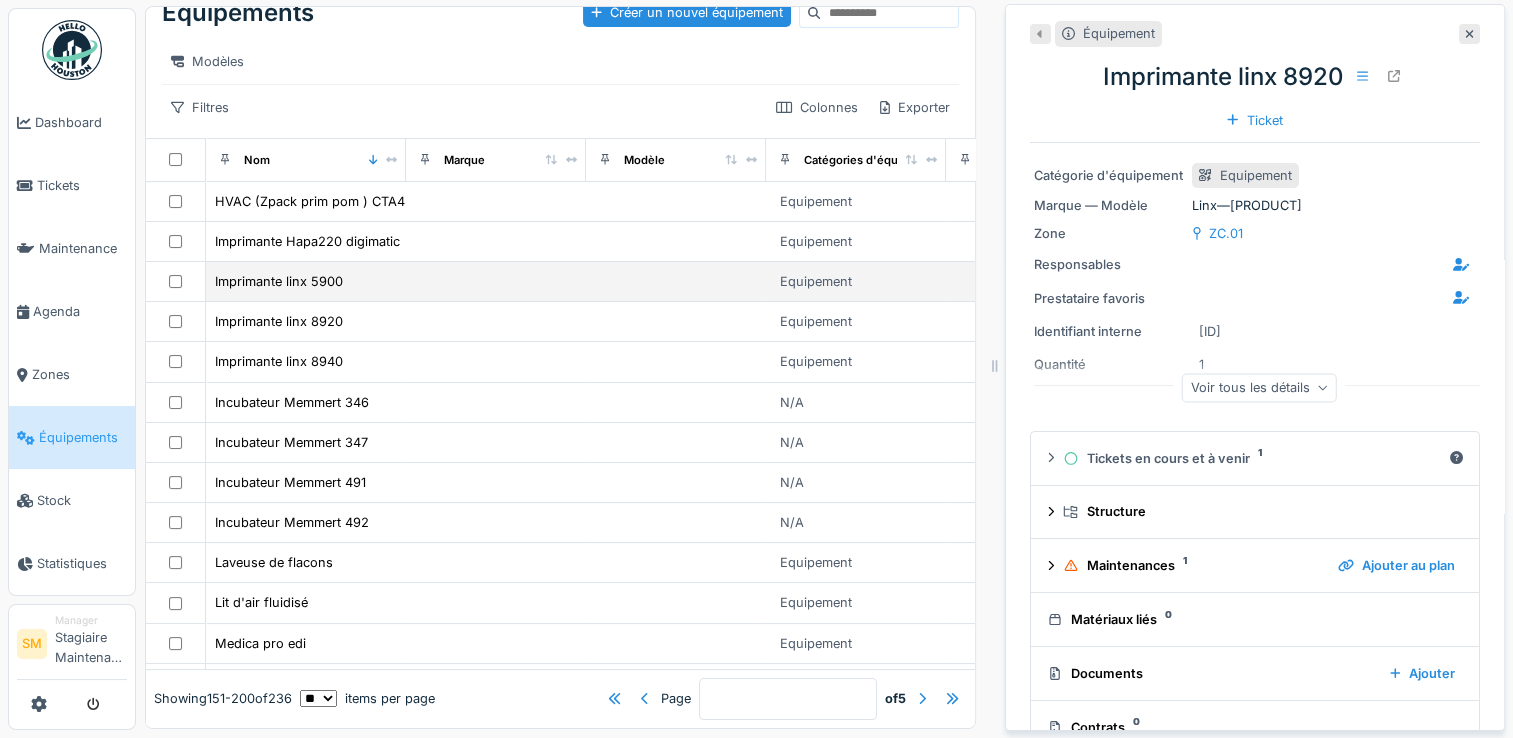 click on "Imprimante linx 5900" at bounding box center (306, 281) 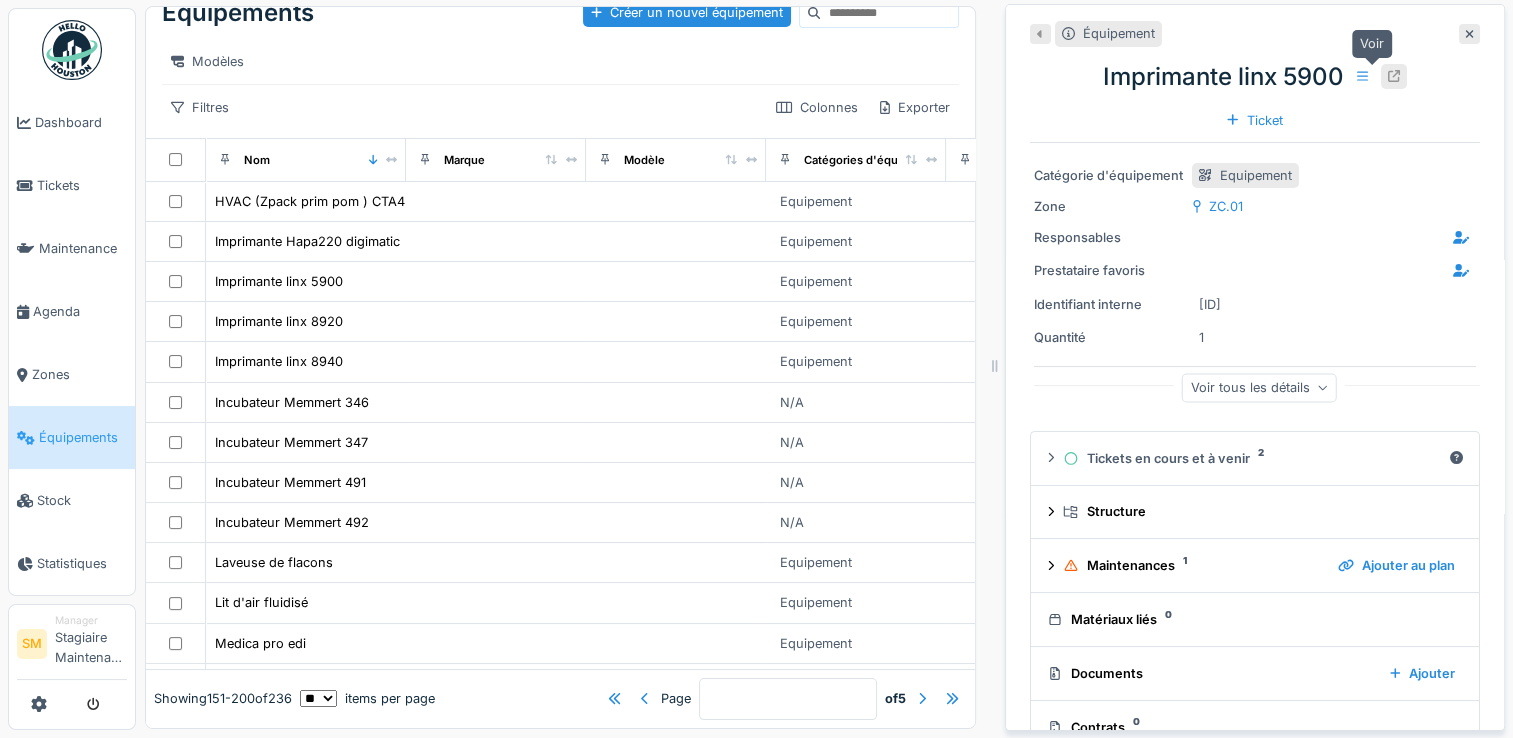 click 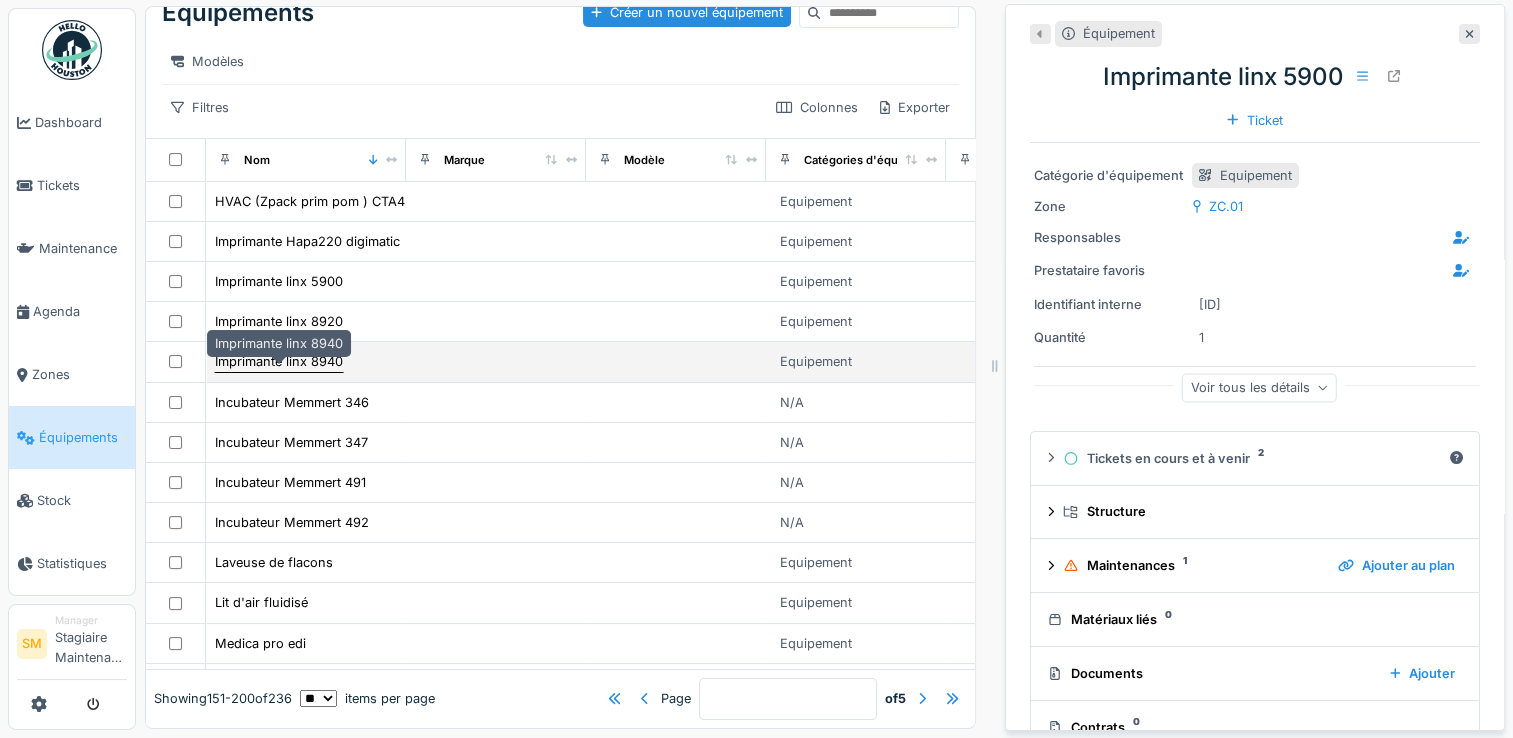 click on "Imprimante linx 8940" at bounding box center (279, 361) 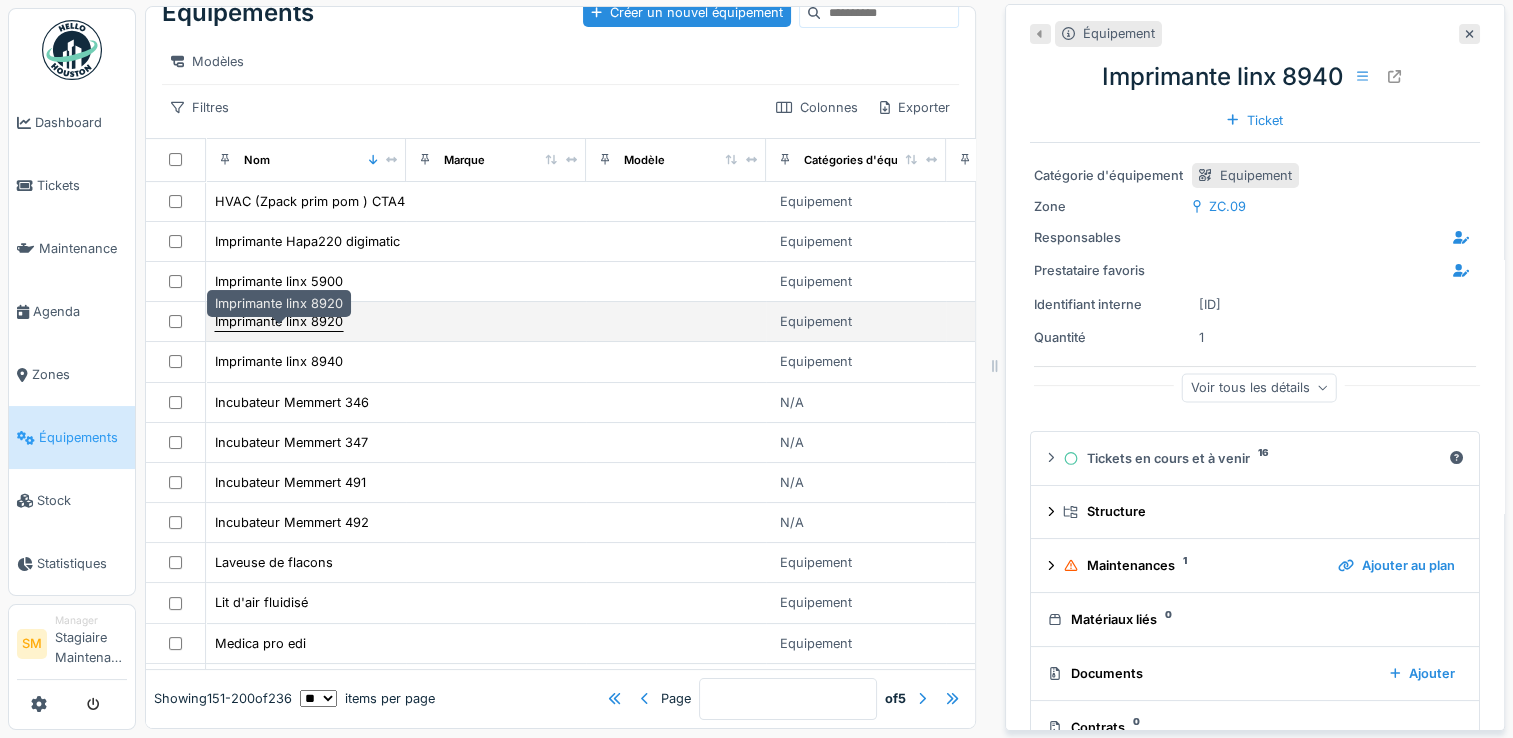 click on "Imprimante linx 8920" at bounding box center (279, 321) 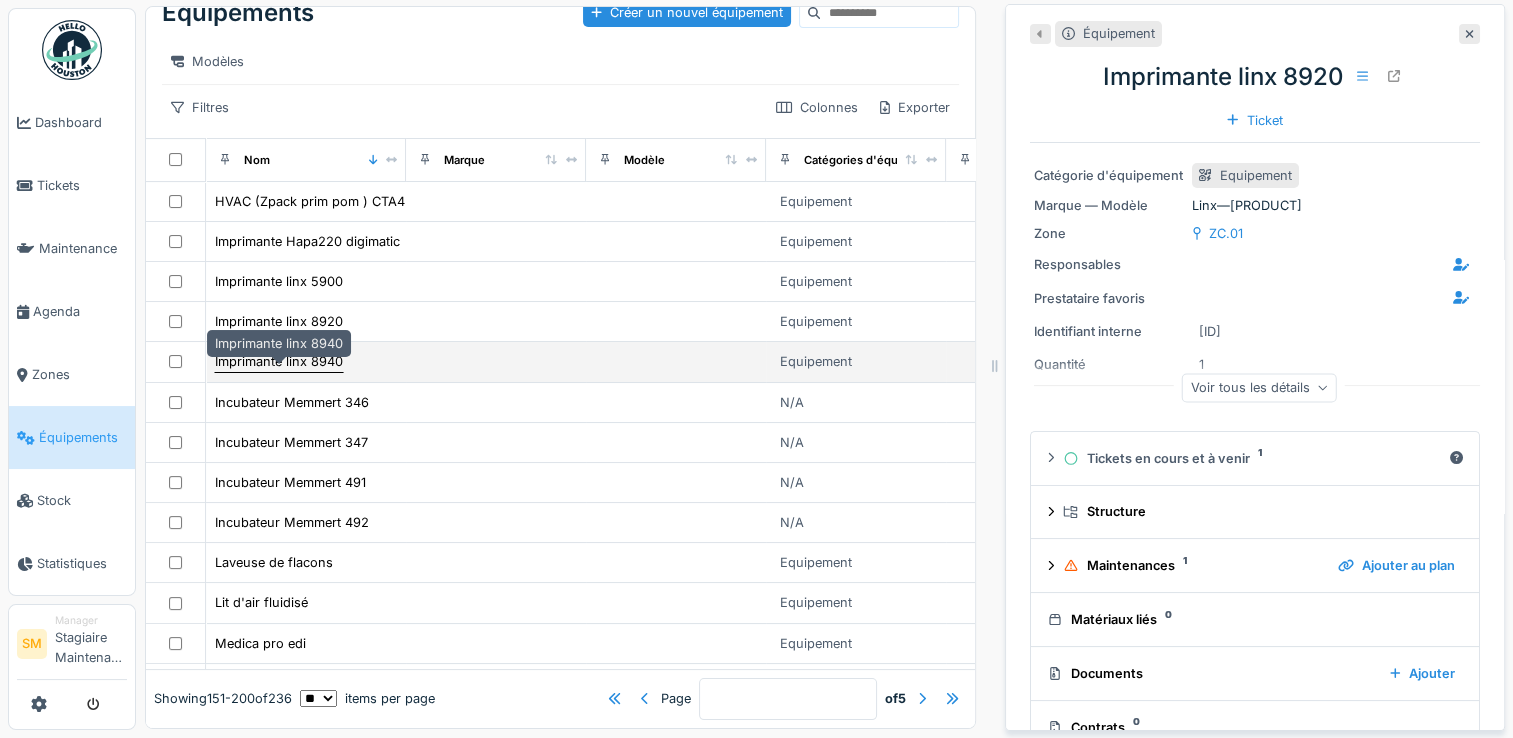 click on "Imprimante linx 8940" at bounding box center (279, 361) 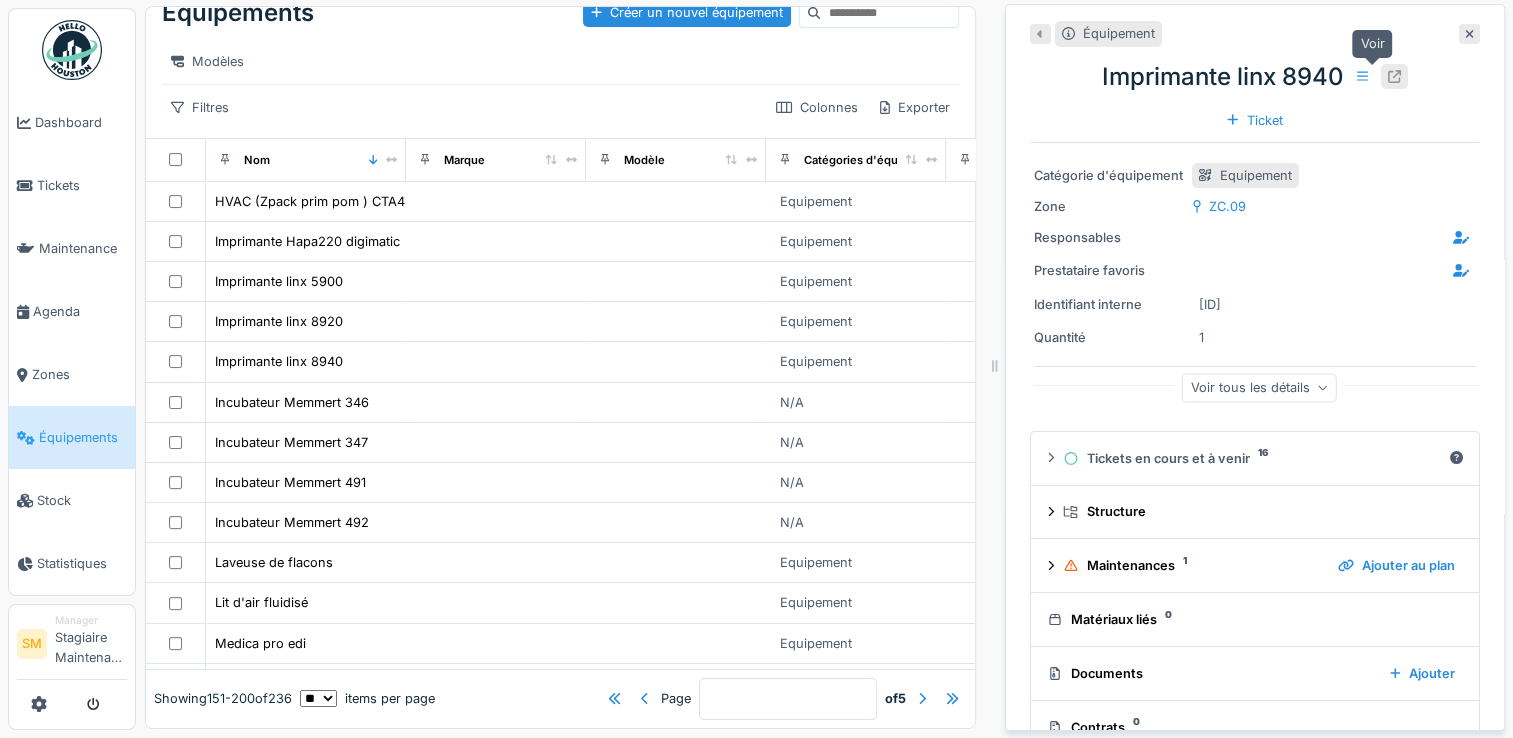 click 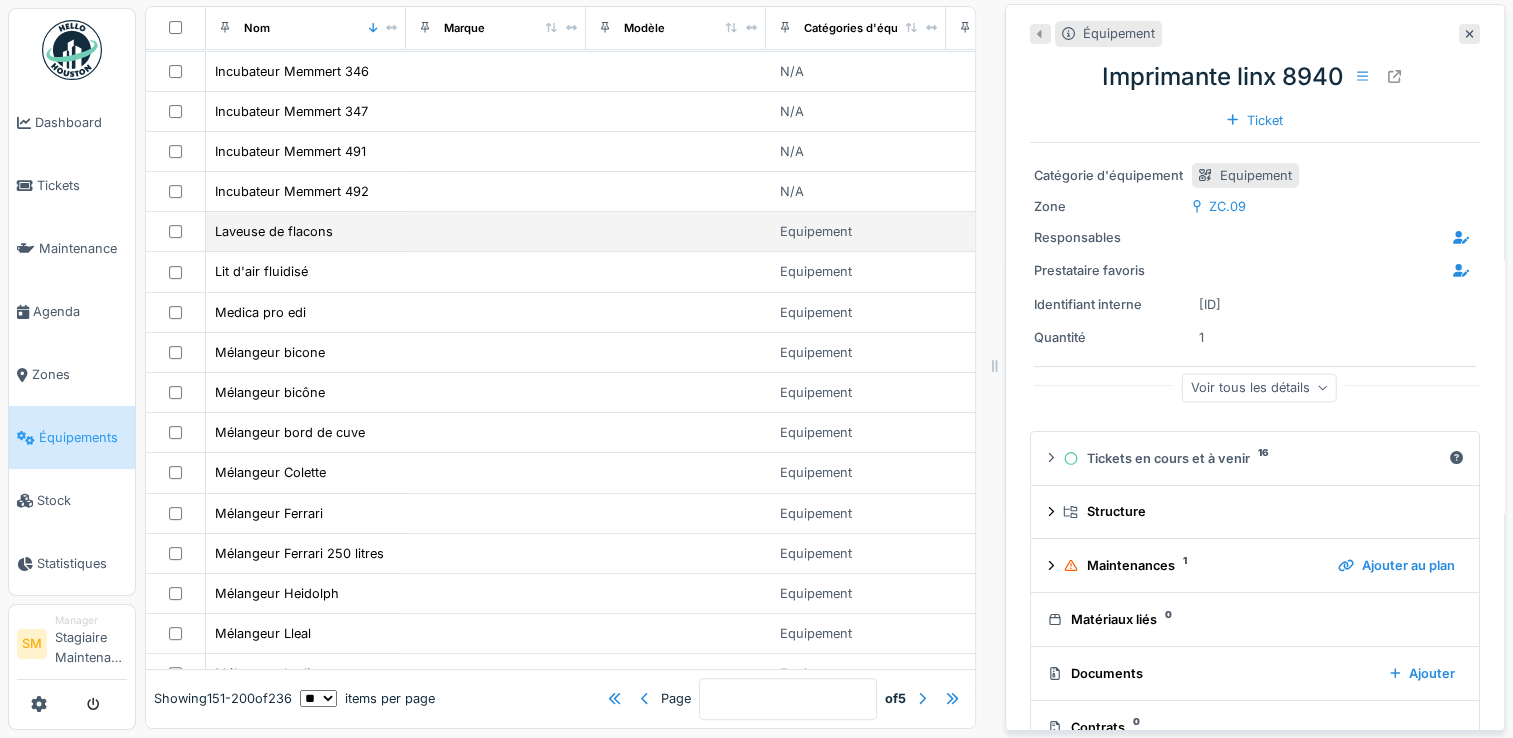 scroll, scrollTop: 463, scrollLeft: 0, axis: vertical 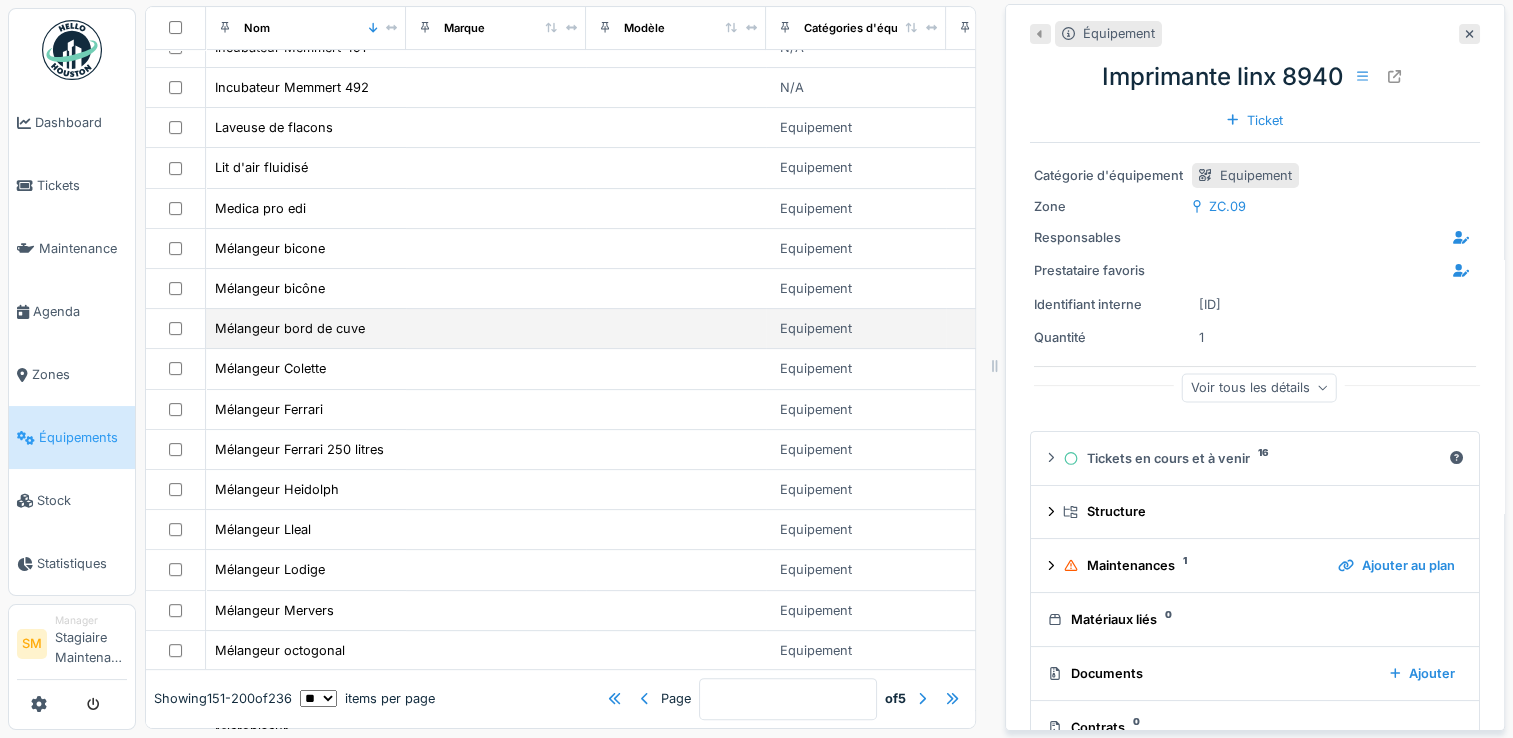 click on "Mélangeur bord de cuve" at bounding box center [306, 328] 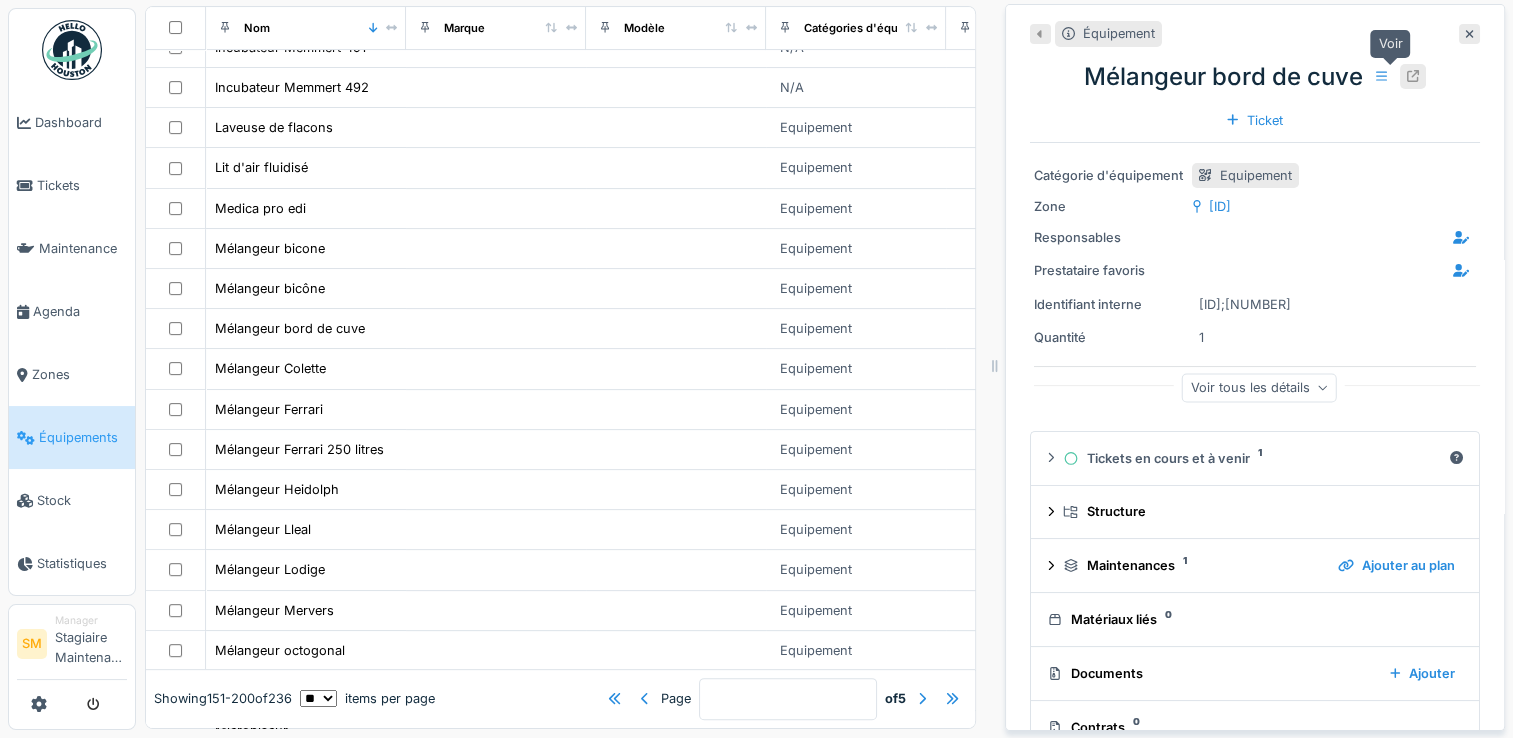 click at bounding box center [1413, 76] 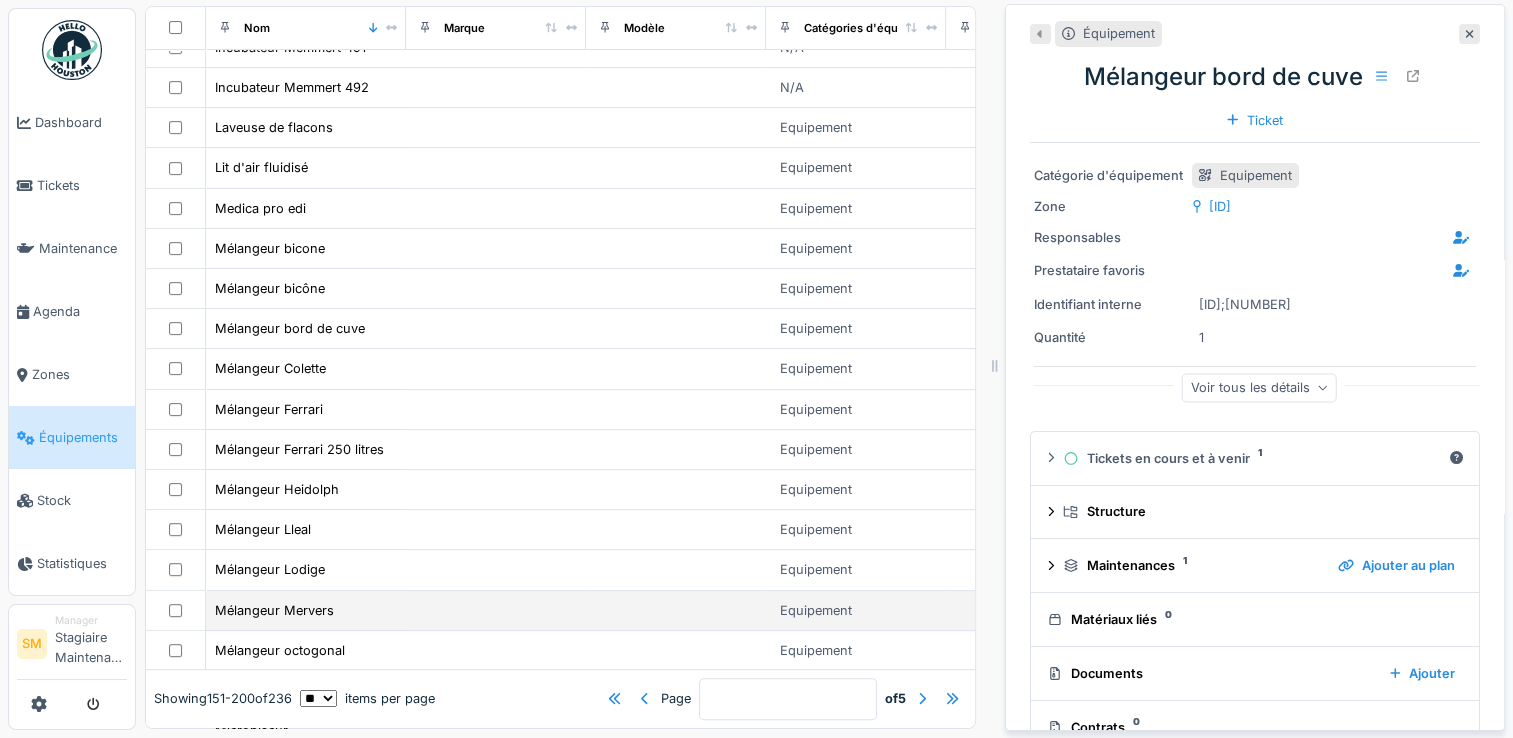 click on "Mélangeur Mervers" at bounding box center (306, 610) 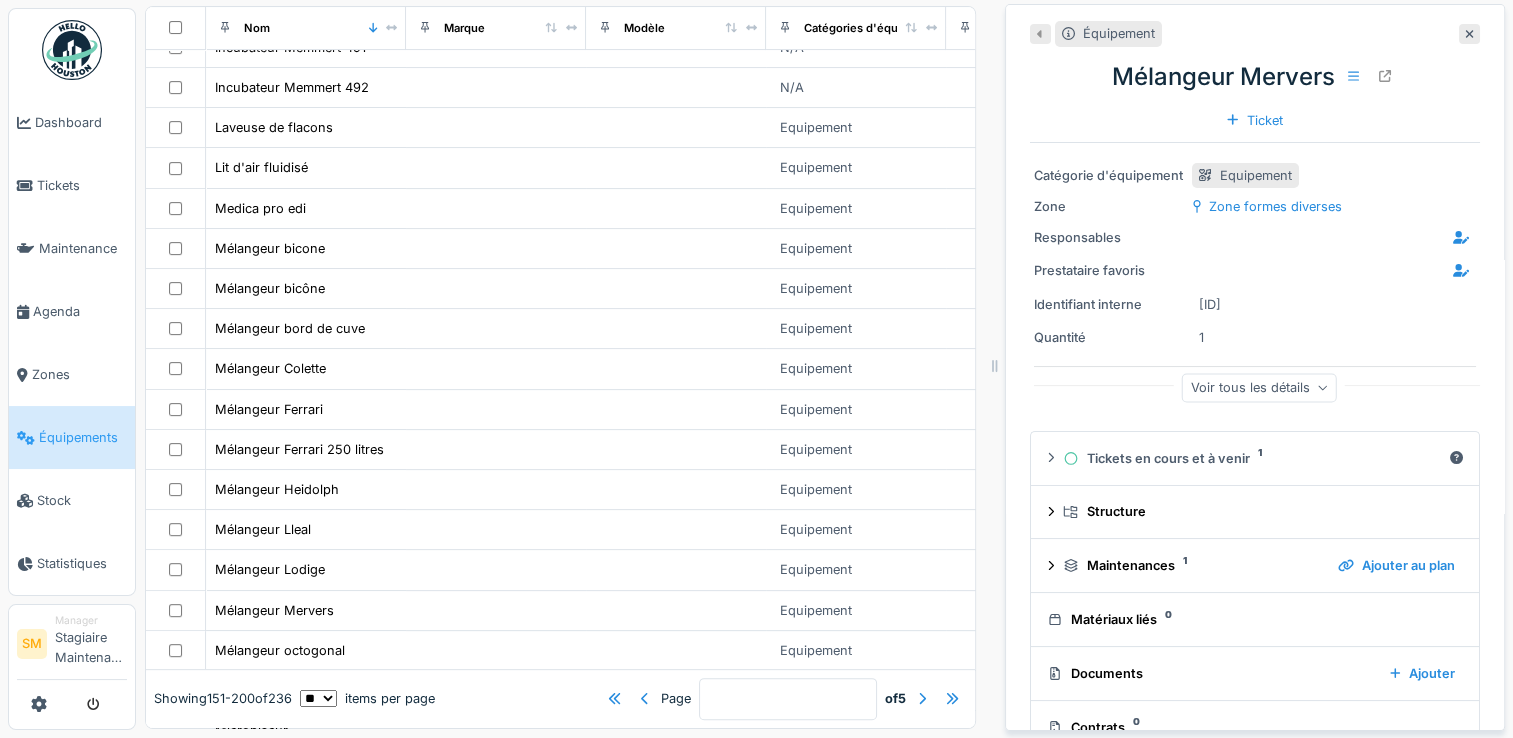 click on "Mélangeur Mervers Ticket" at bounding box center [1255, 94] 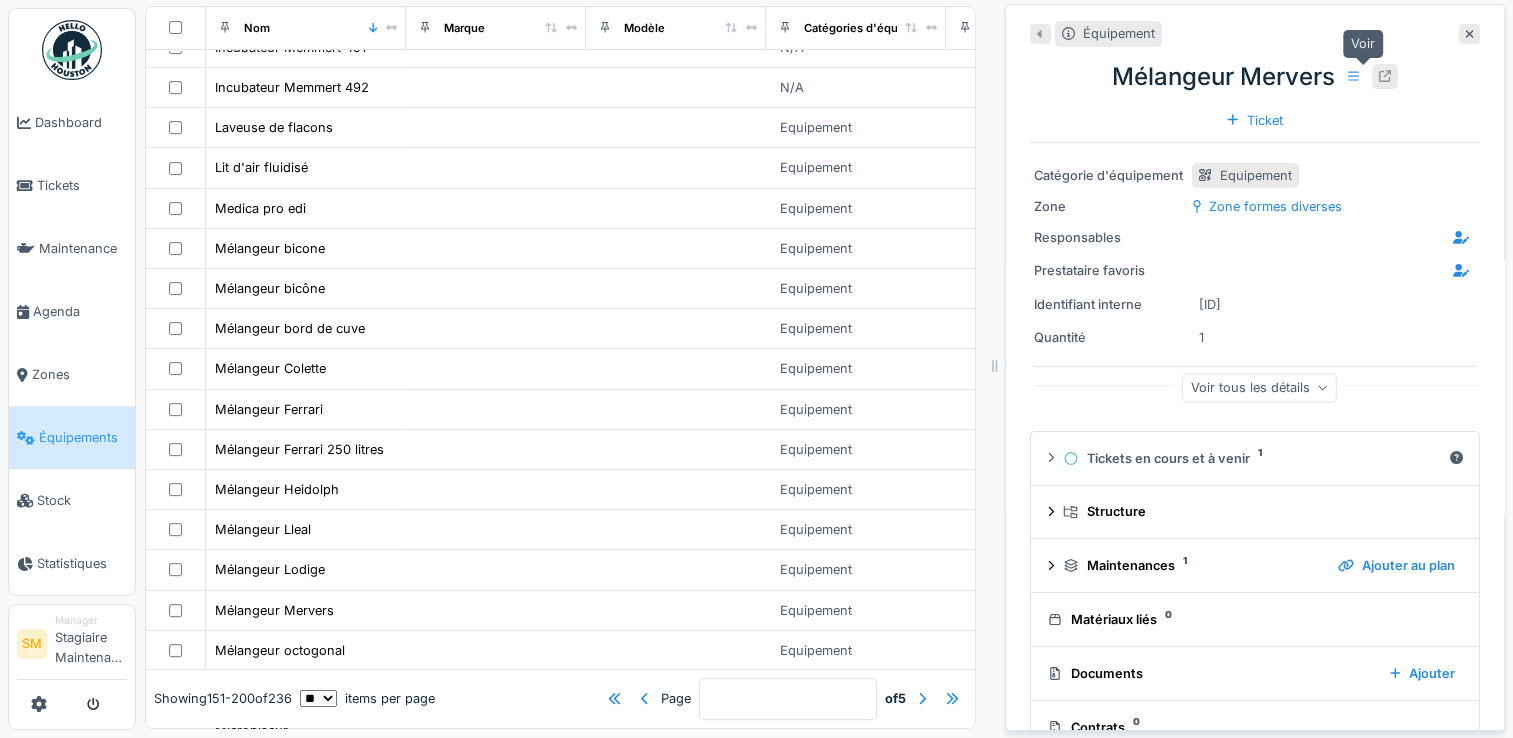 click 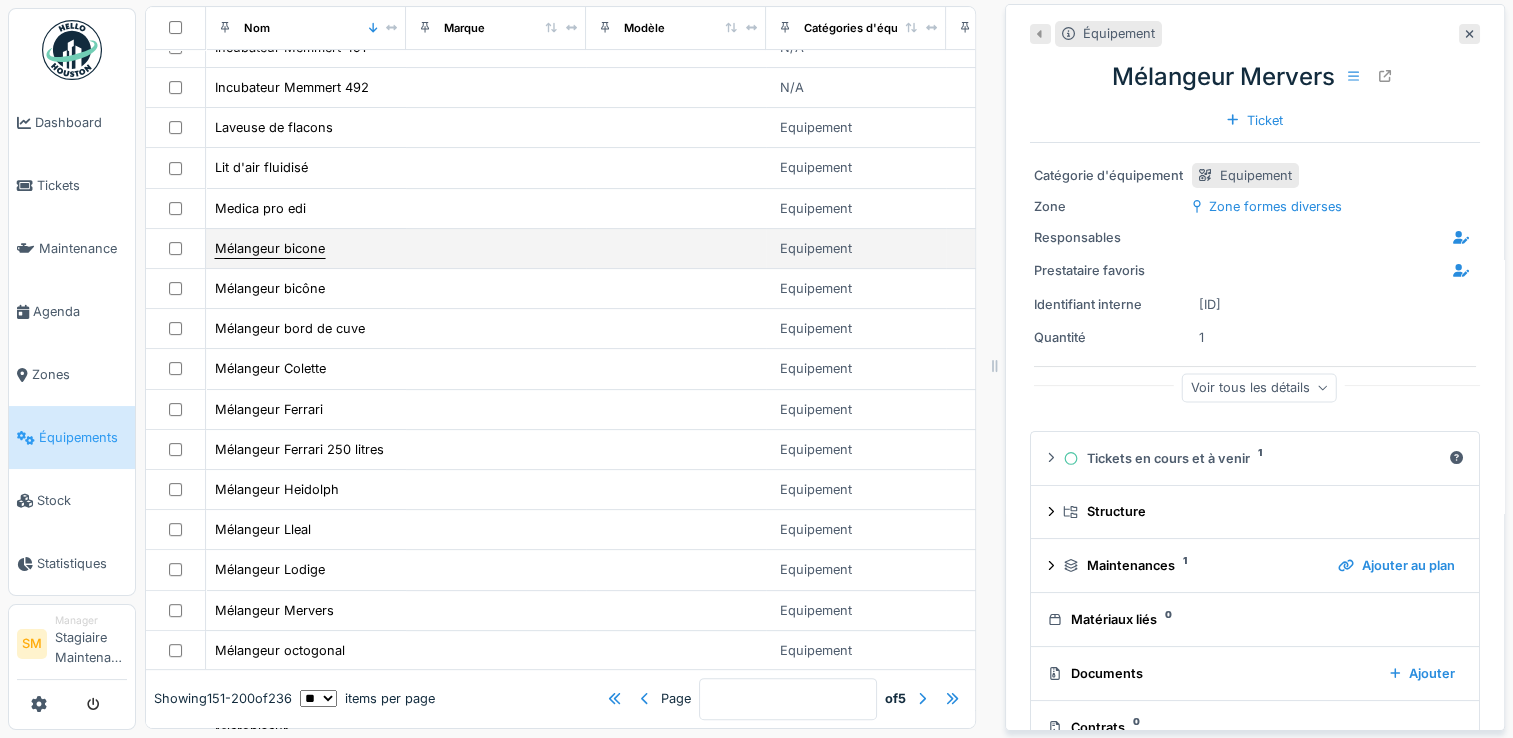 scroll, scrollTop: 0, scrollLeft: 0, axis: both 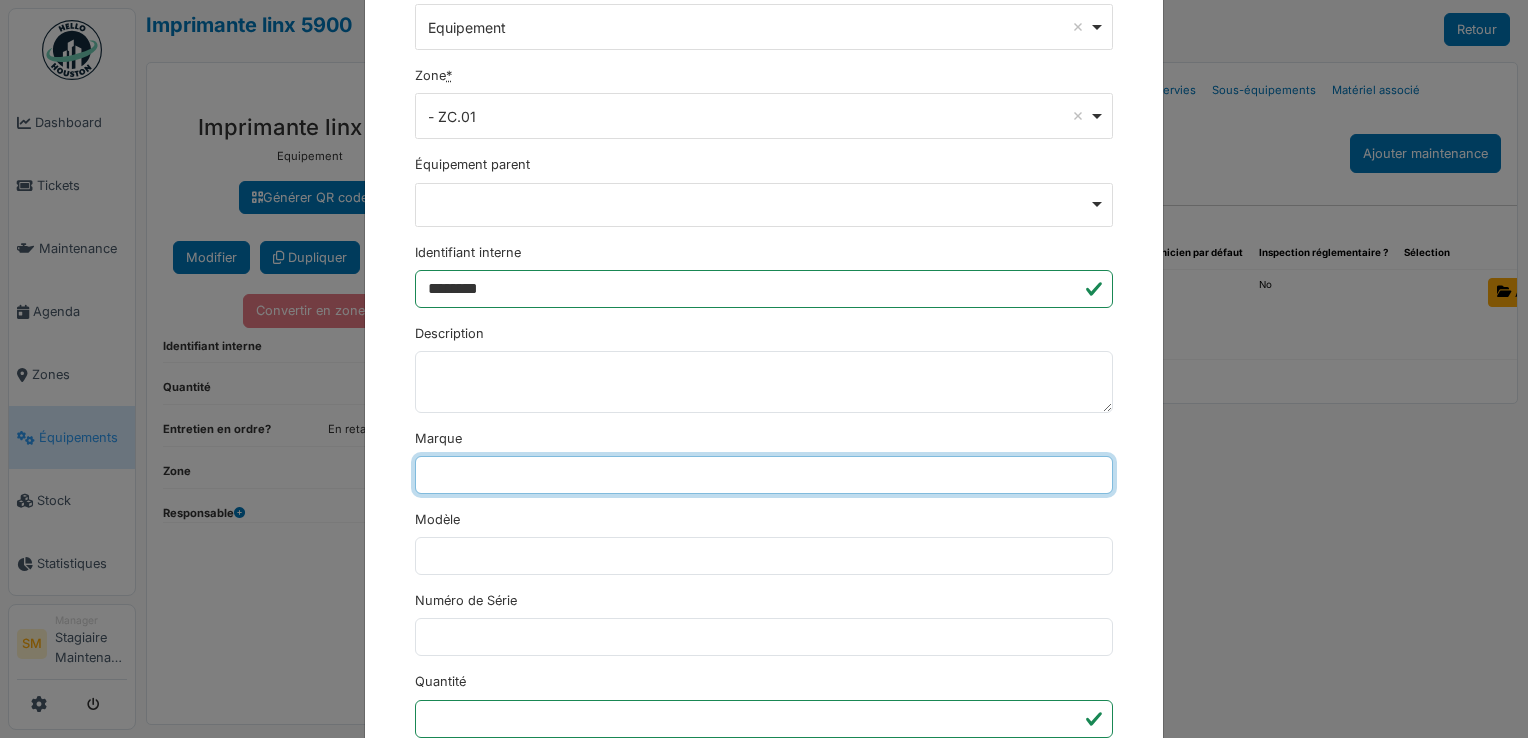 click on "Marque" at bounding box center (764, 475) 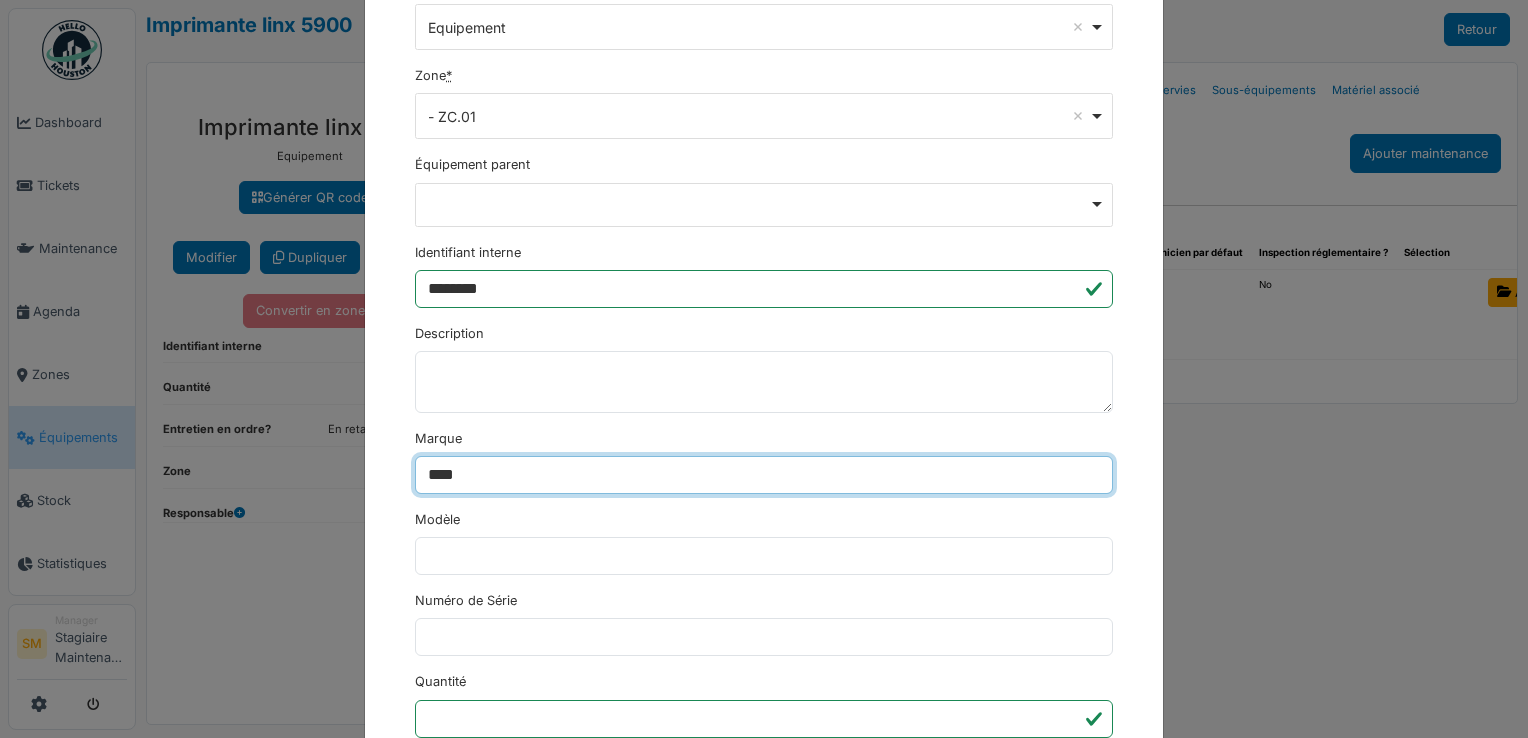 type on "****" 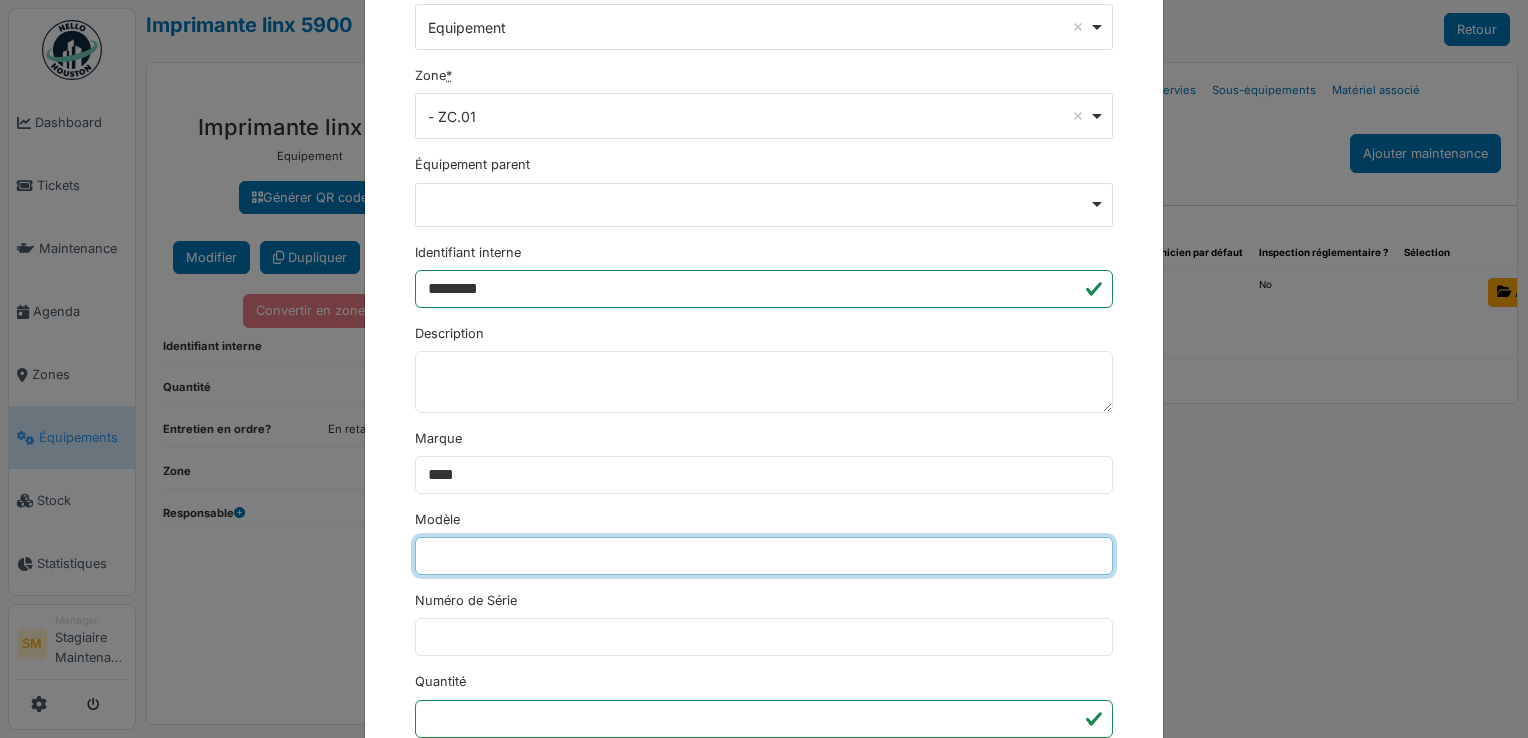 click on "Modèle" at bounding box center (764, 556) 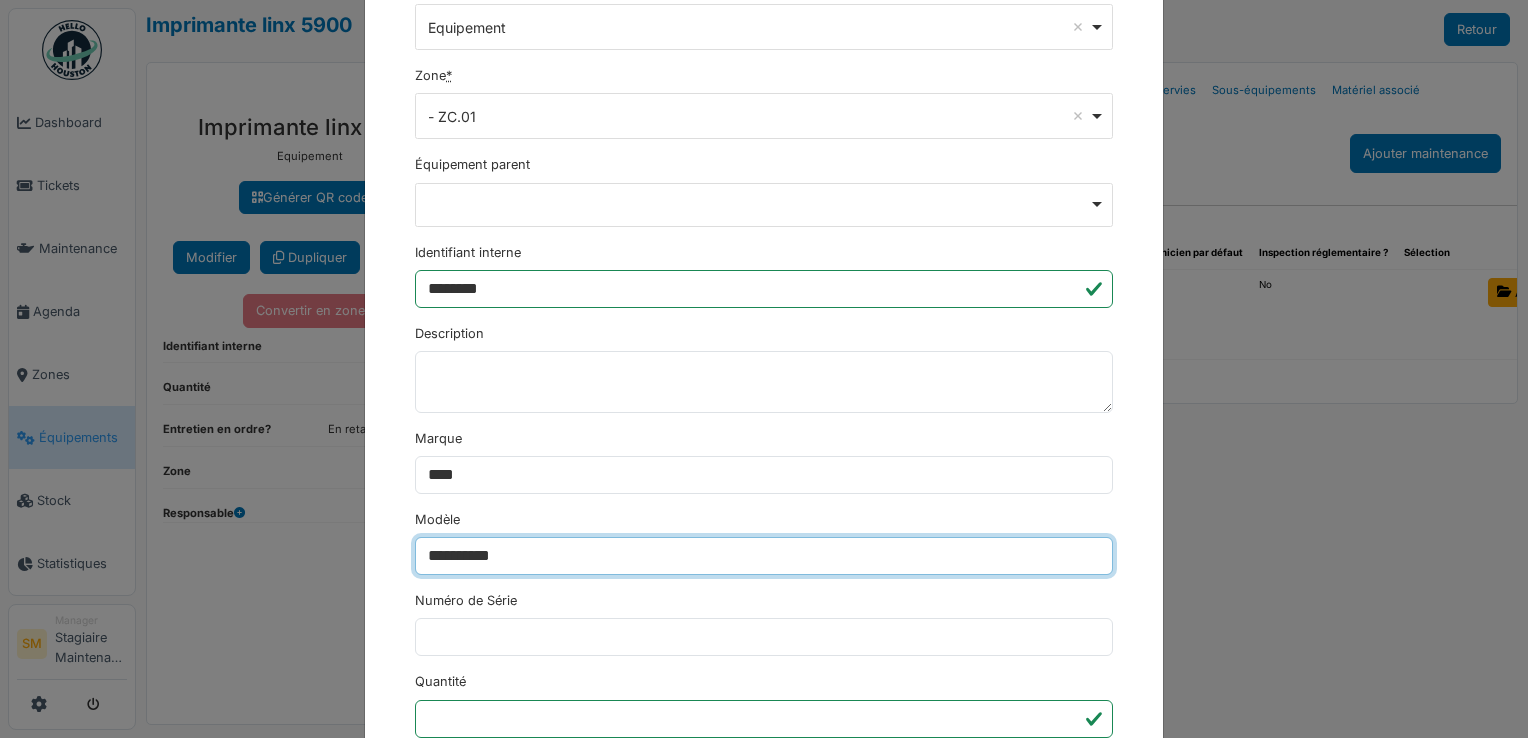 type on "**********" 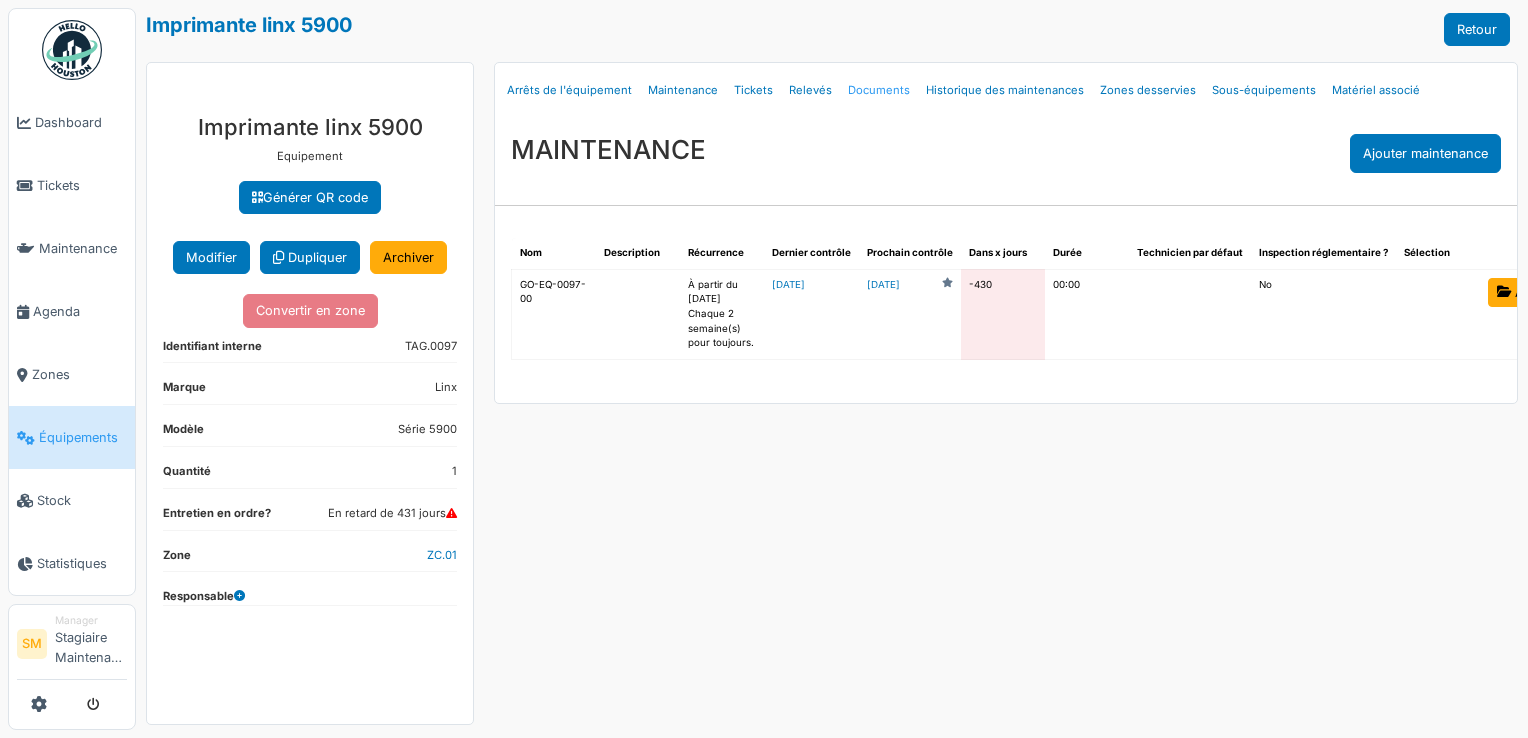 click on "Documents" at bounding box center (879, 90) 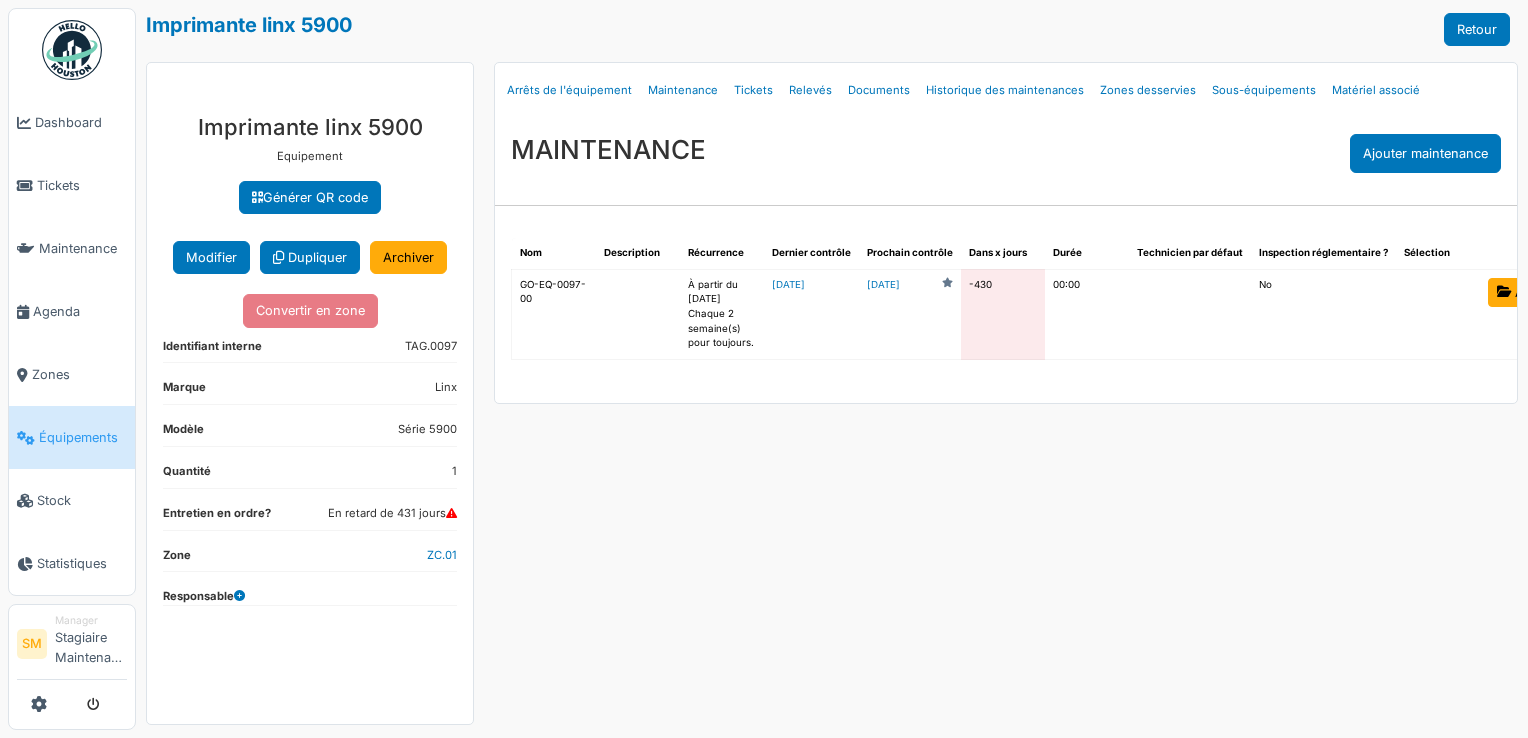 select on "***" 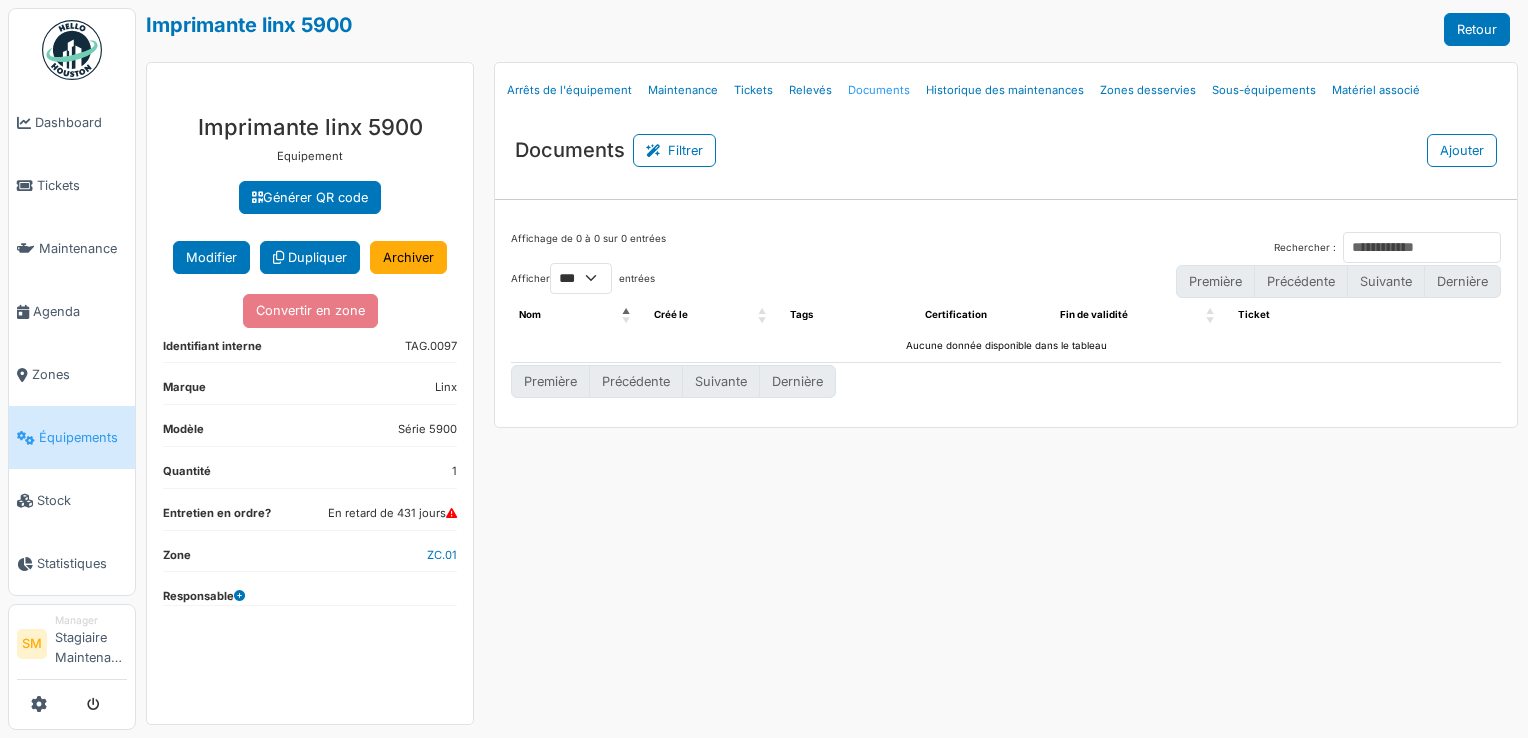 click on "Documents" at bounding box center [879, 90] 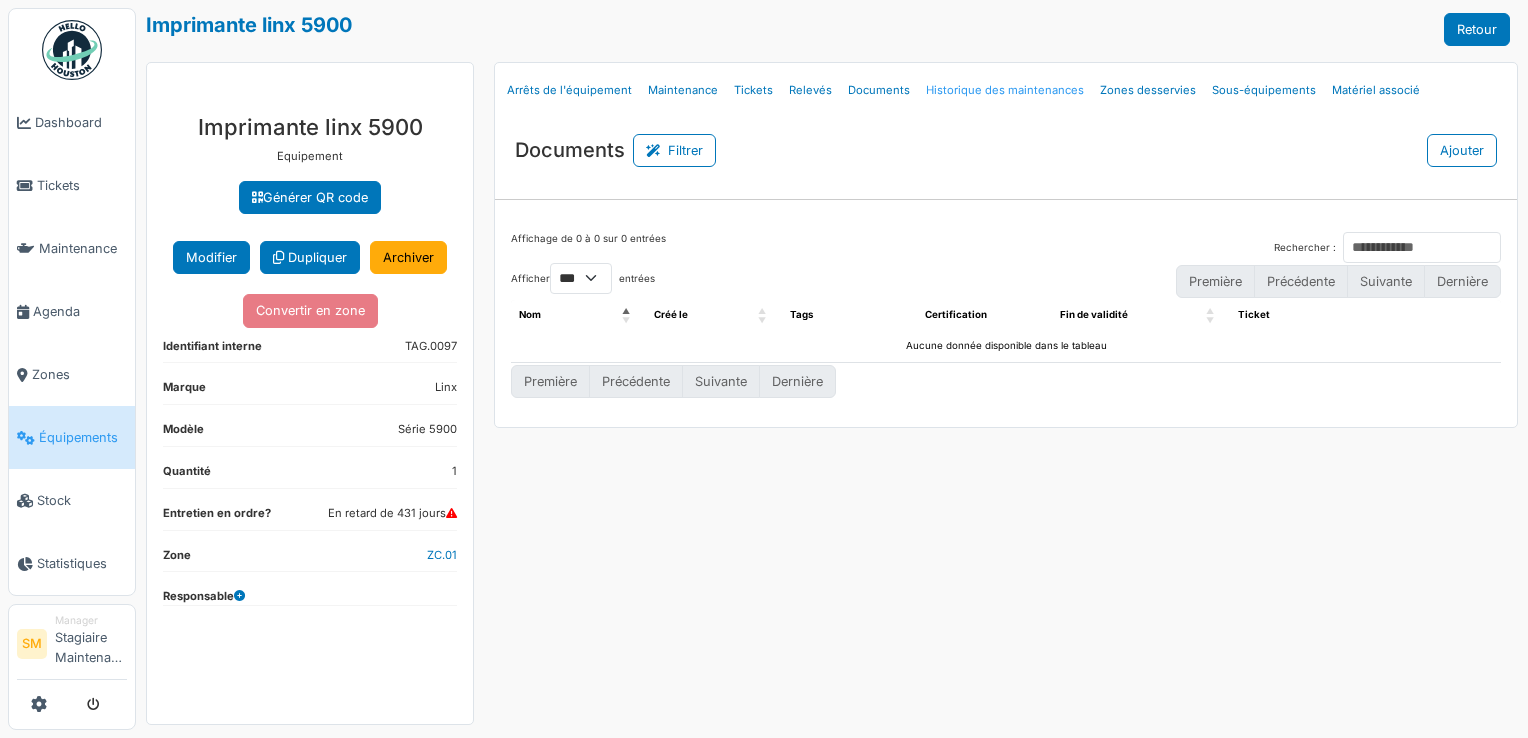 select on "***" 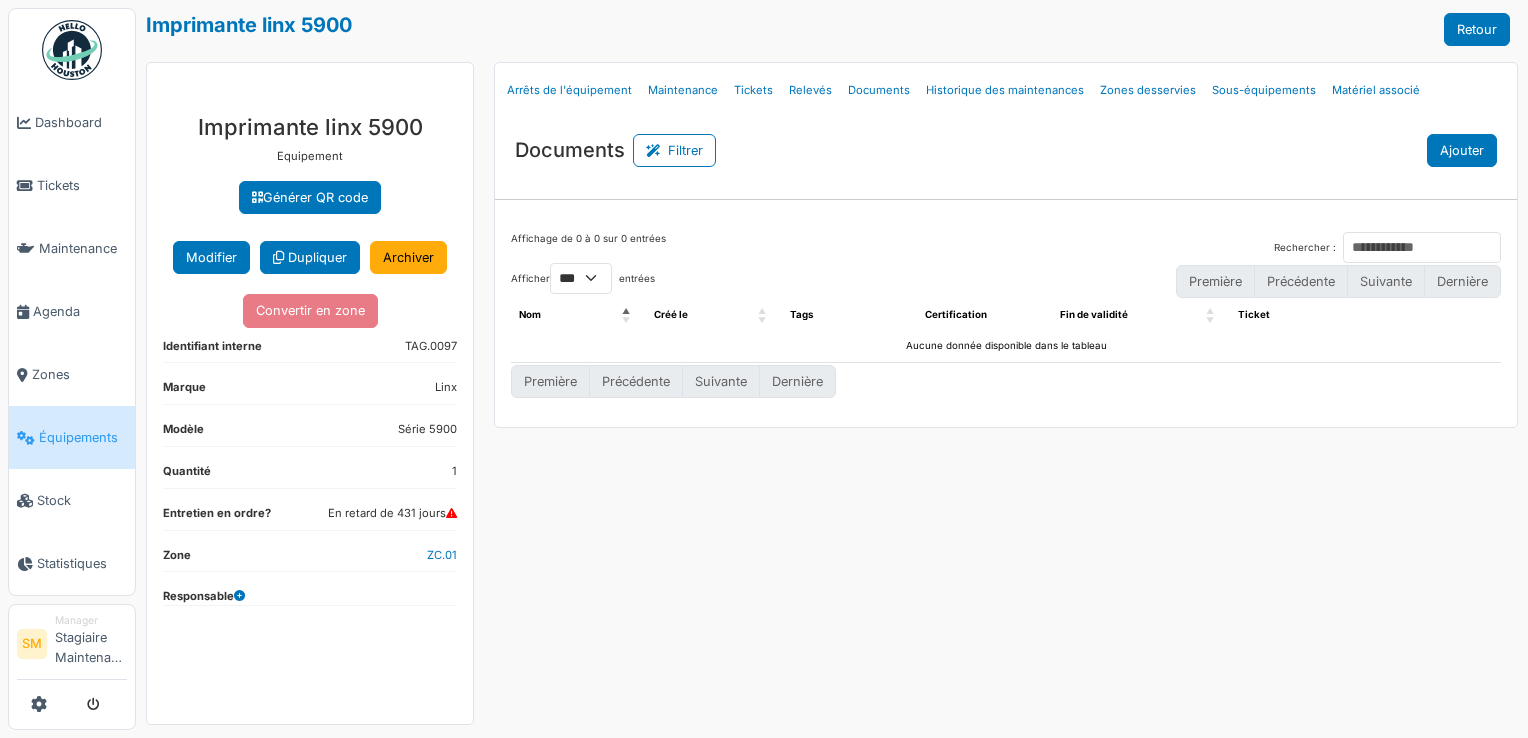 click on "Ajouter" at bounding box center (1462, 150) 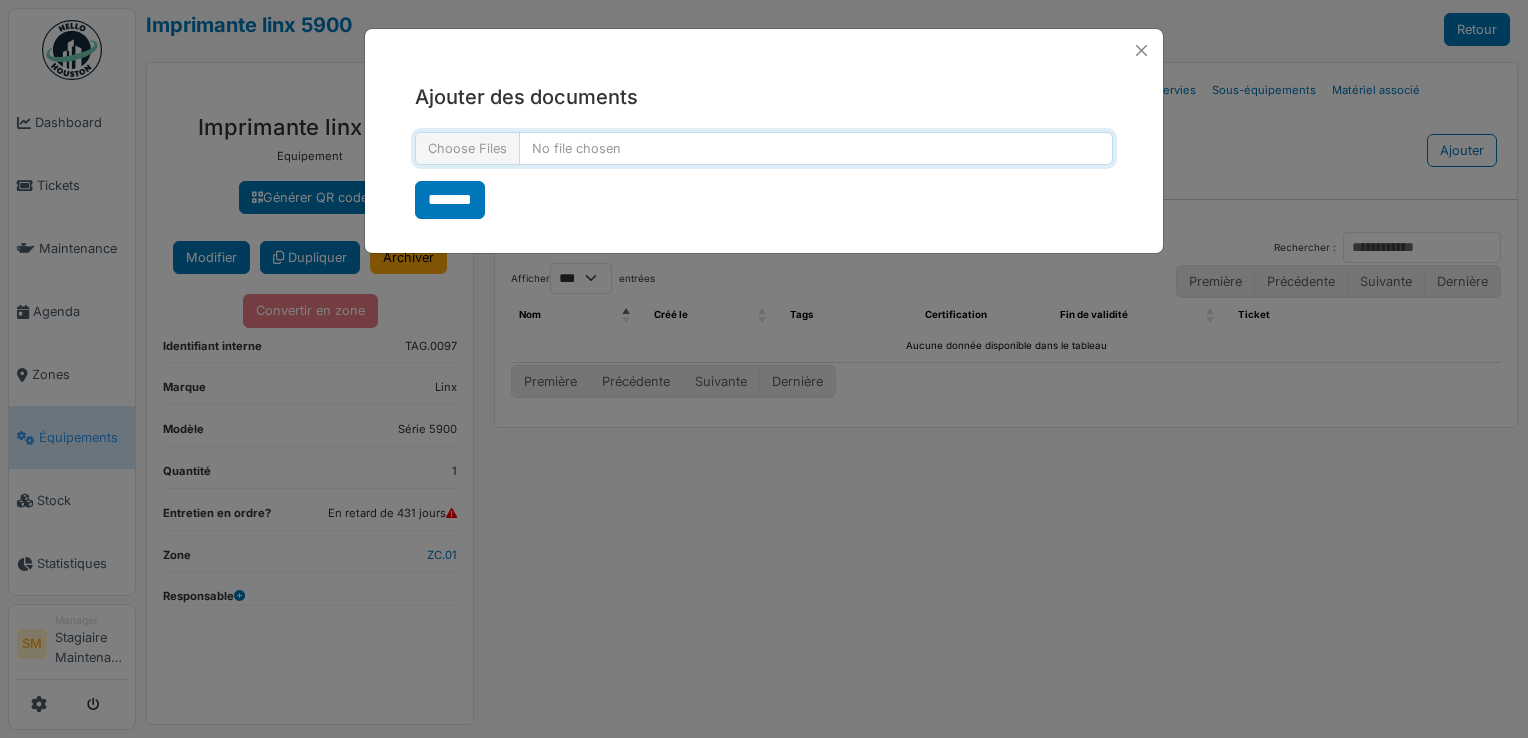 click at bounding box center [764, 148] 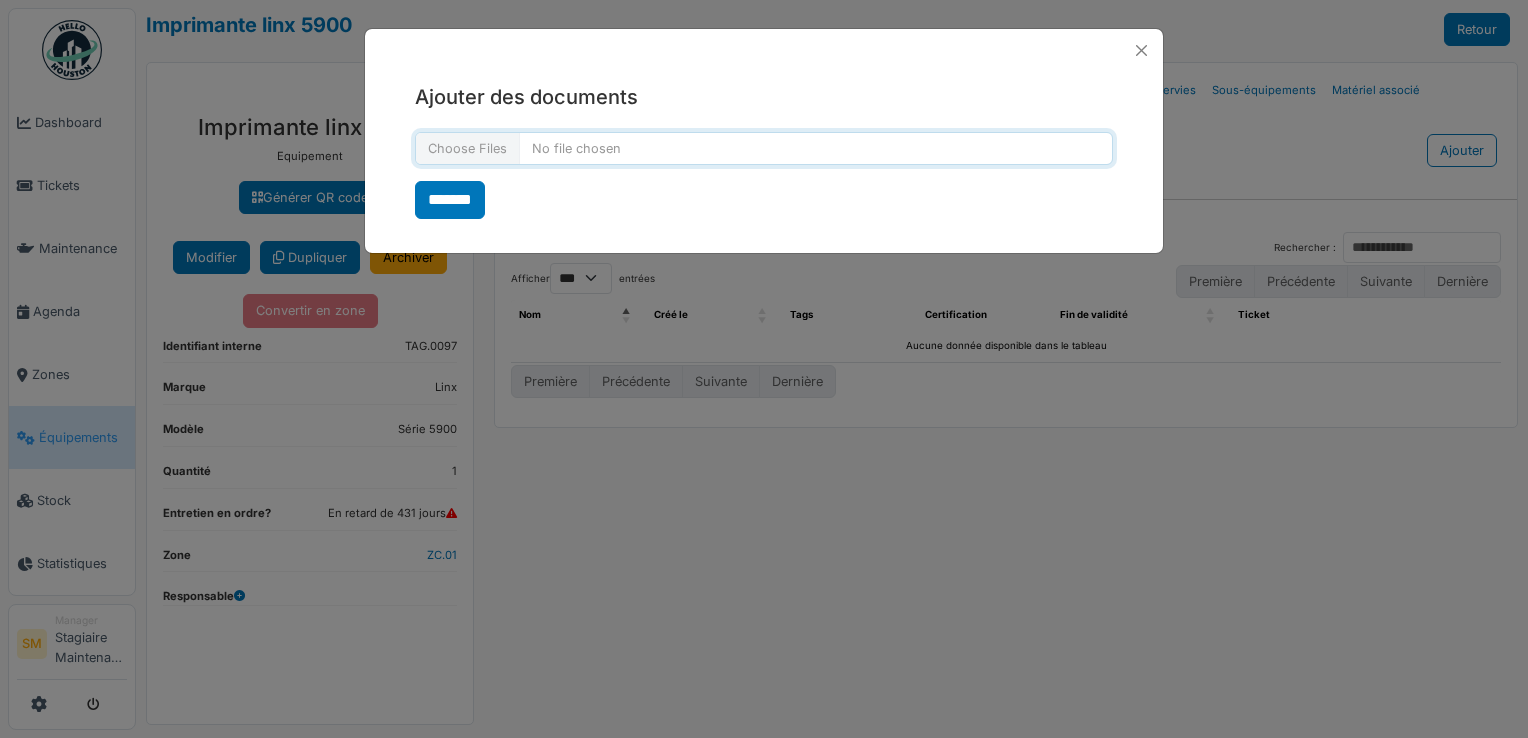 type on "**********" 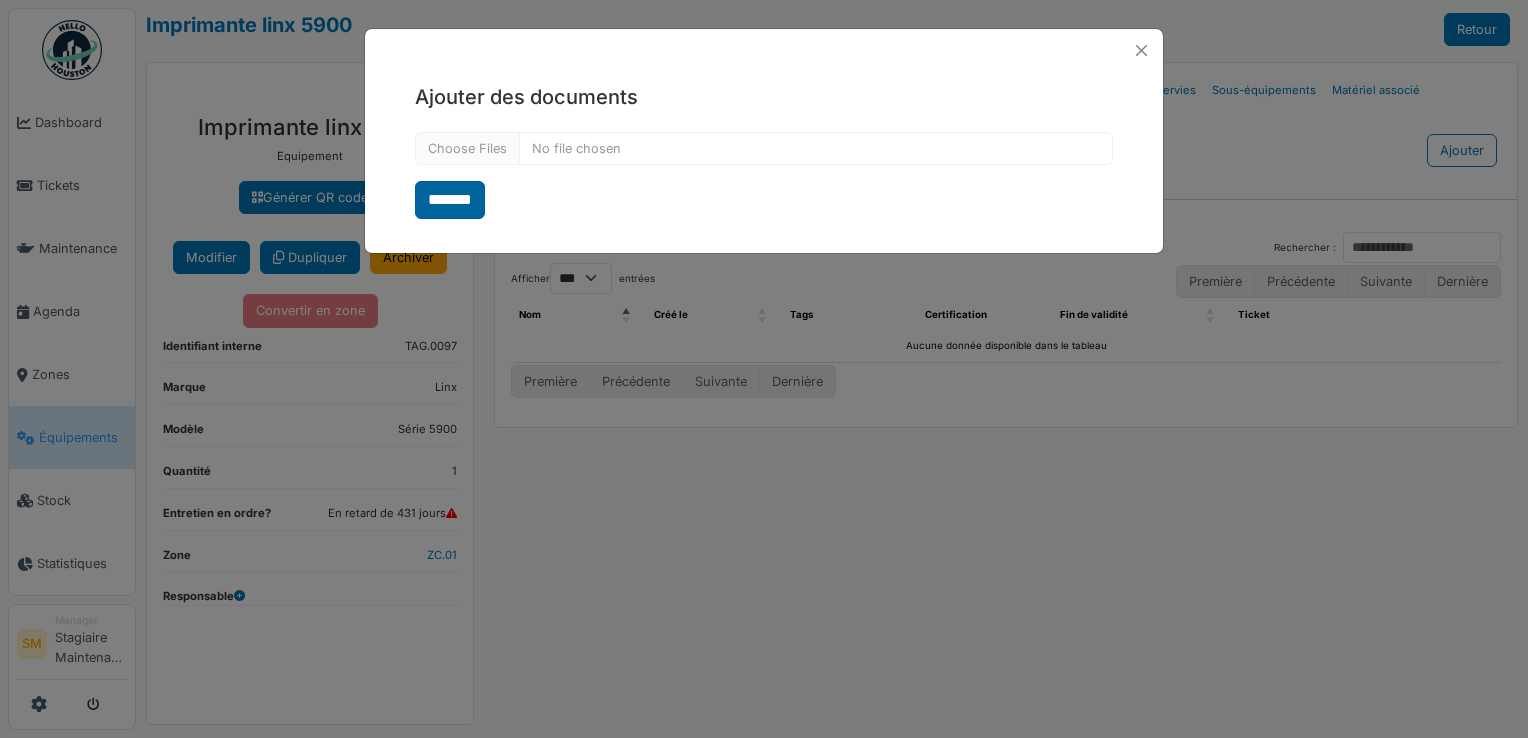 click on "*******" at bounding box center [450, 200] 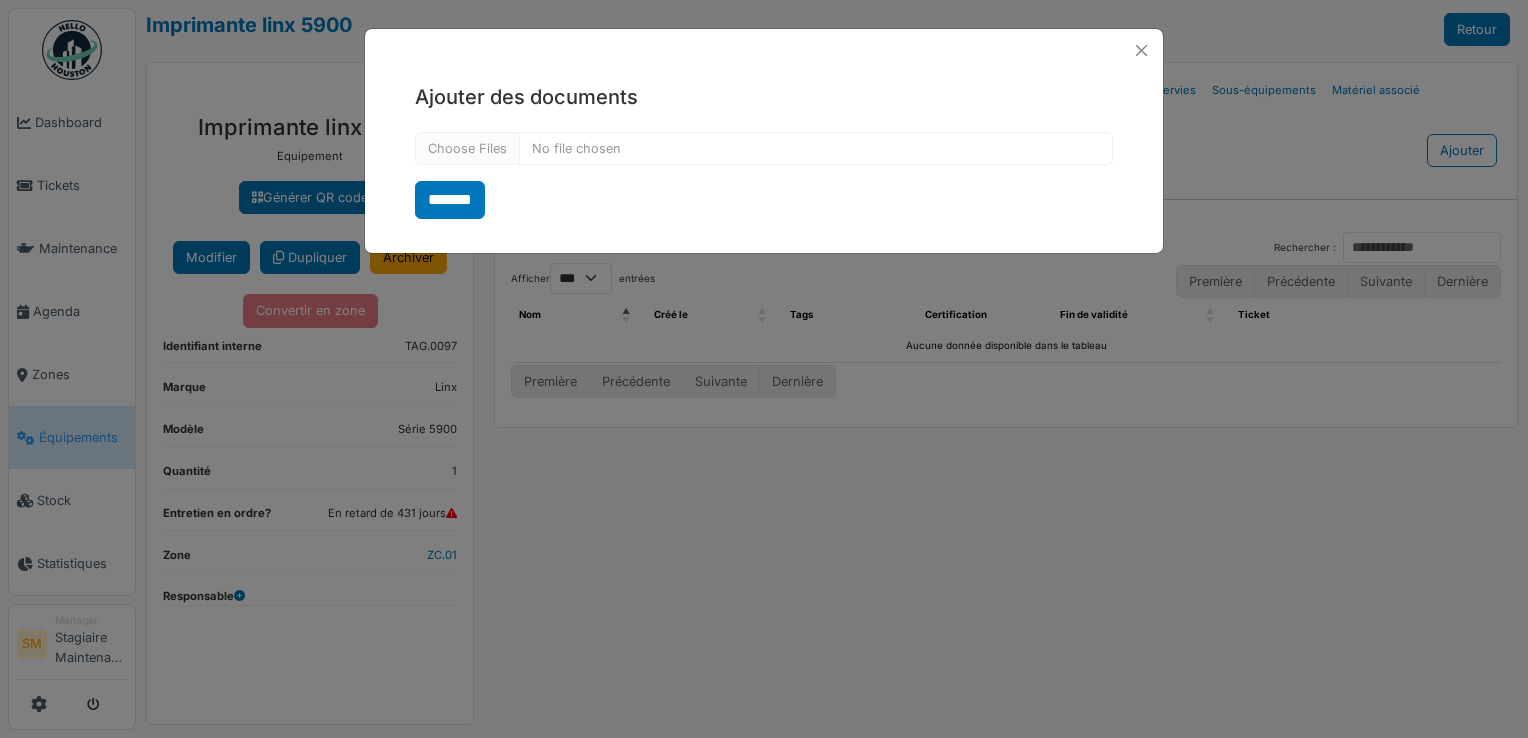 select on "***" 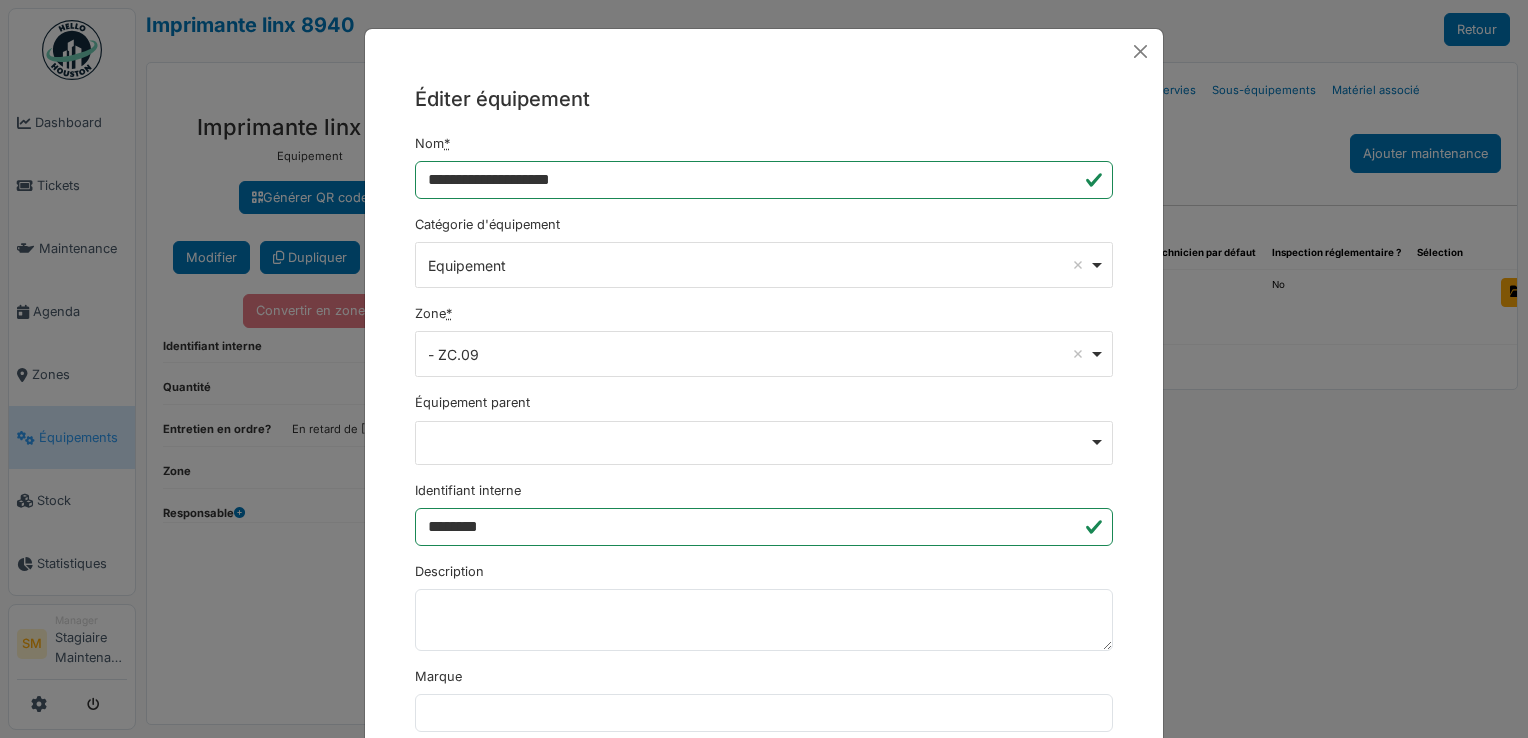 scroll, scrollTop: 0, scrollLeft: 0, axis: both 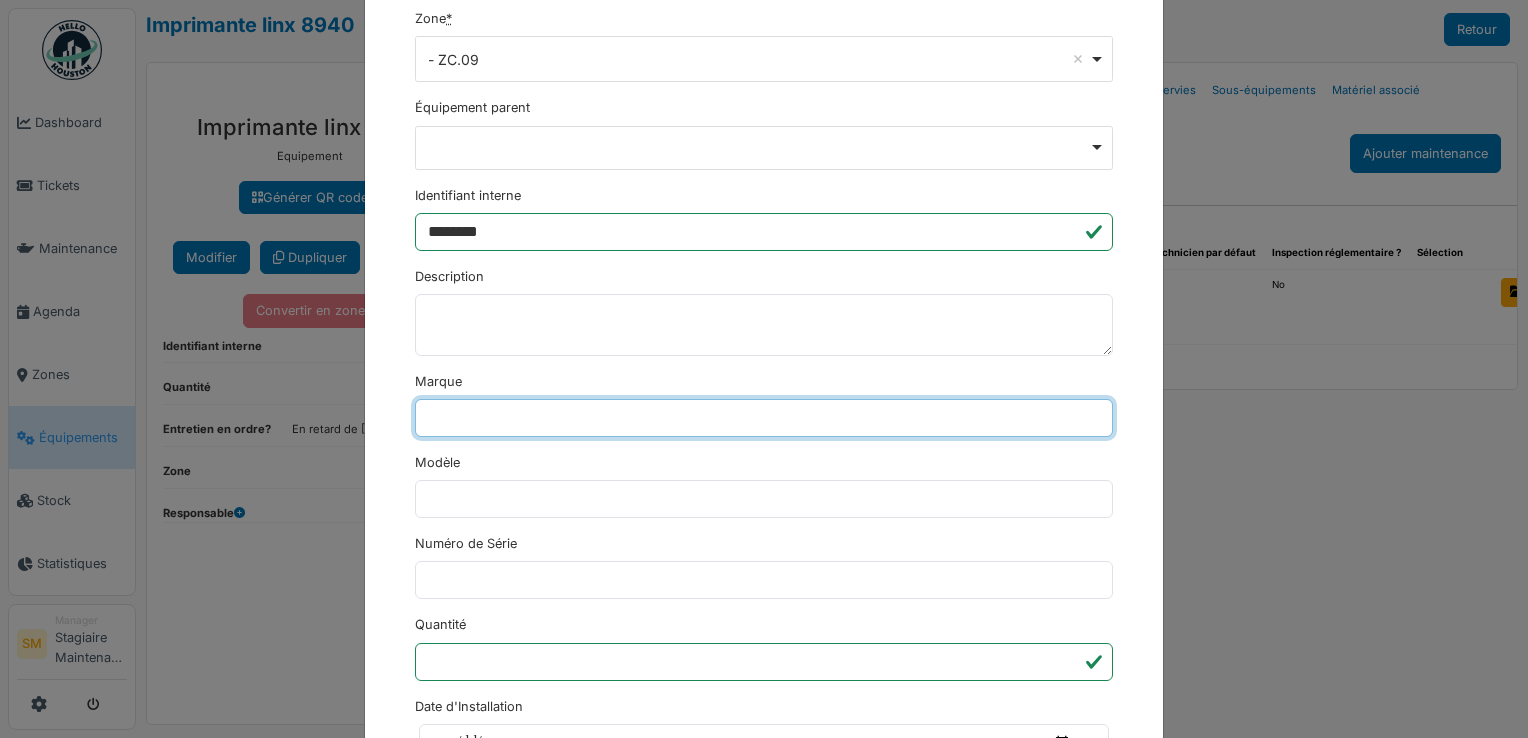 click on "Marque" at bounding box center [764, 418] 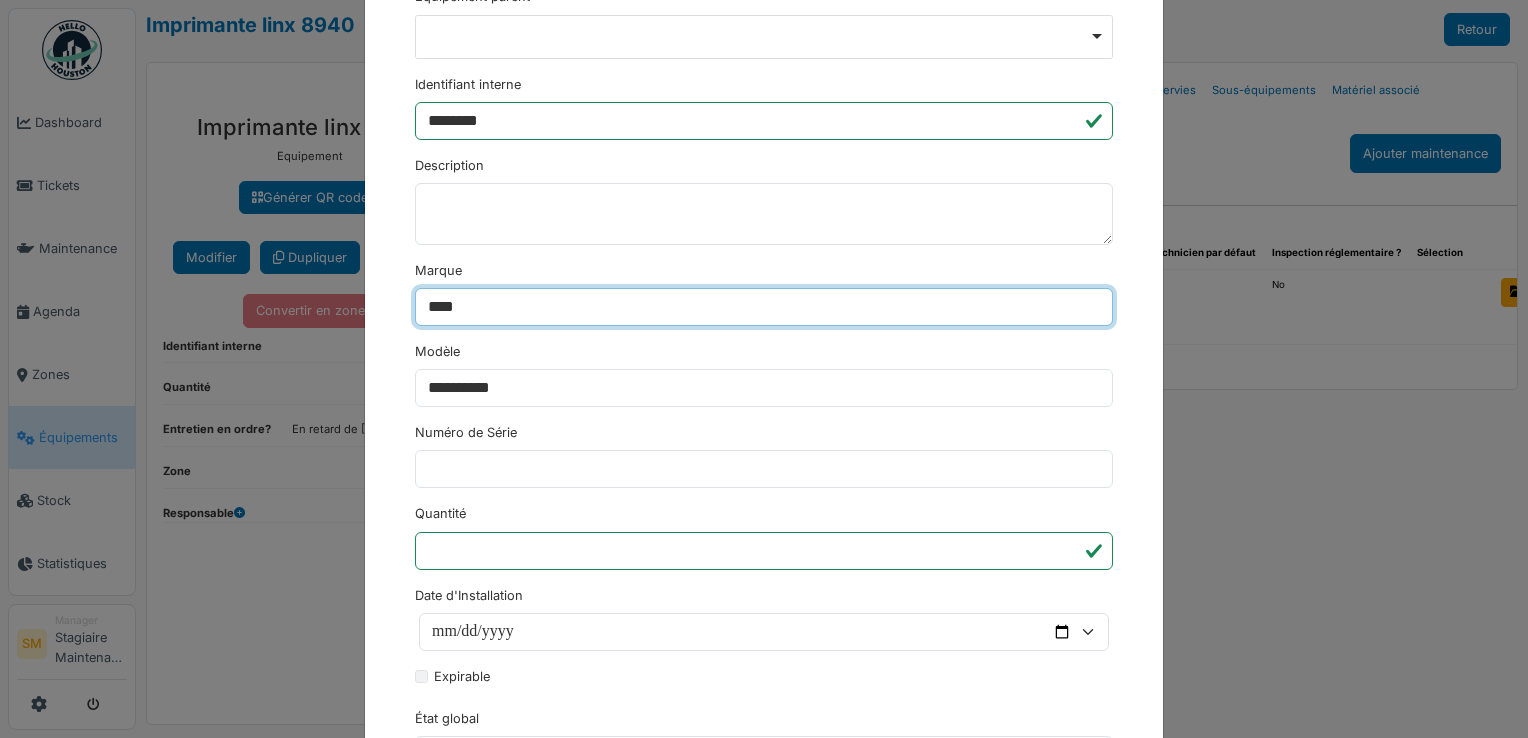 scroll, scrollTop: 456, scrollLeft: 0, axis: vertical 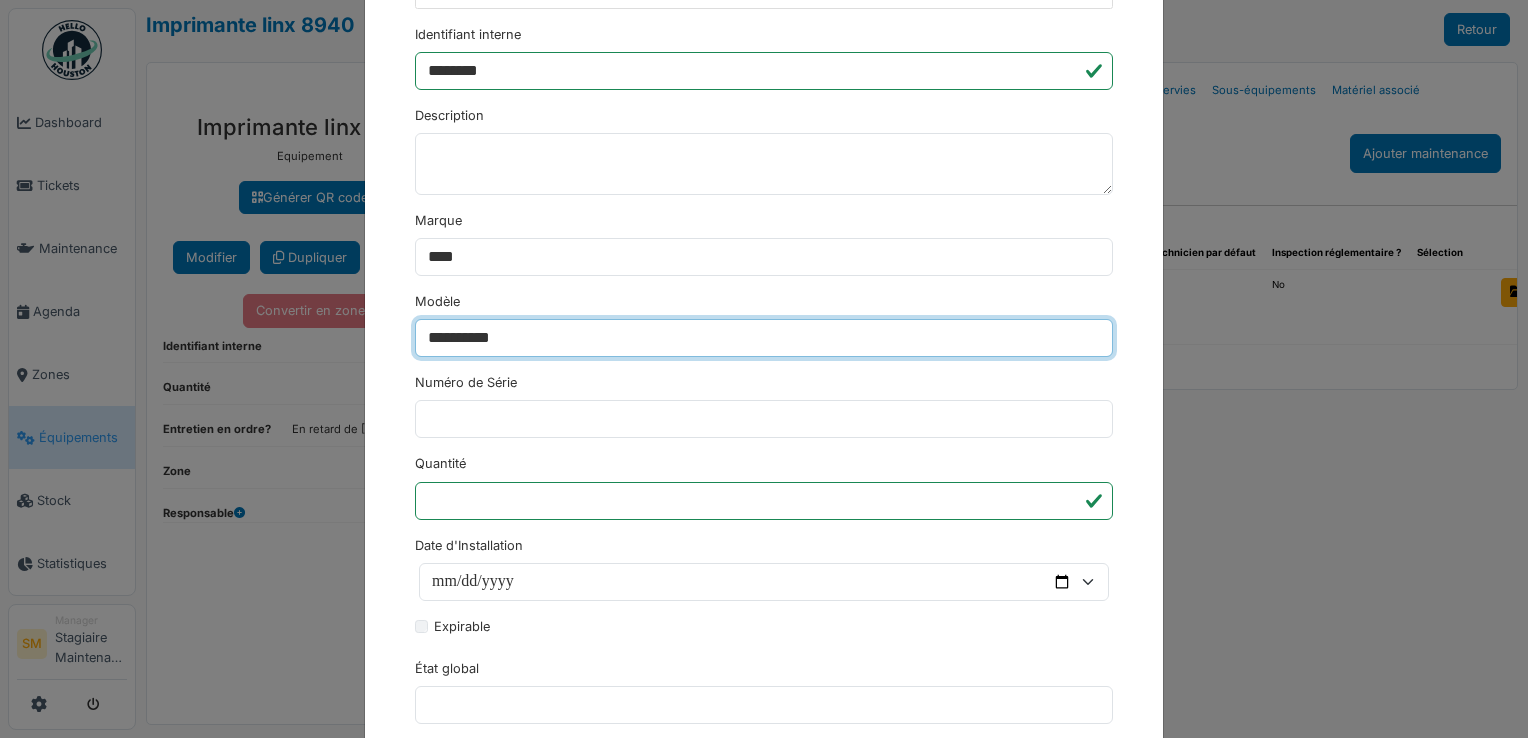 click on "**********" at bounding box center [764, 338] 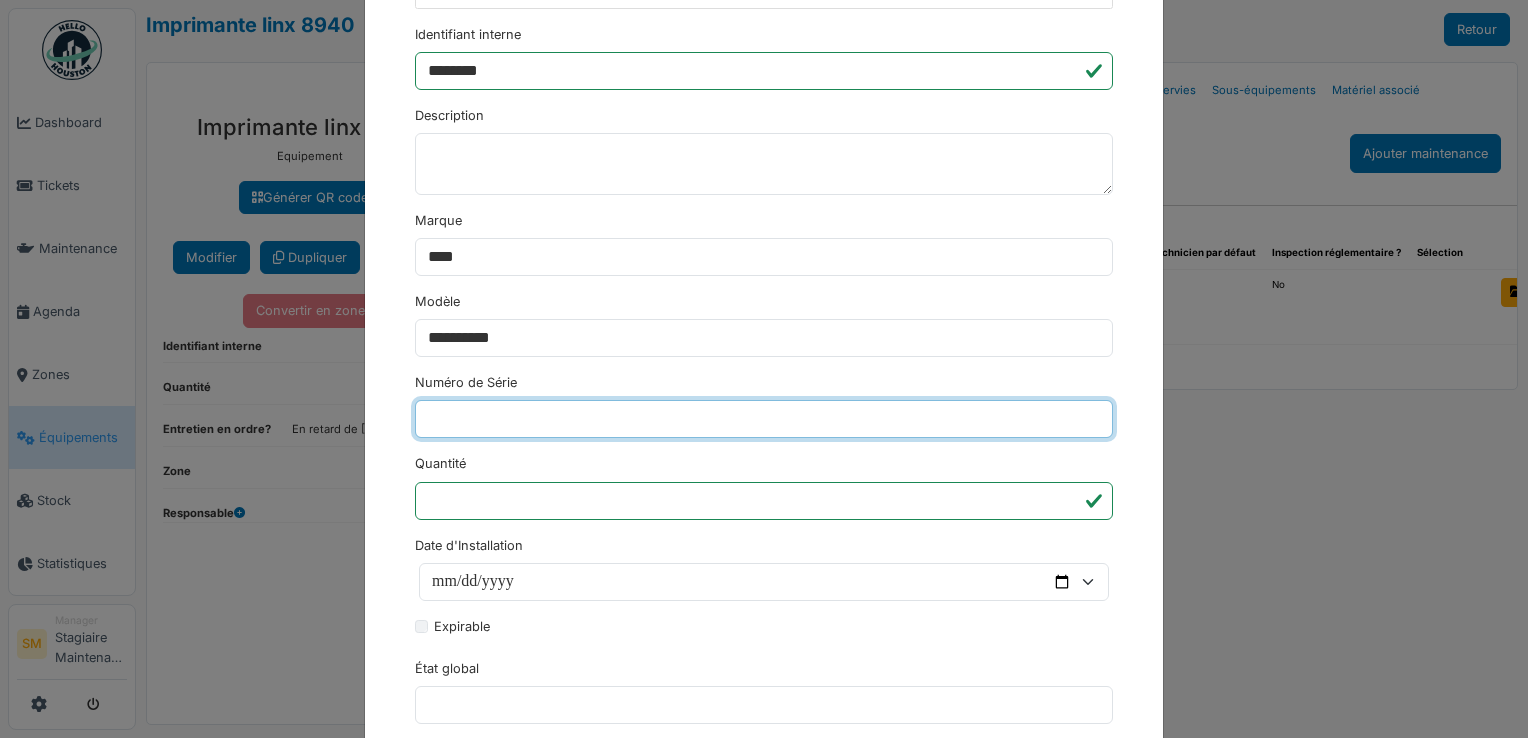 click on "Numéro de Série" at bounding box center (764, 419) 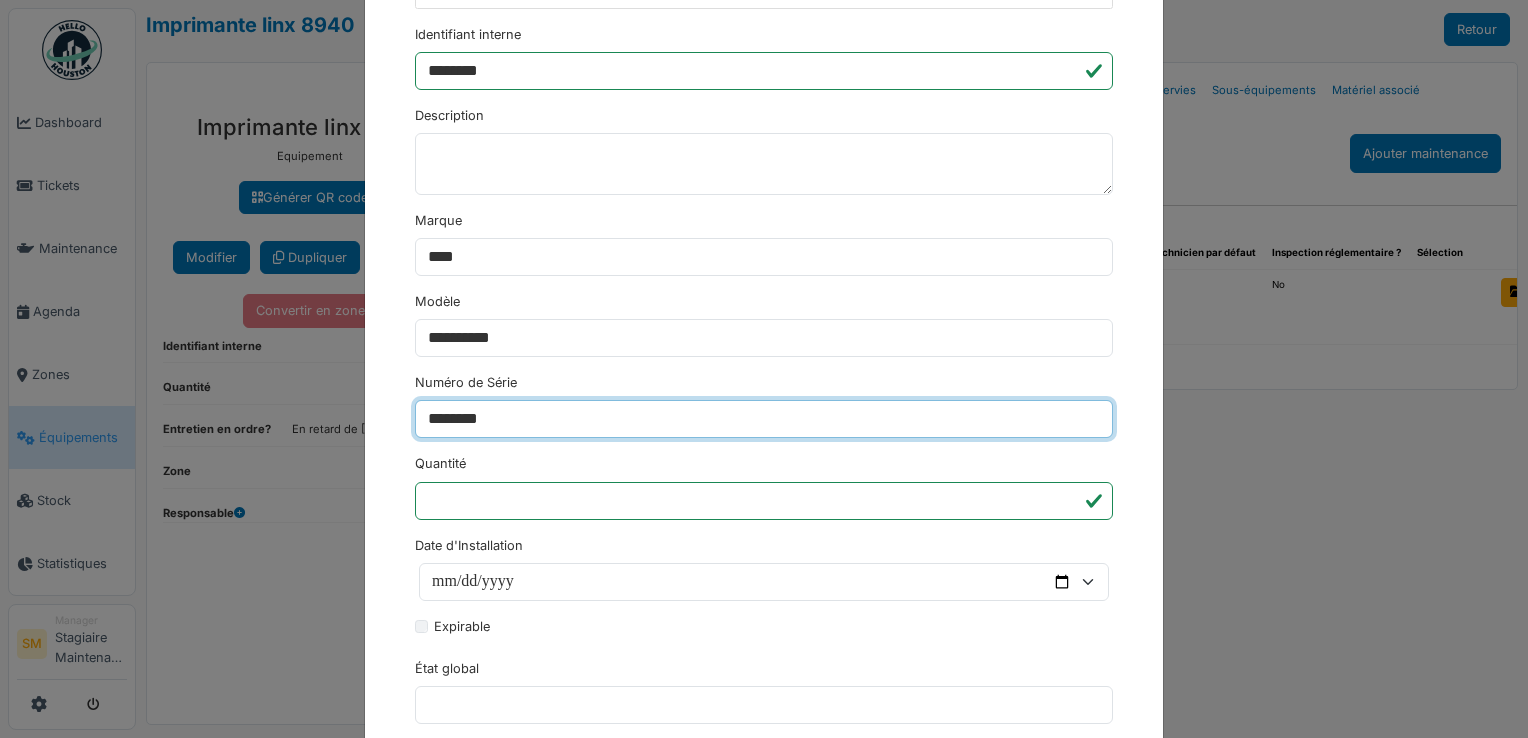 type on "********" 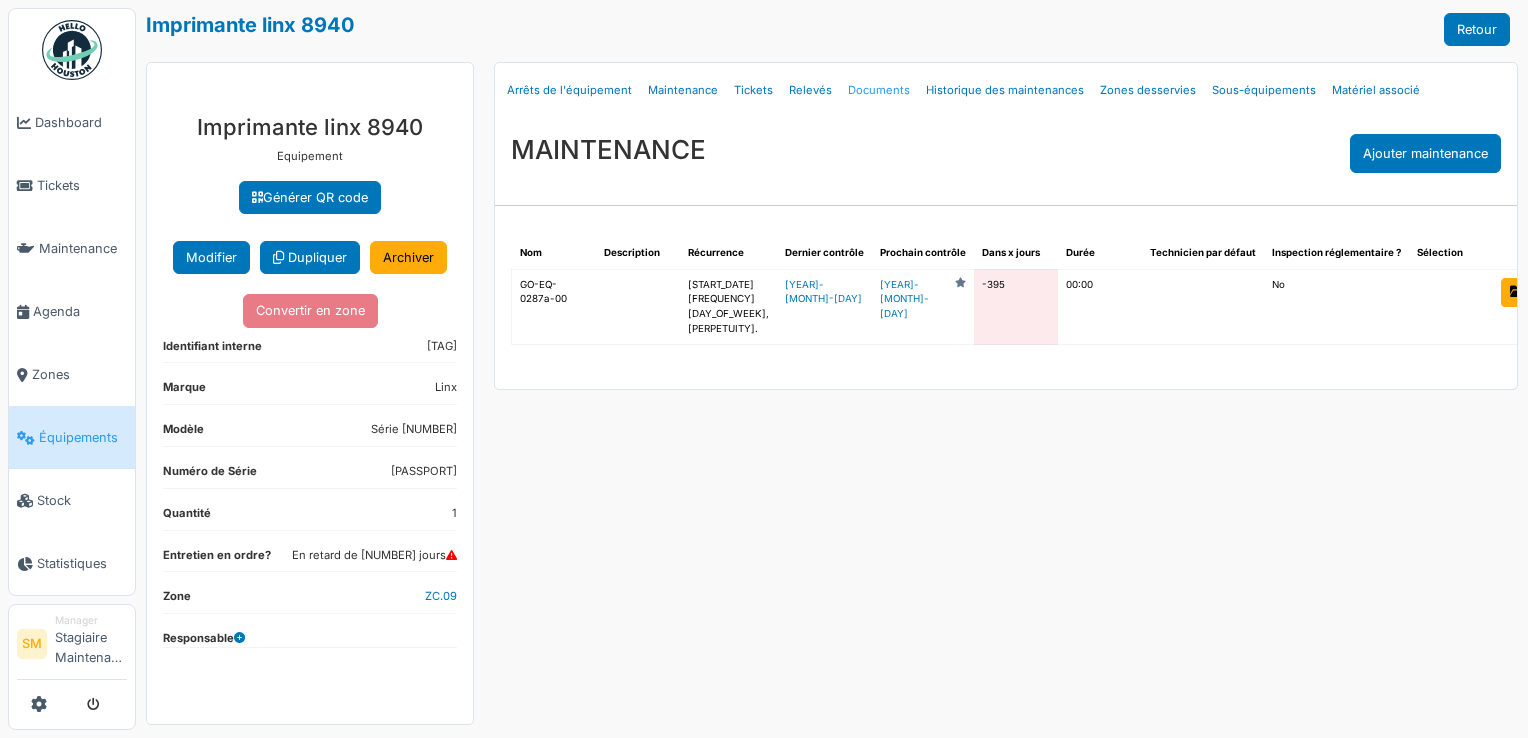 click on "Documents" at bounding box center (879, 90) 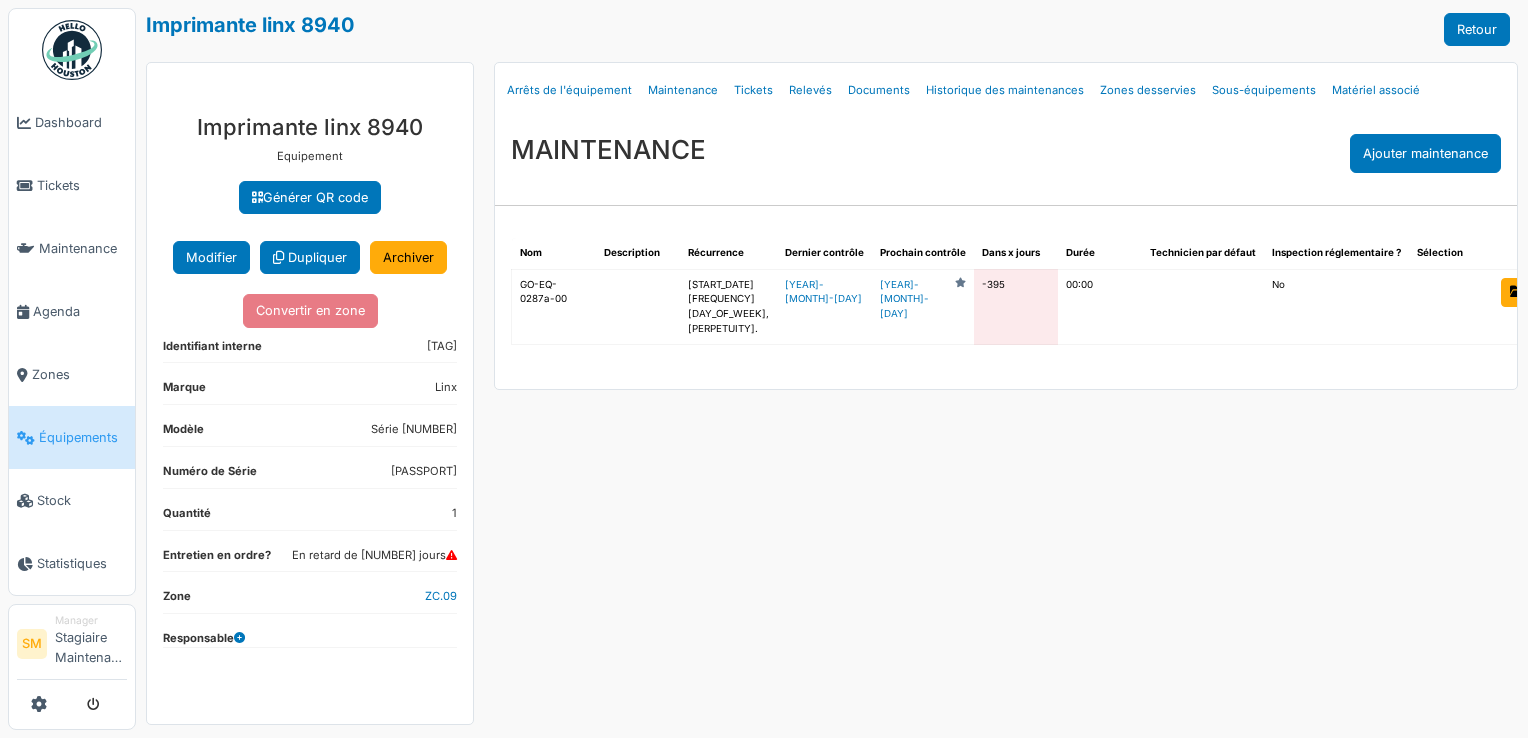 select on "***" 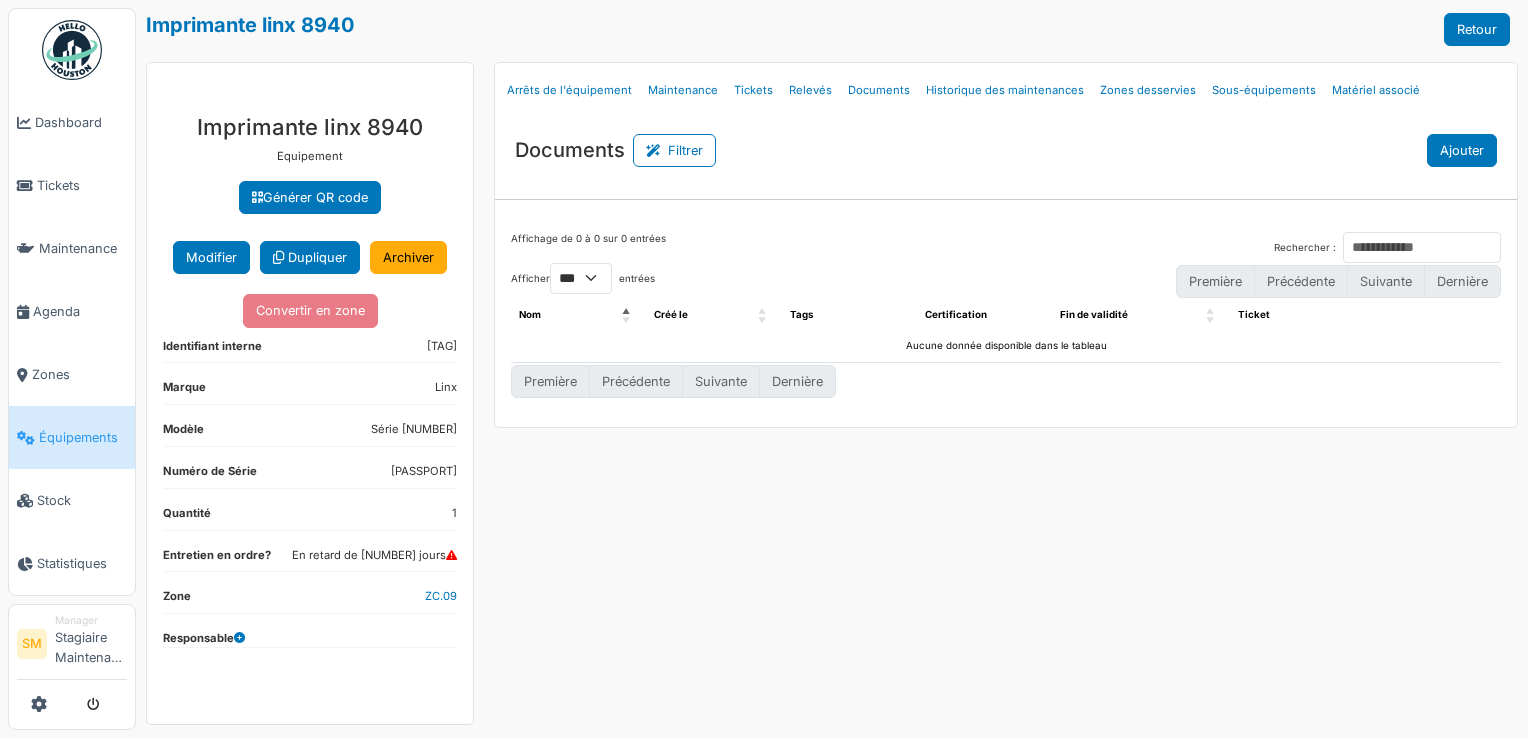click on "Ajouter" at bounding box center (1462, 150) 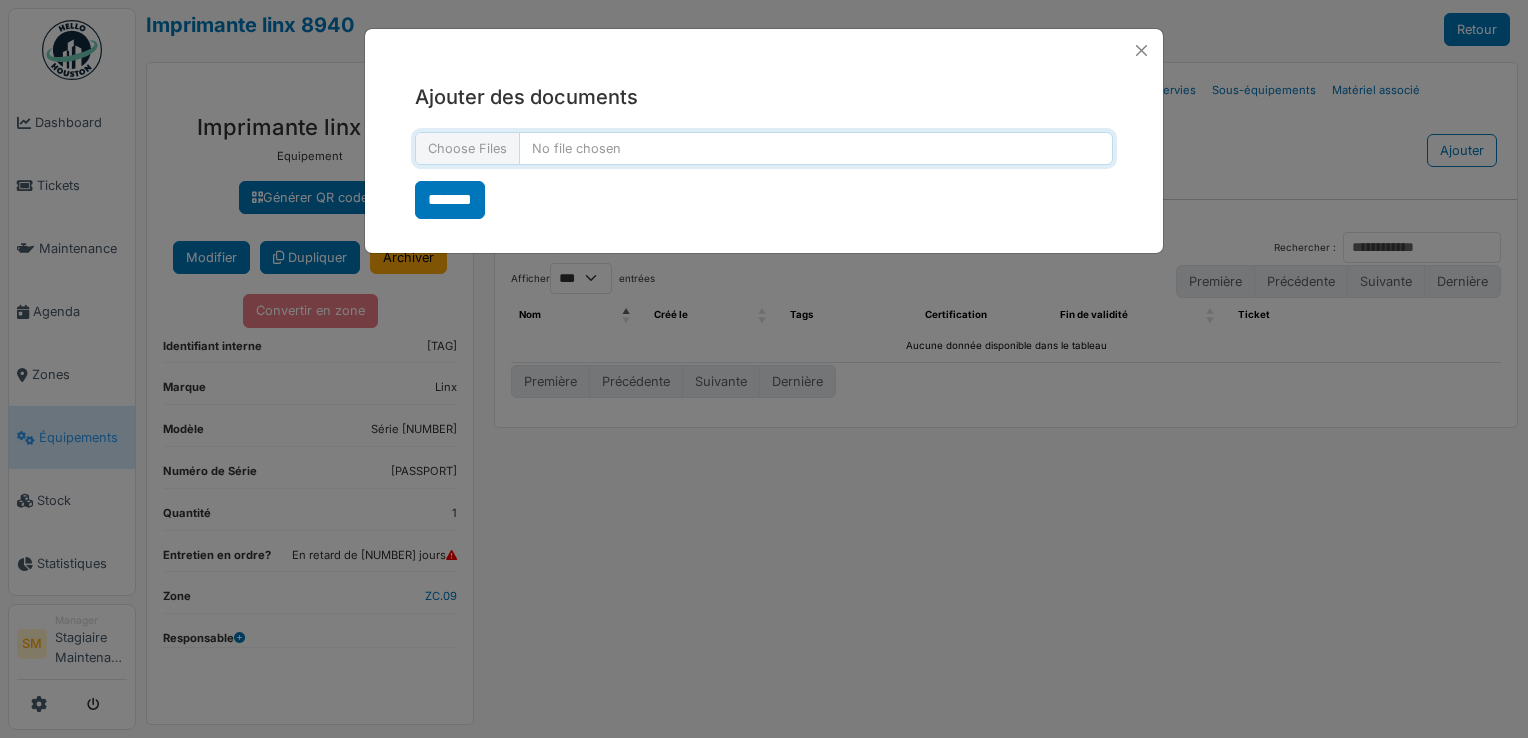 click at bounding box center (764, 148) 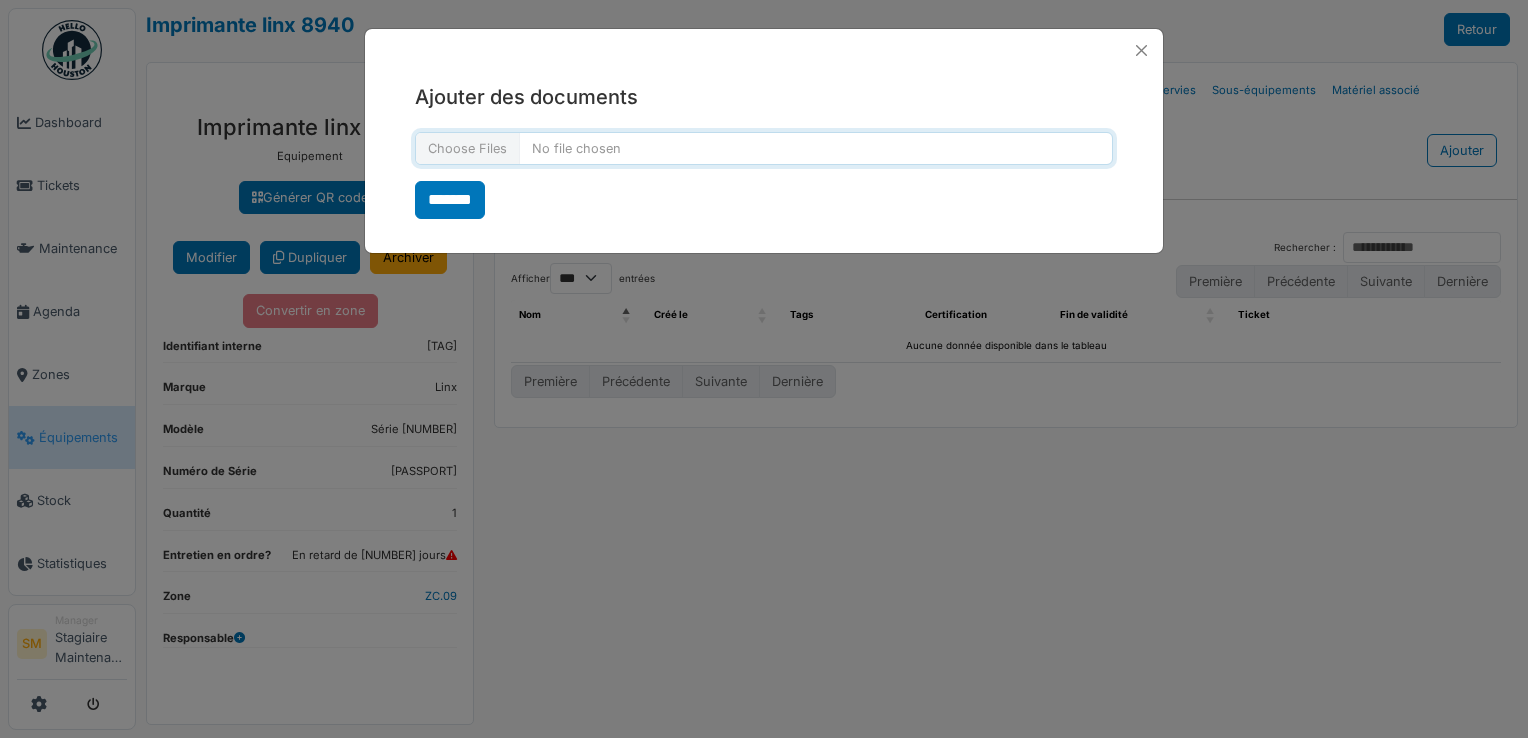 type on "**********" 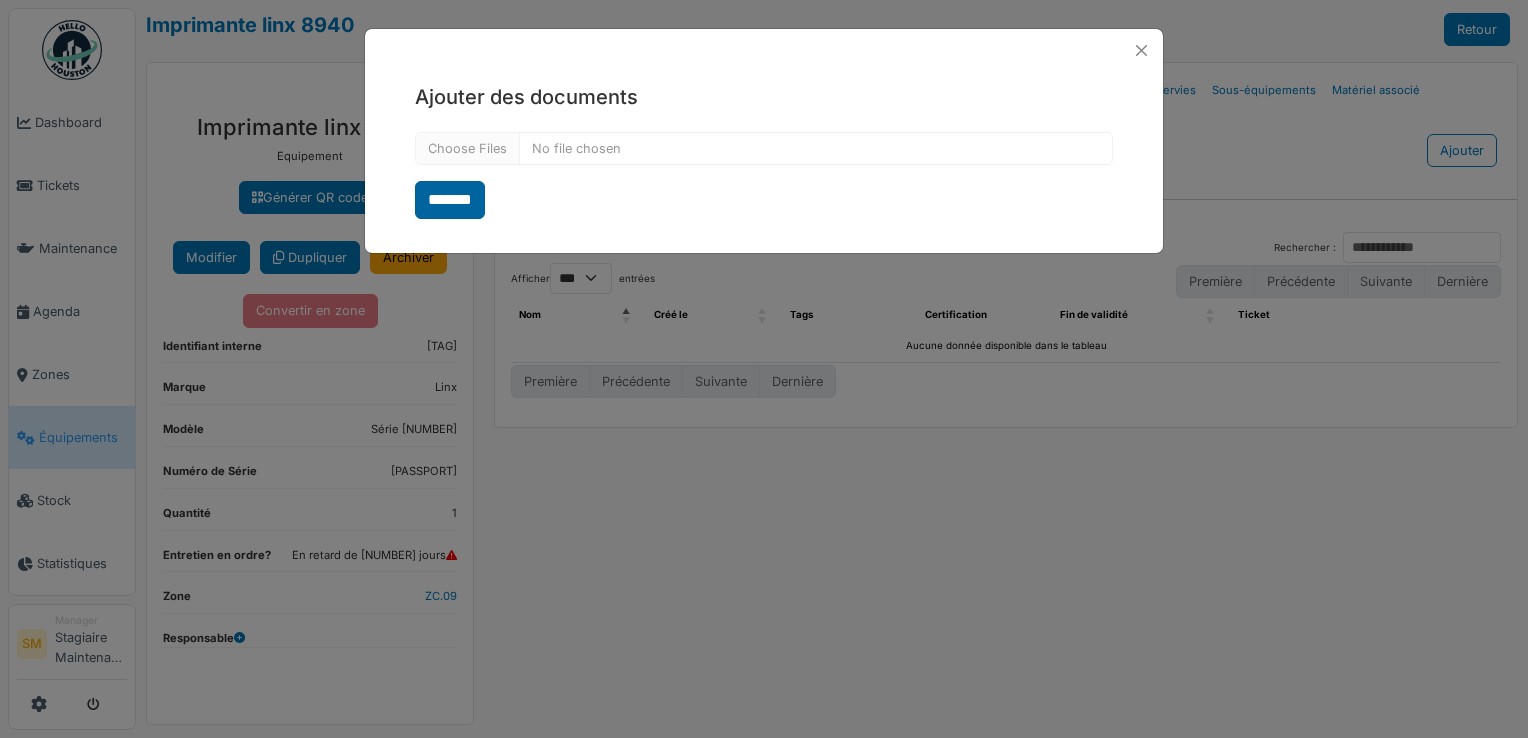 click on "*******" at bounding box center (450, 200) 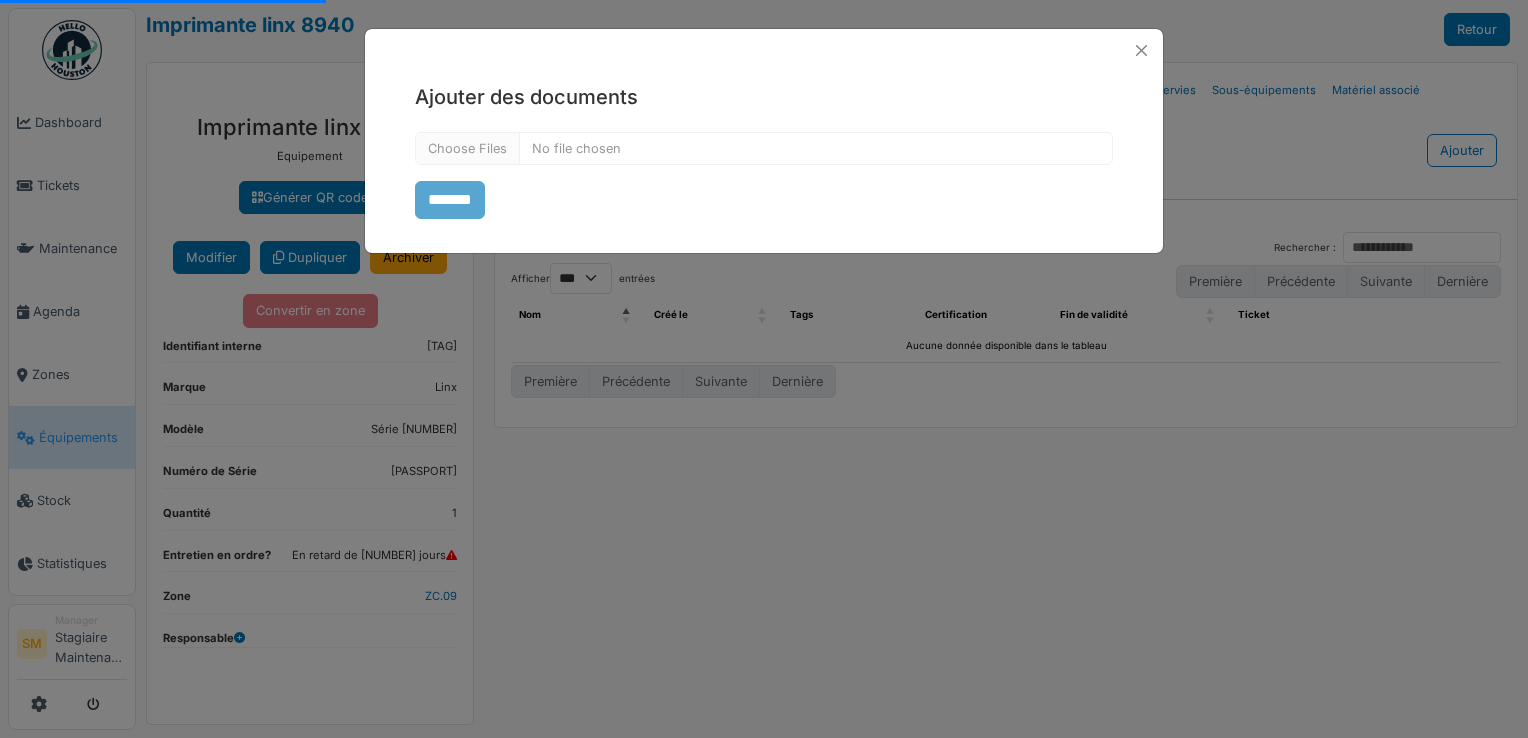 select on "***" 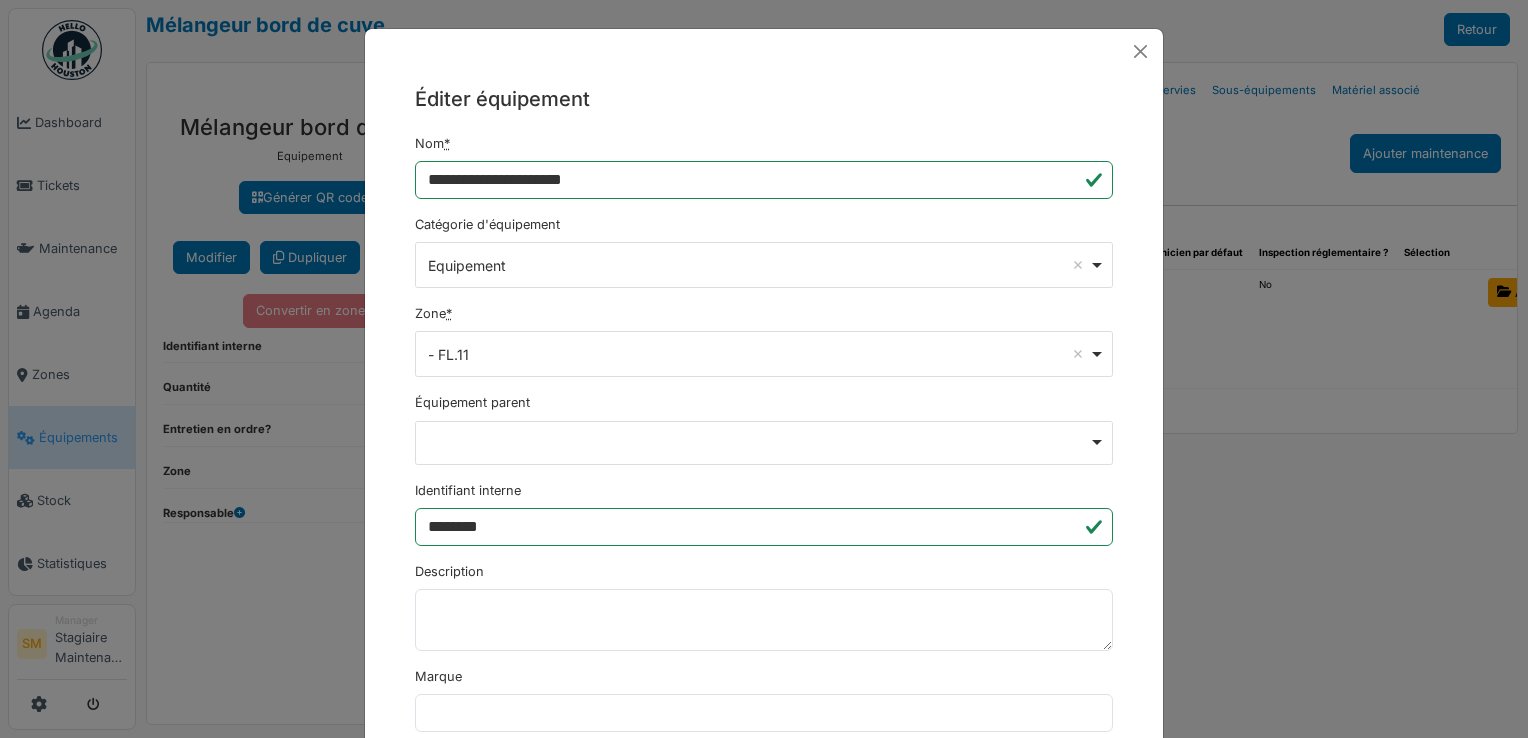 scroll, scrollTop: 0, scrollLeft: 0, axis: both 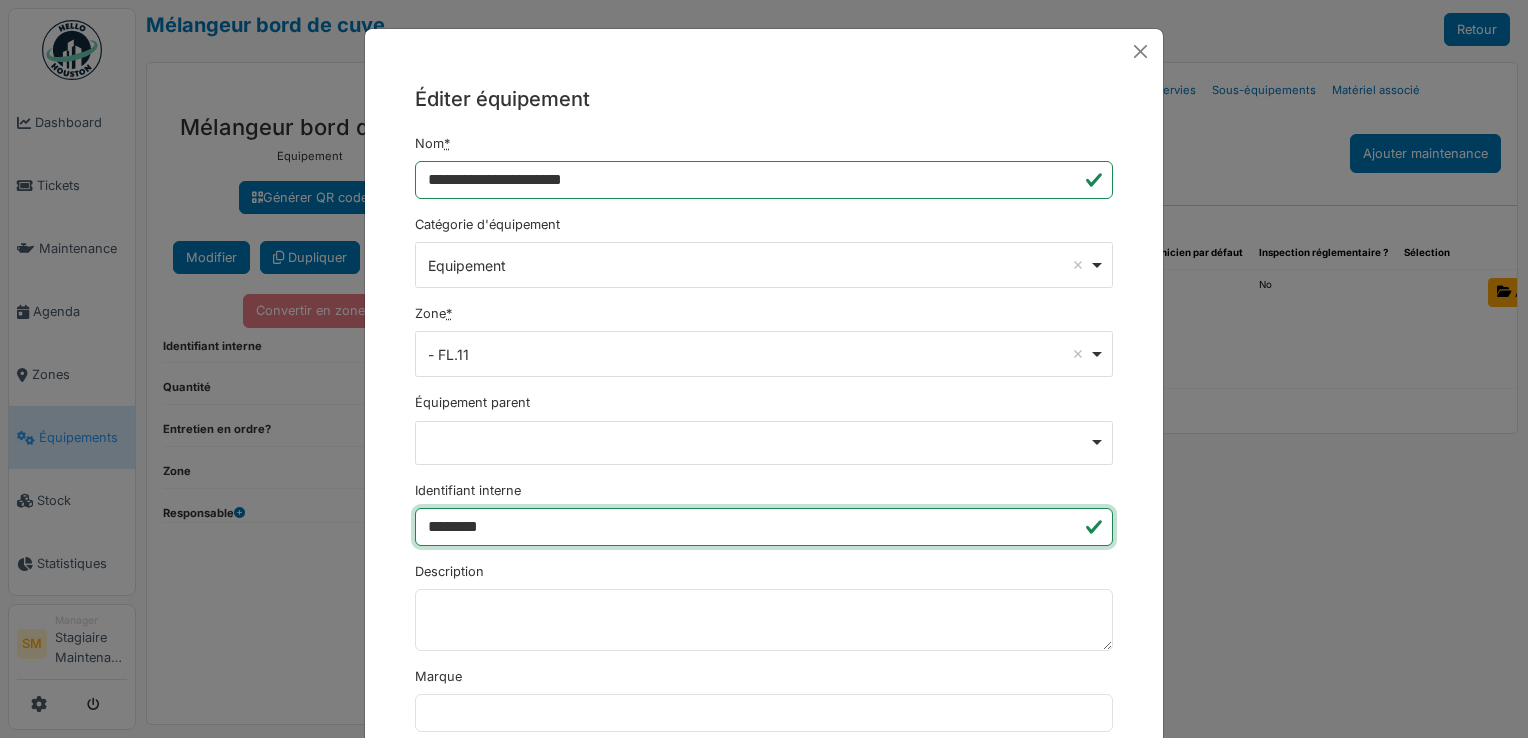 click on "********" at bounding box center [764, 527] 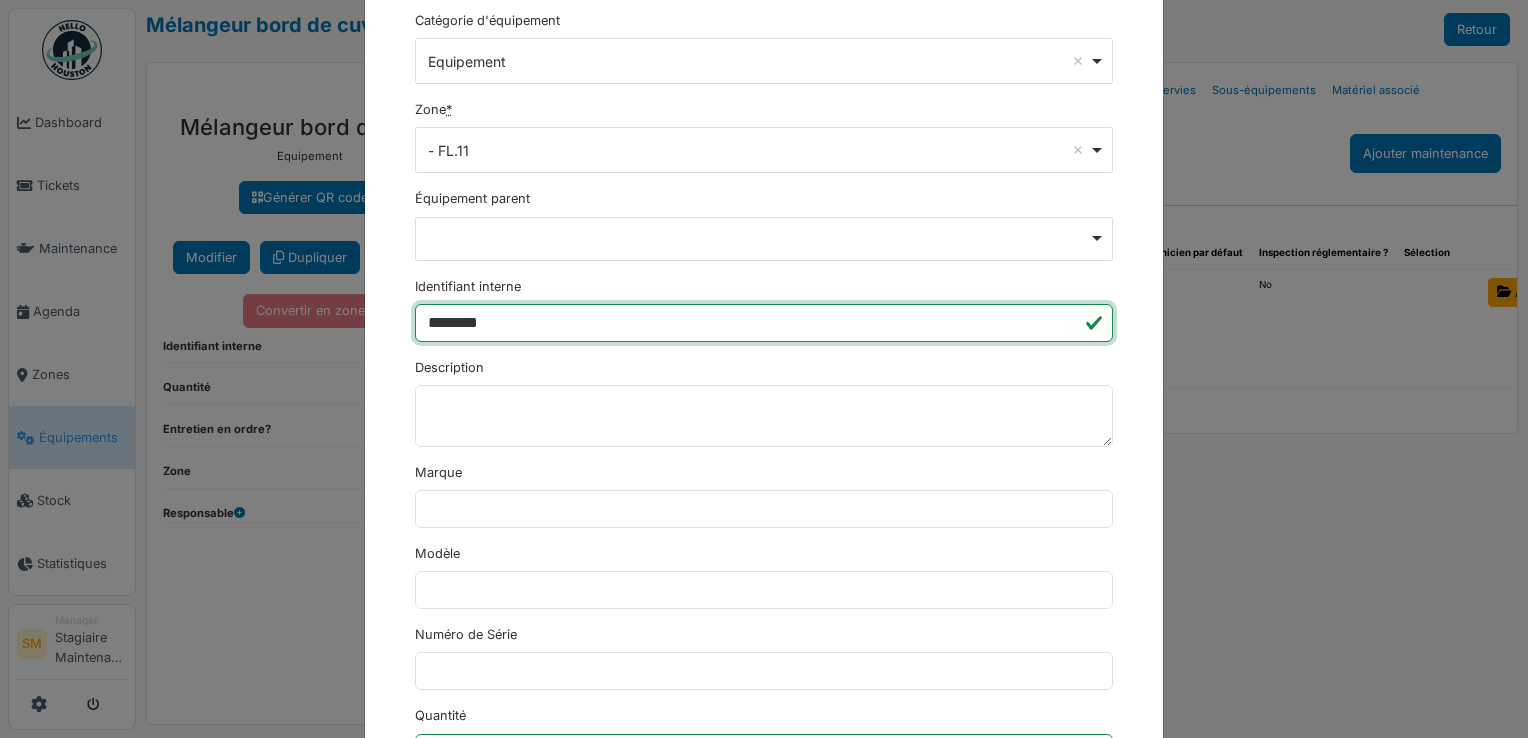 type on "********" 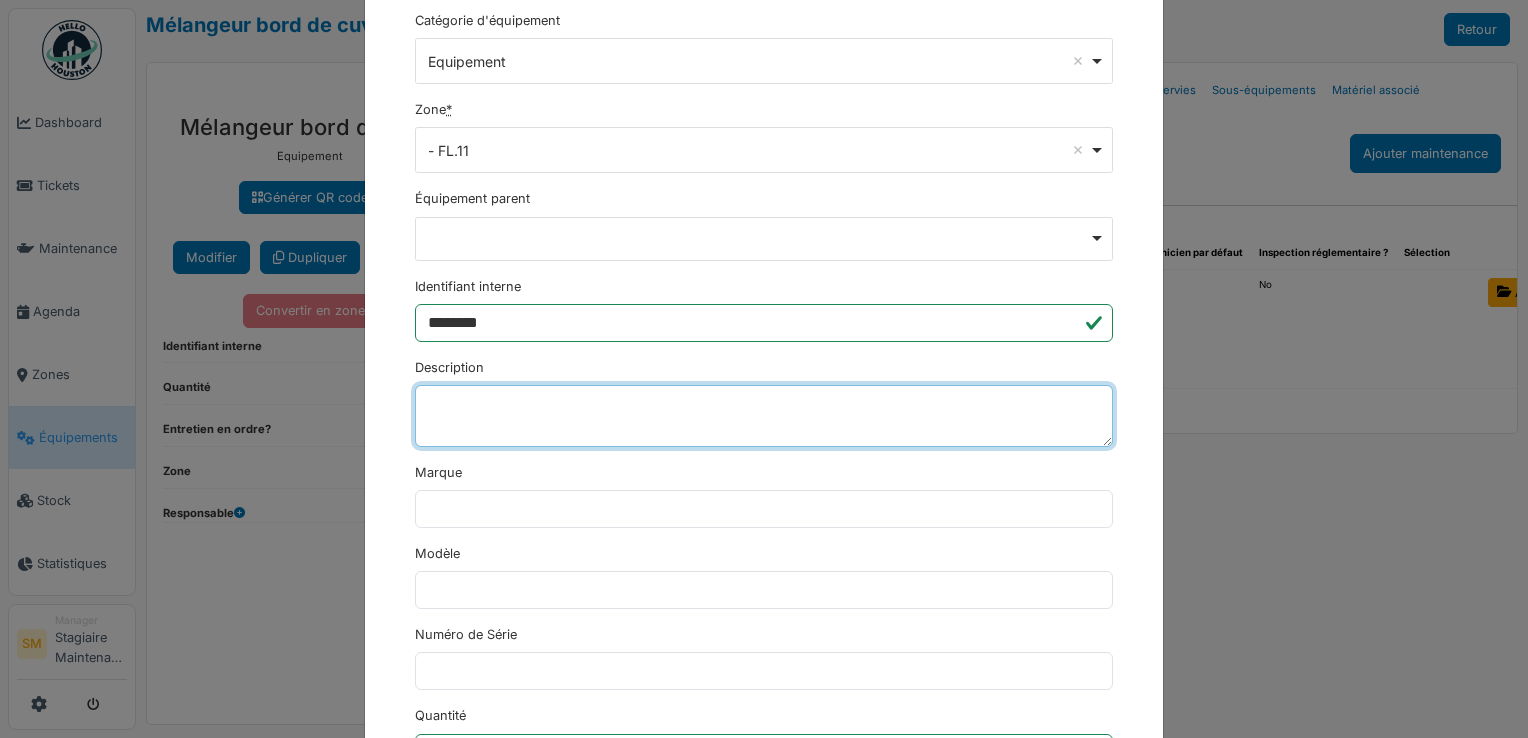 click on "Description" at bounding box center (764, 416) 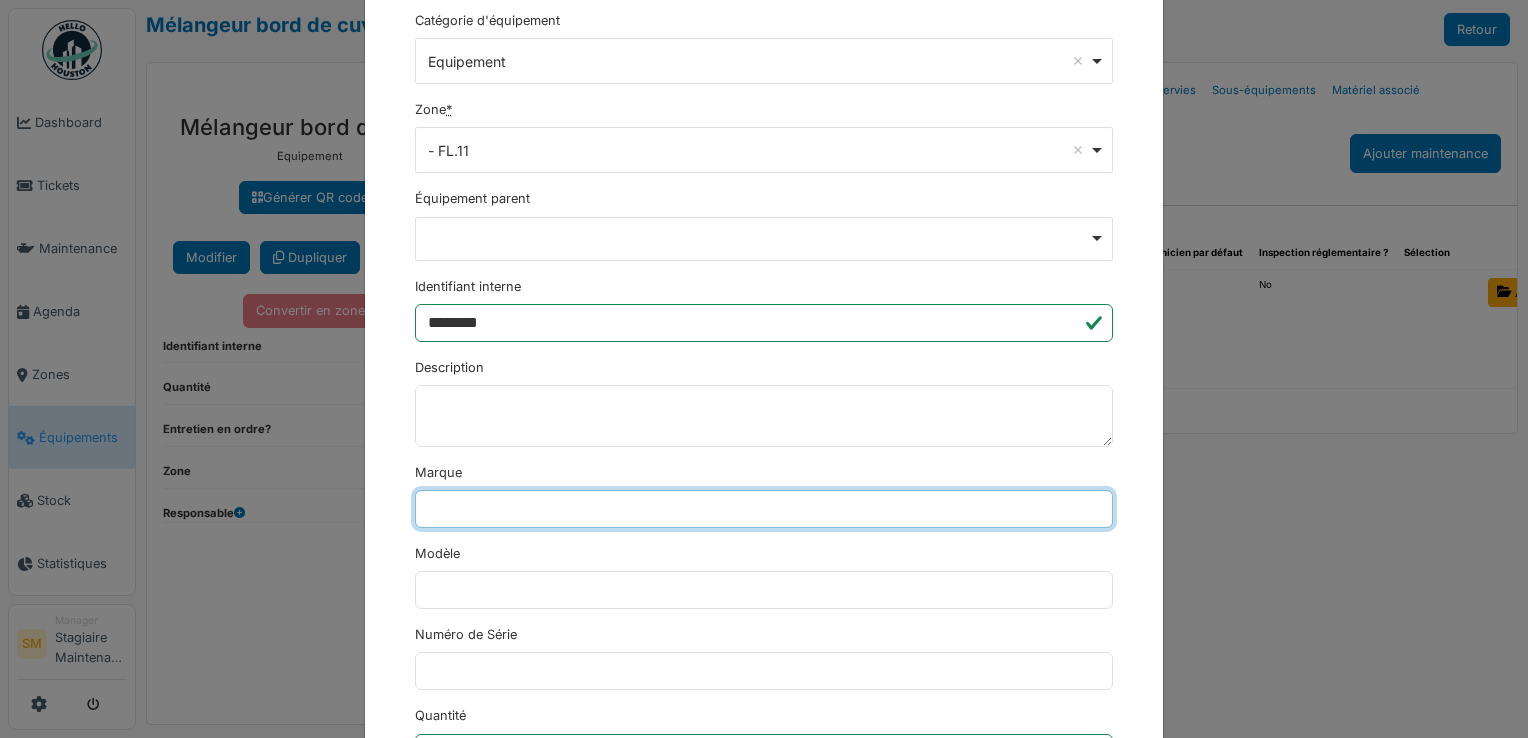click on "Marque" at bounding box center [764, 509] 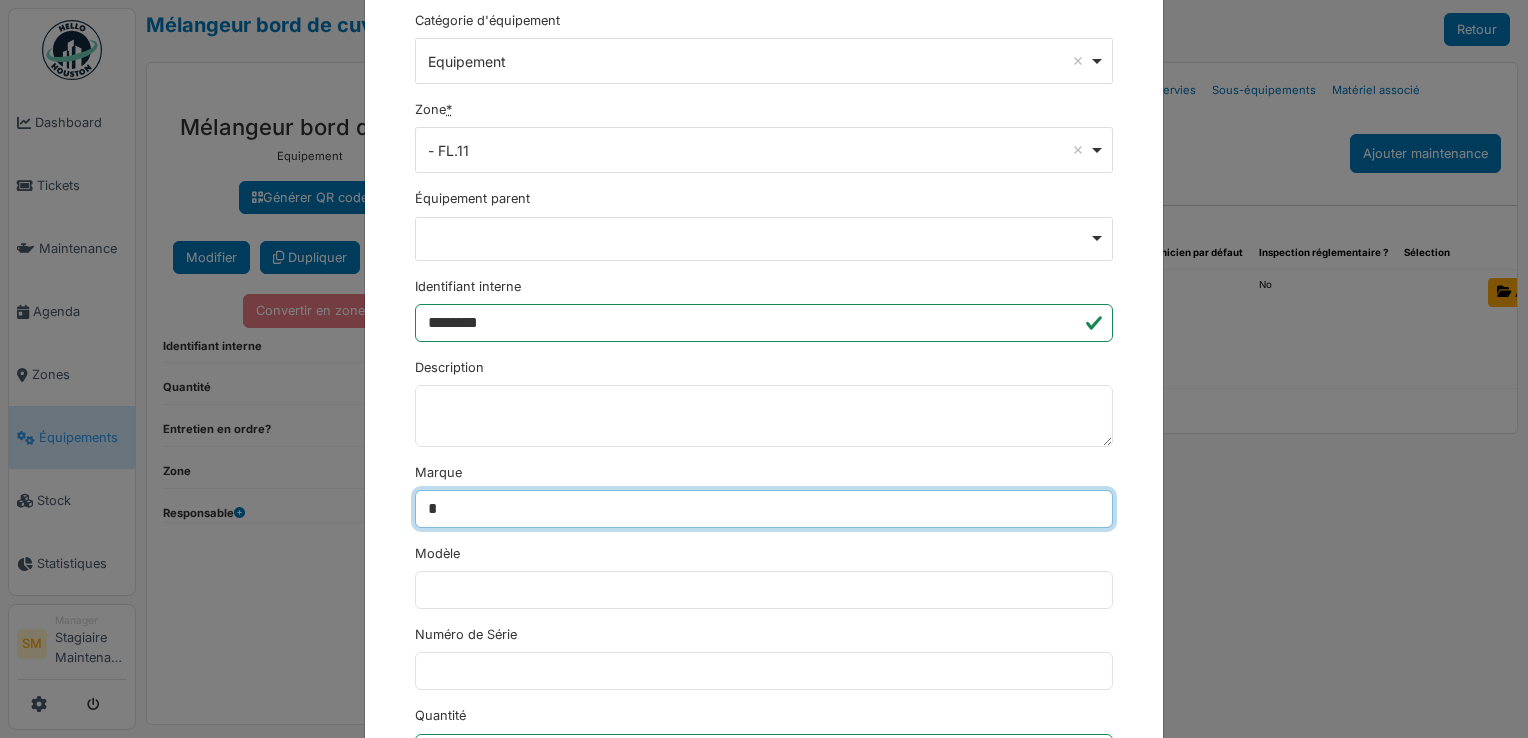 type on "**********" 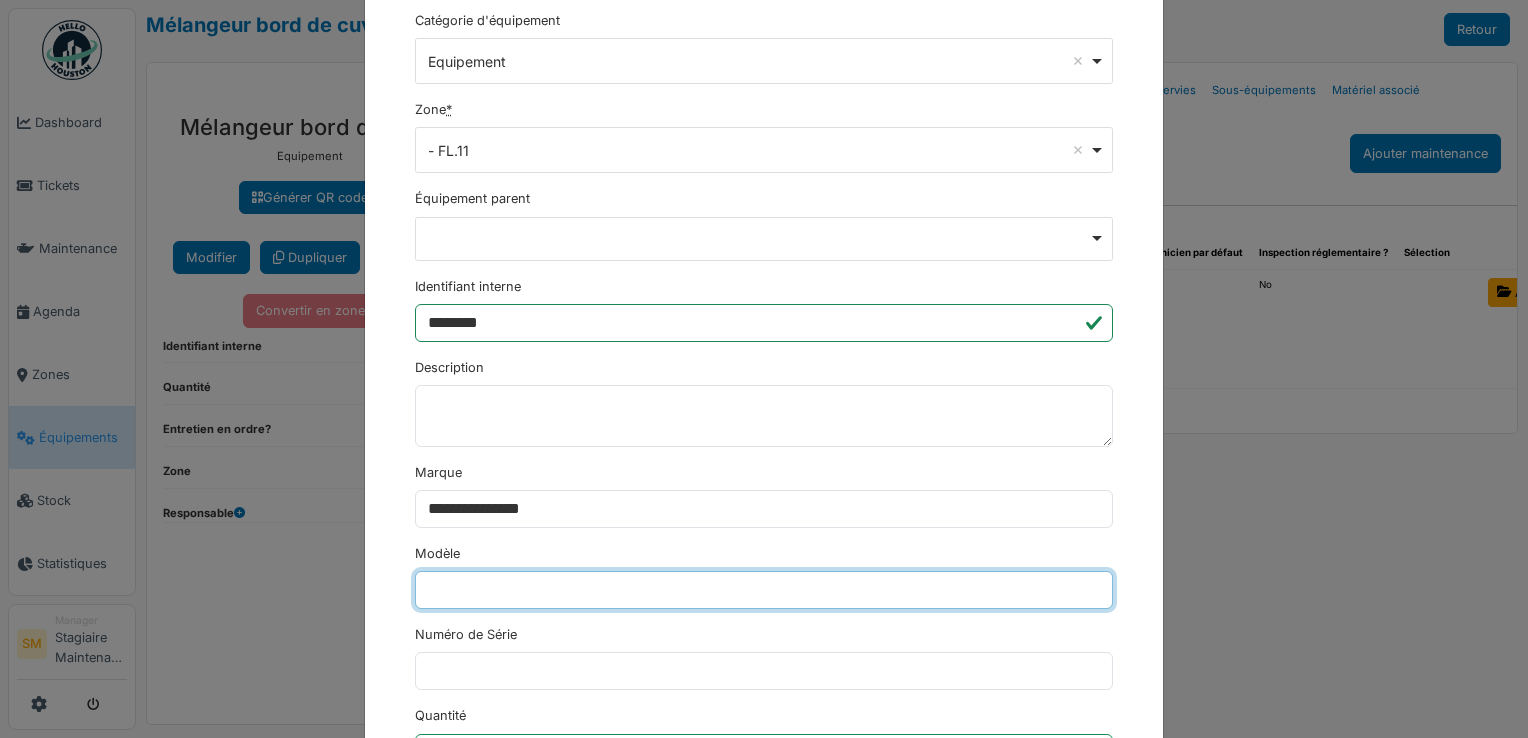 click on "Modèle" at bounding box center [764, 590] 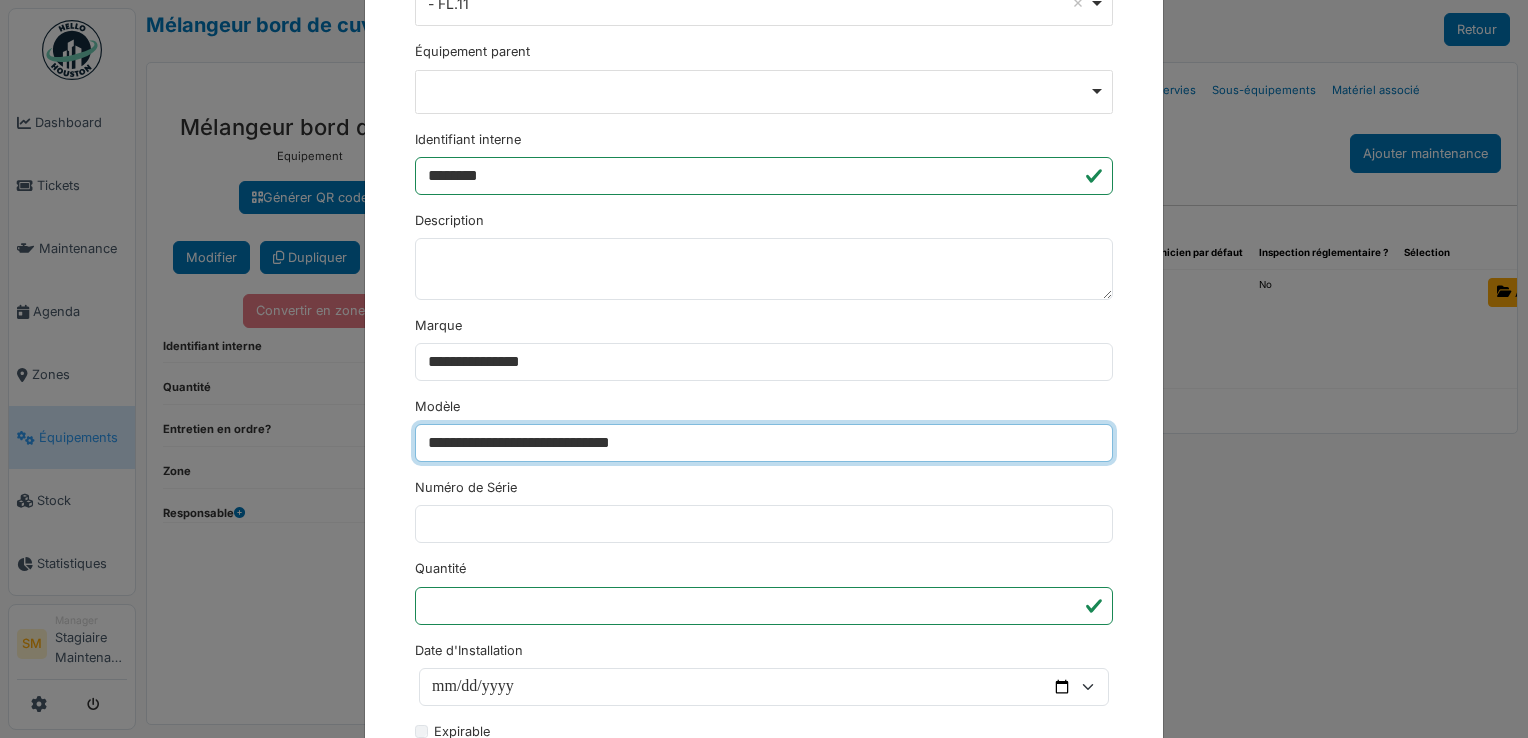 scroll, scrollTop: 364, scrollLeft: 0, axis: vertical 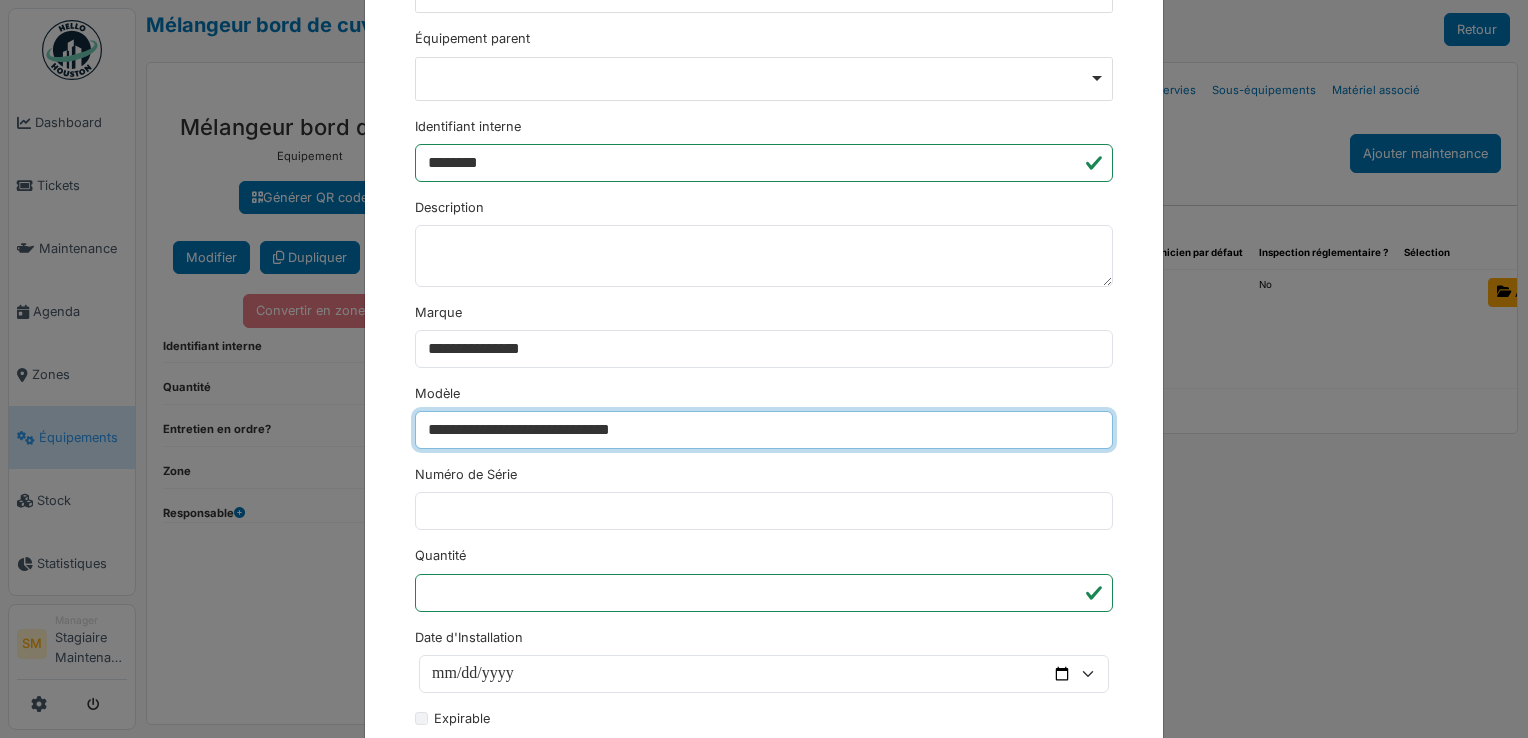 type on "**********" 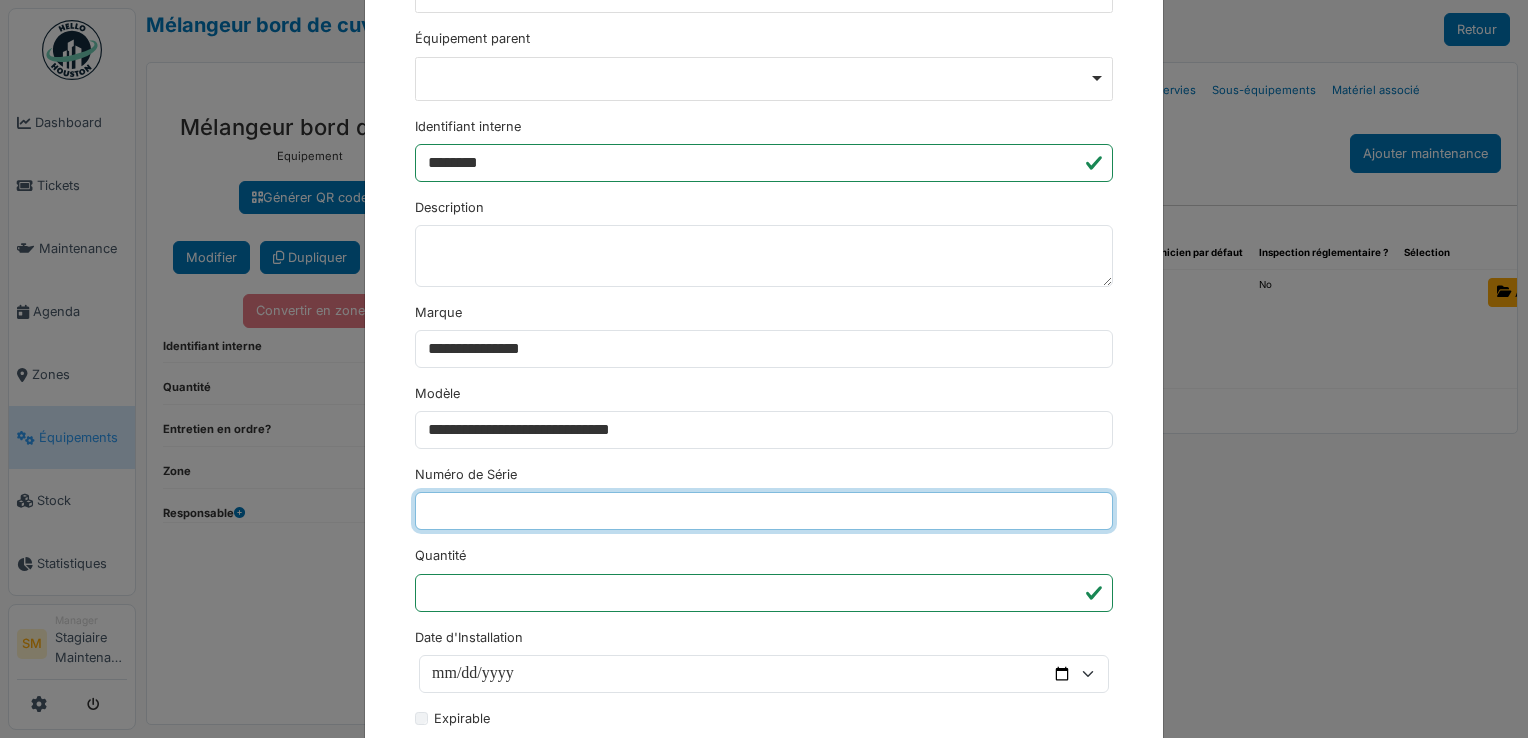 click on "Numéro de Série" at bounding box center (764, 511) 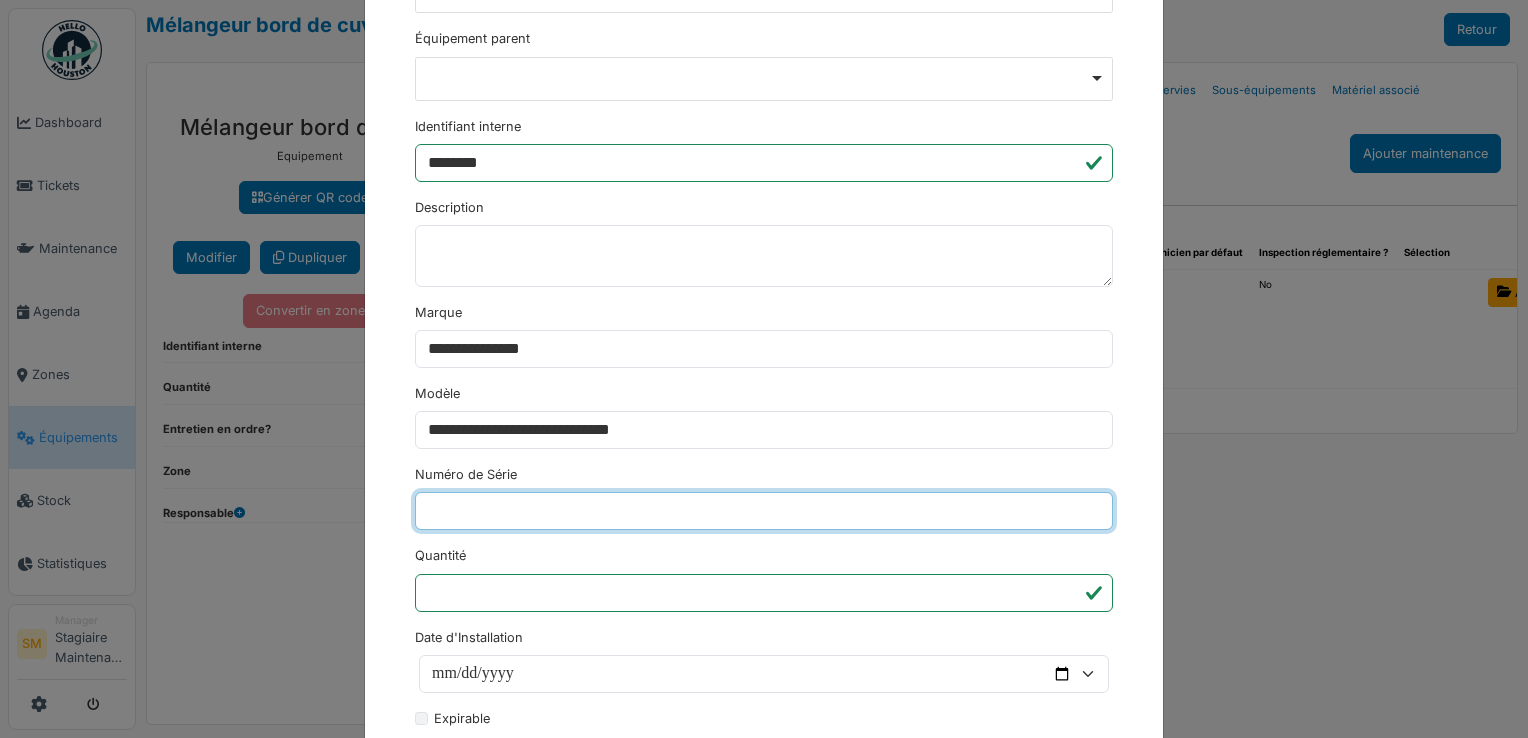 paste on "**********" 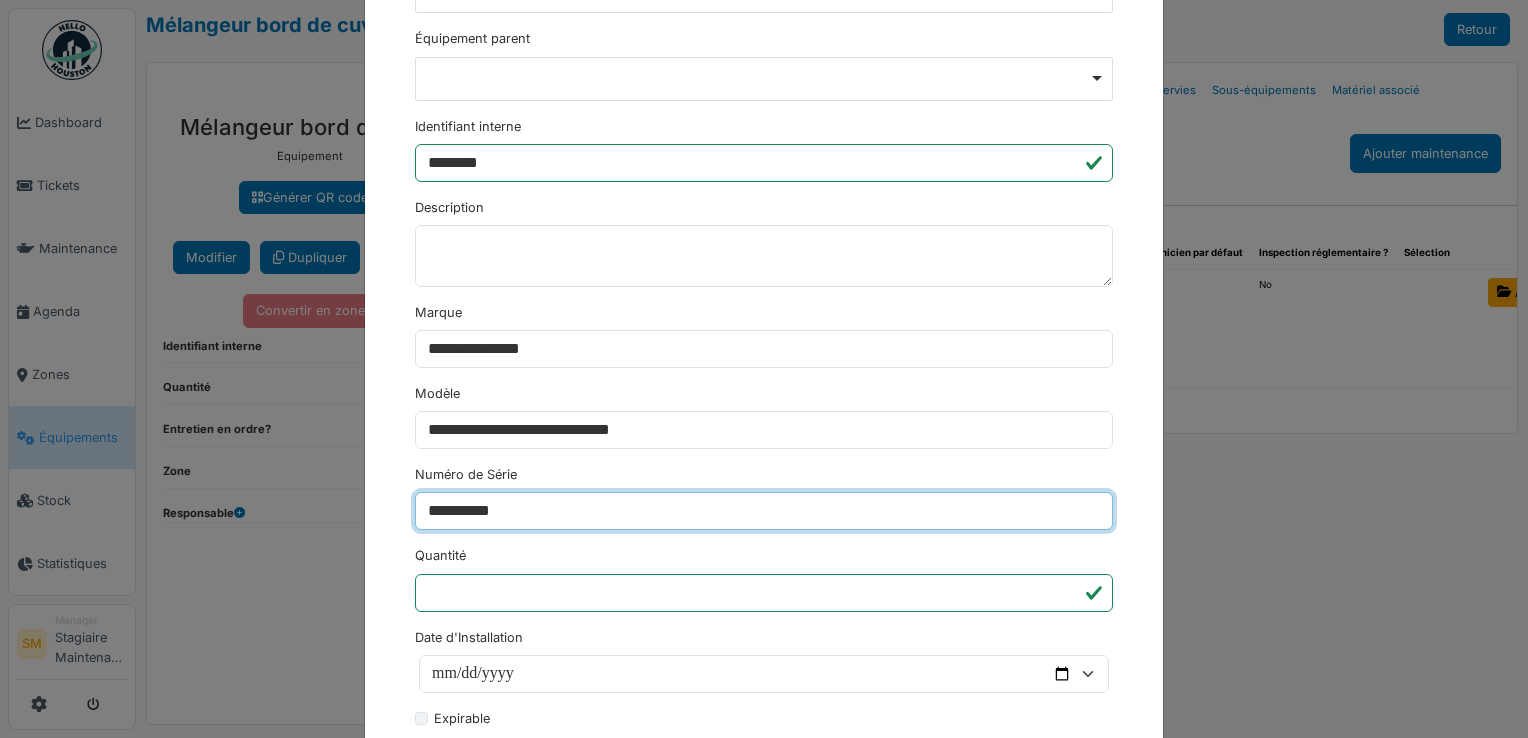 type on "**********" 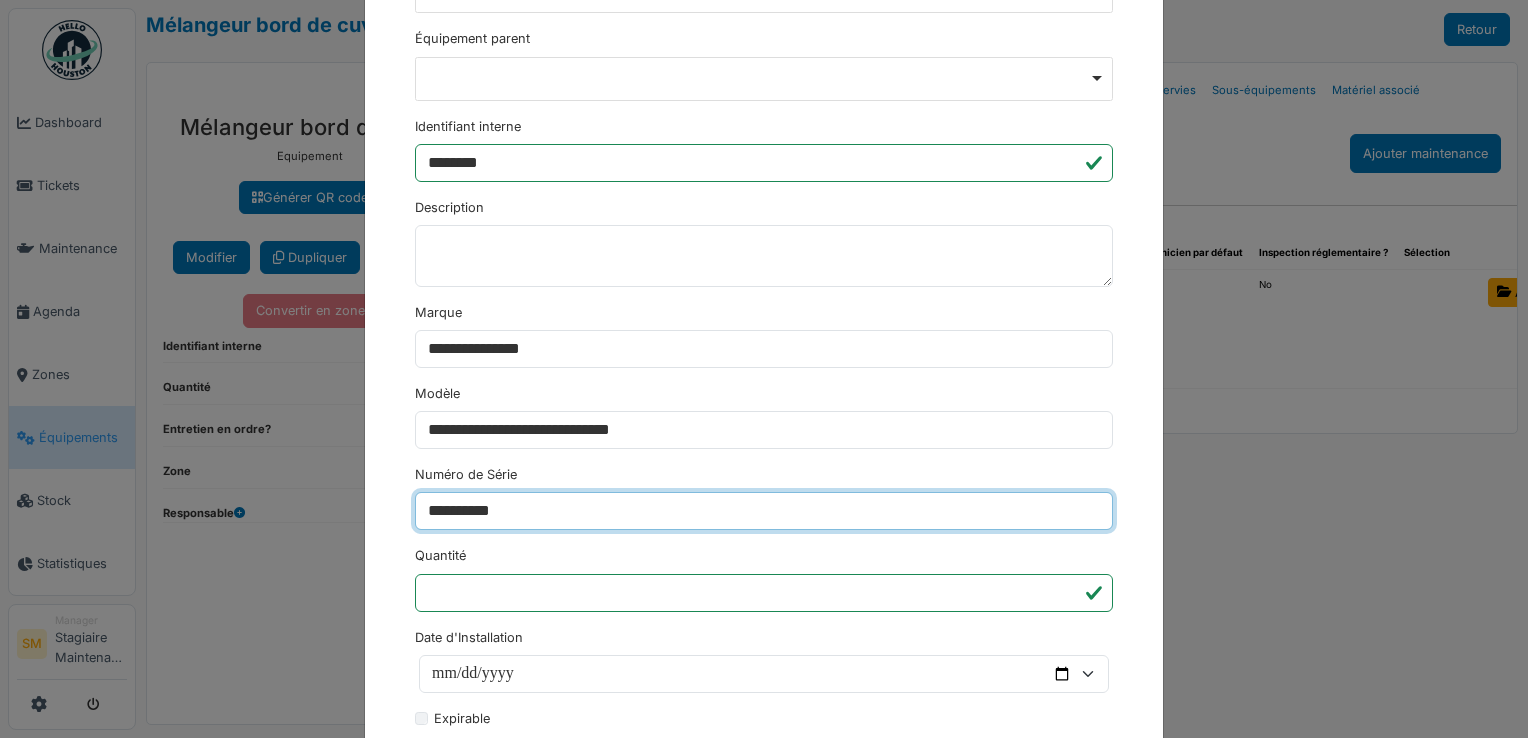 click on "********" at bounding box center [453, 1196] 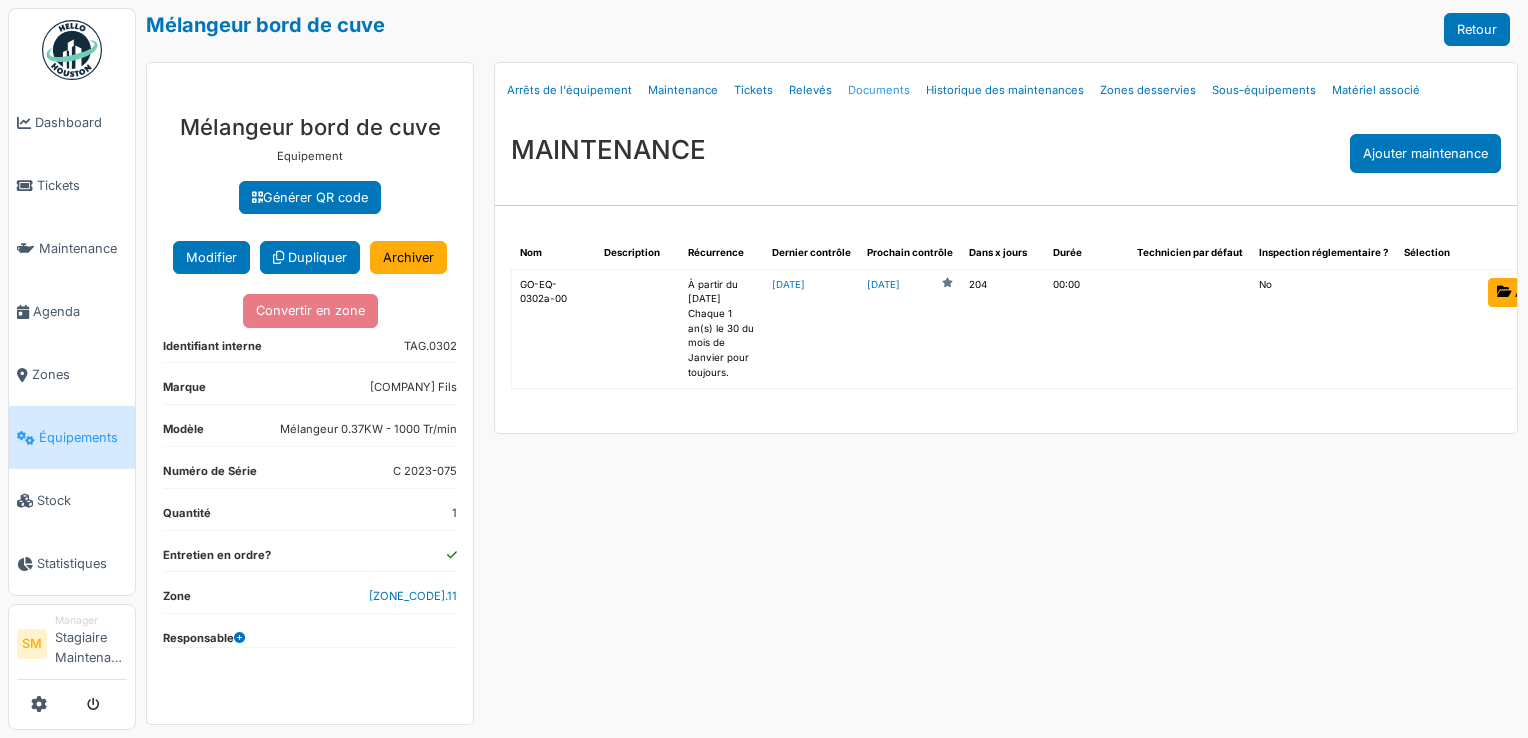 click on "Documents" at bounding box center [879, 90] 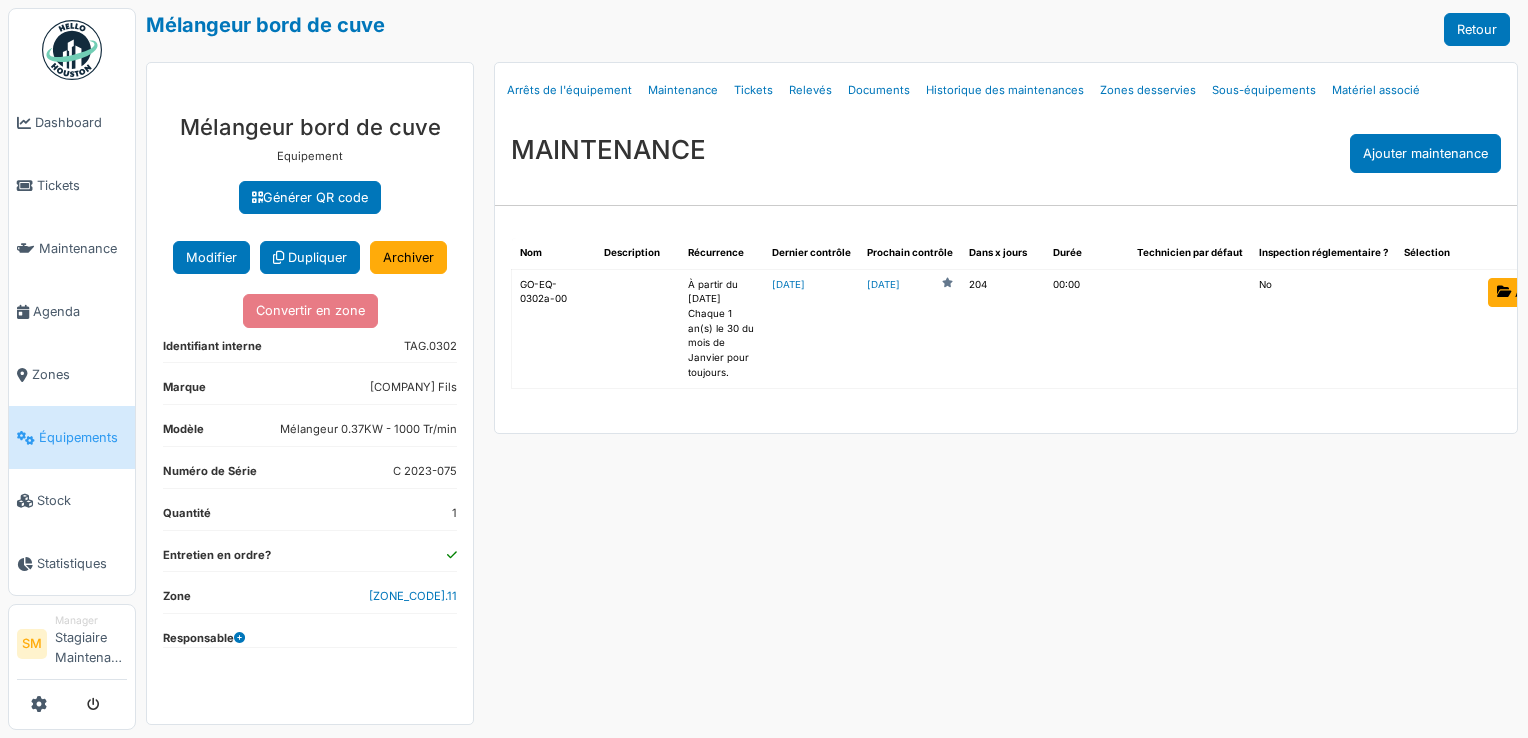 select on "***" 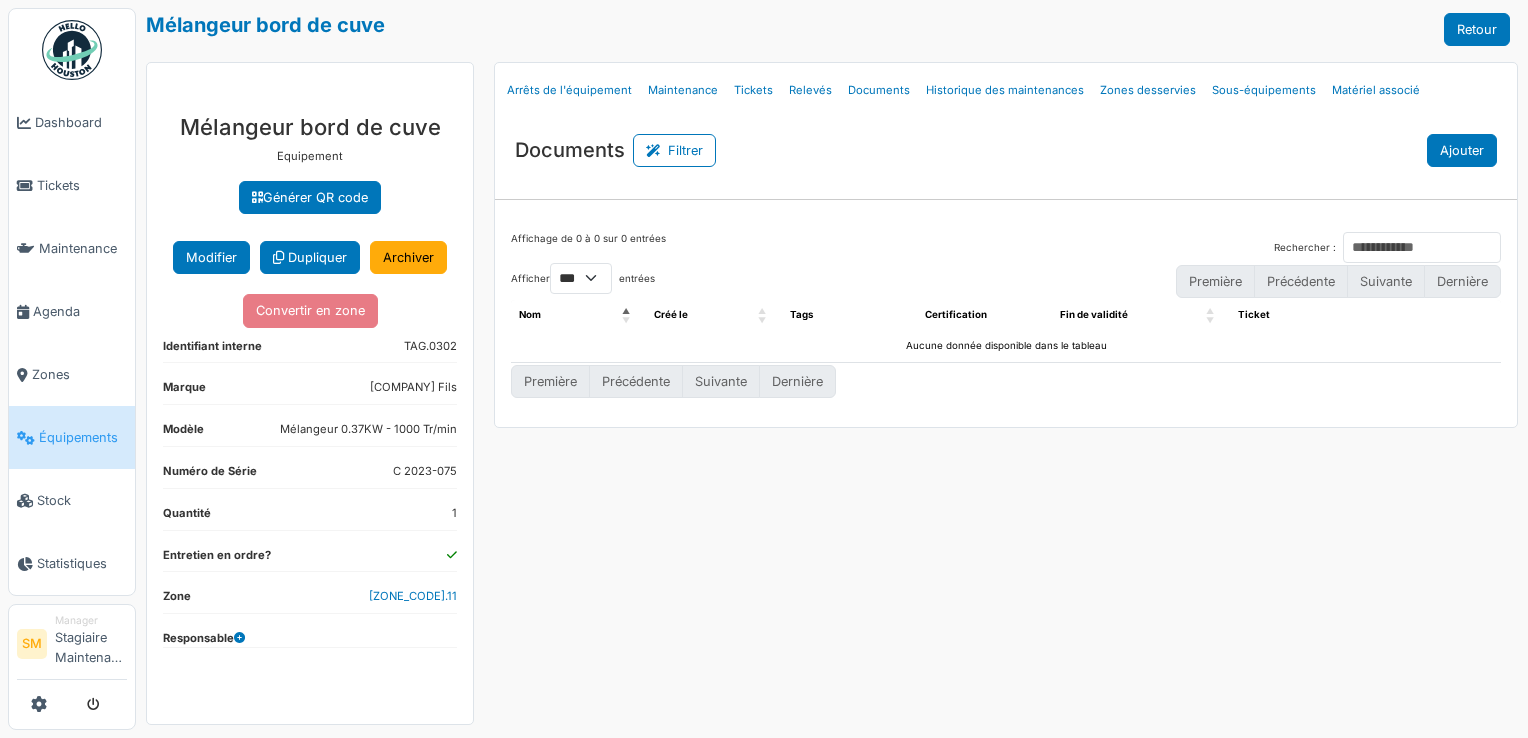 click on "Ajouter" at bounding box center [1462, 150] 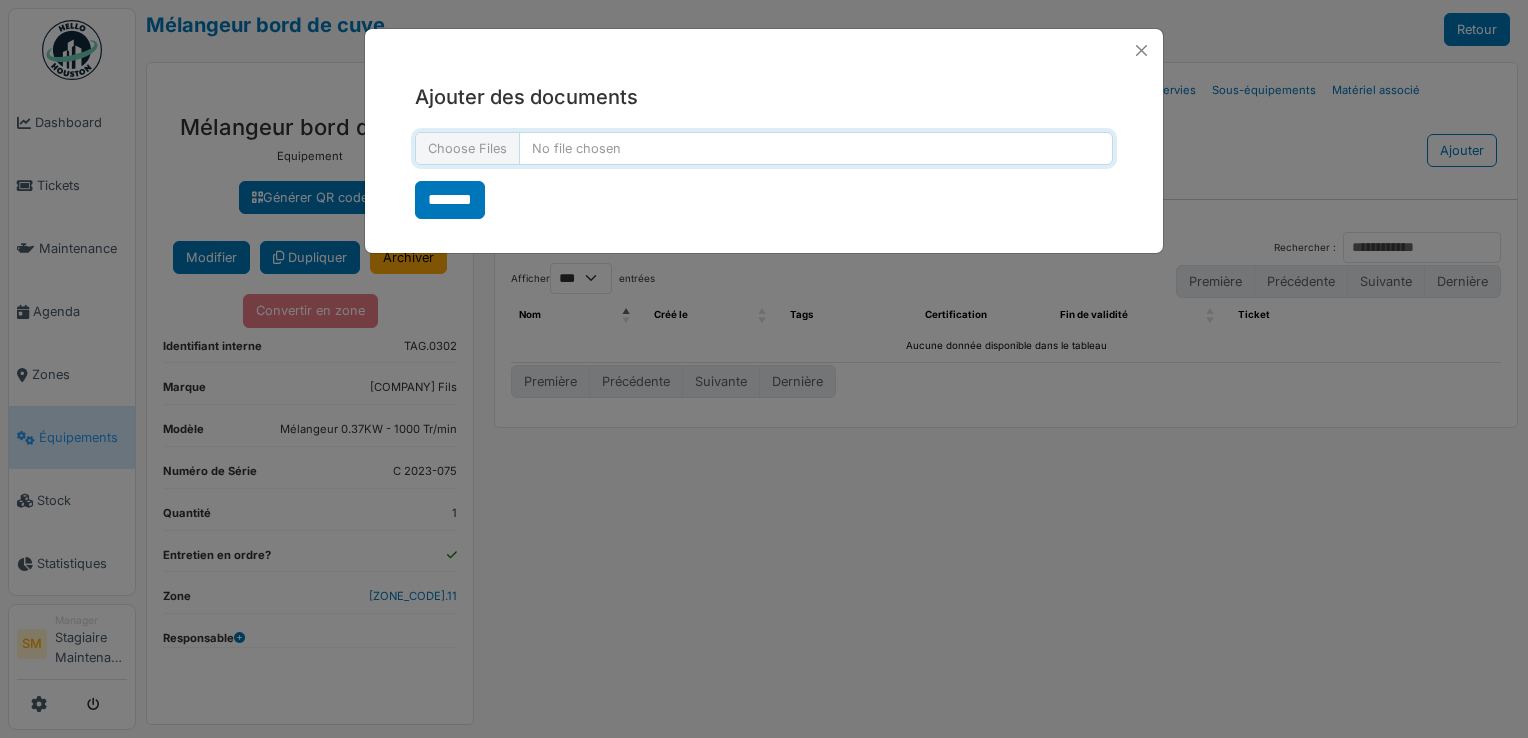 click at bounding box center (764, 148) 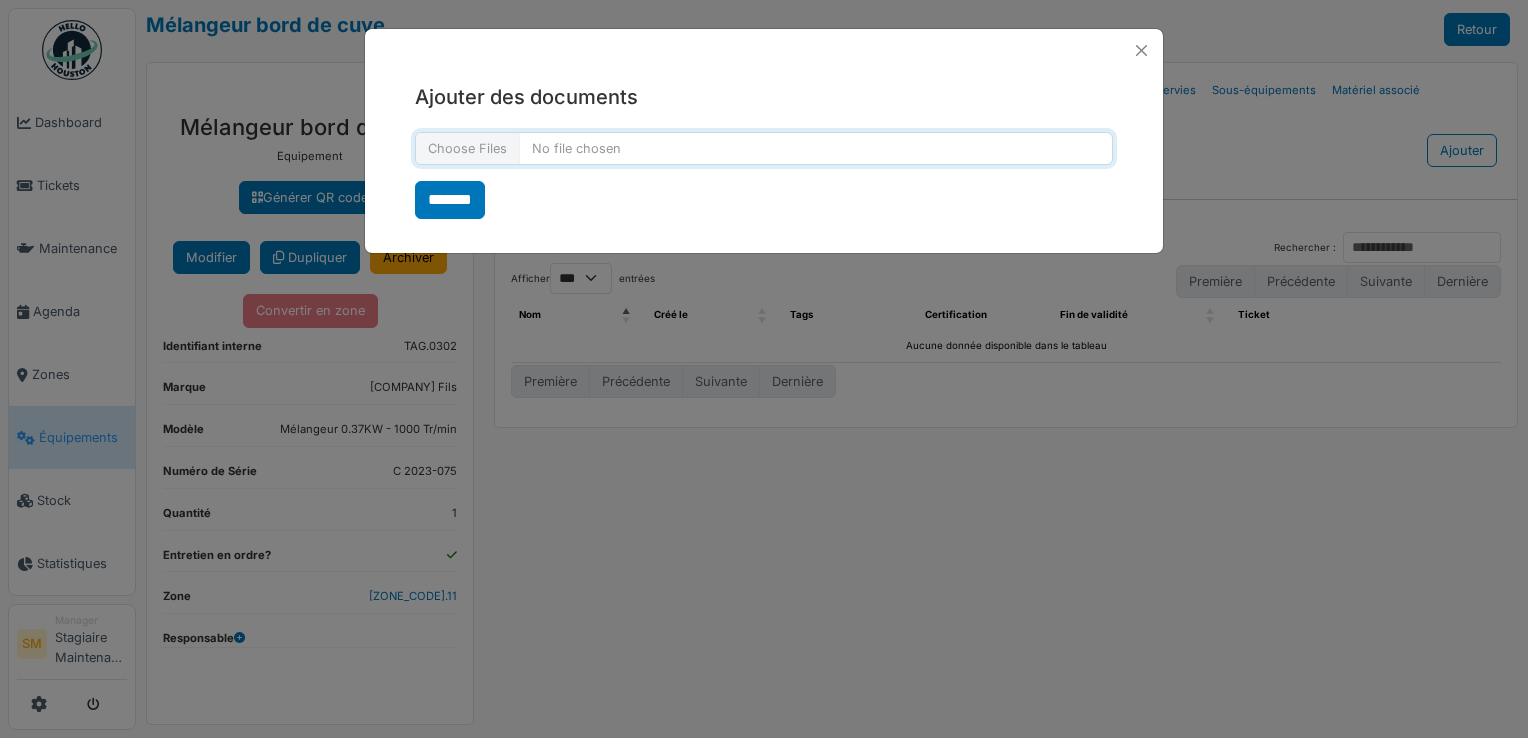 type on "**********" 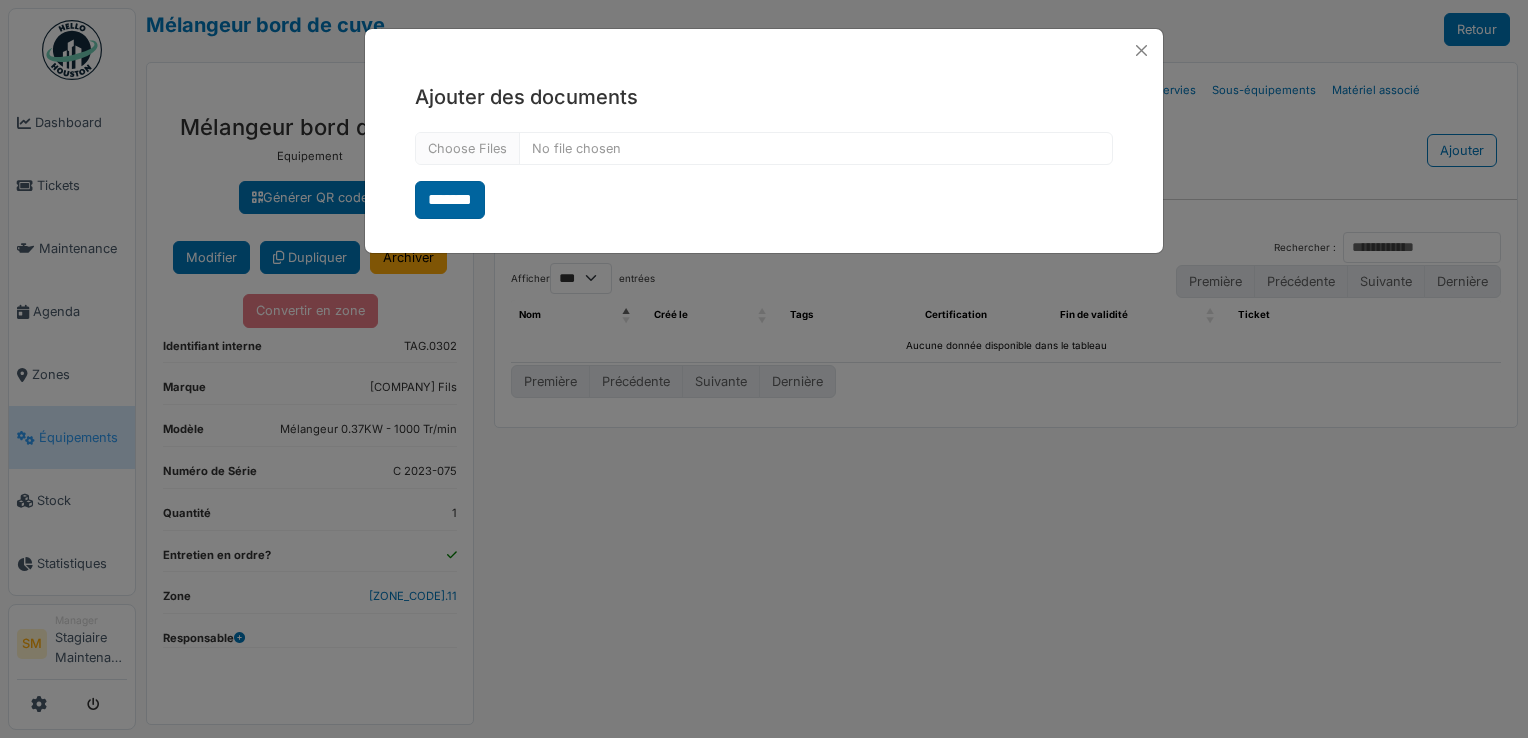 click on "*******" at bounding box center [450, 200] 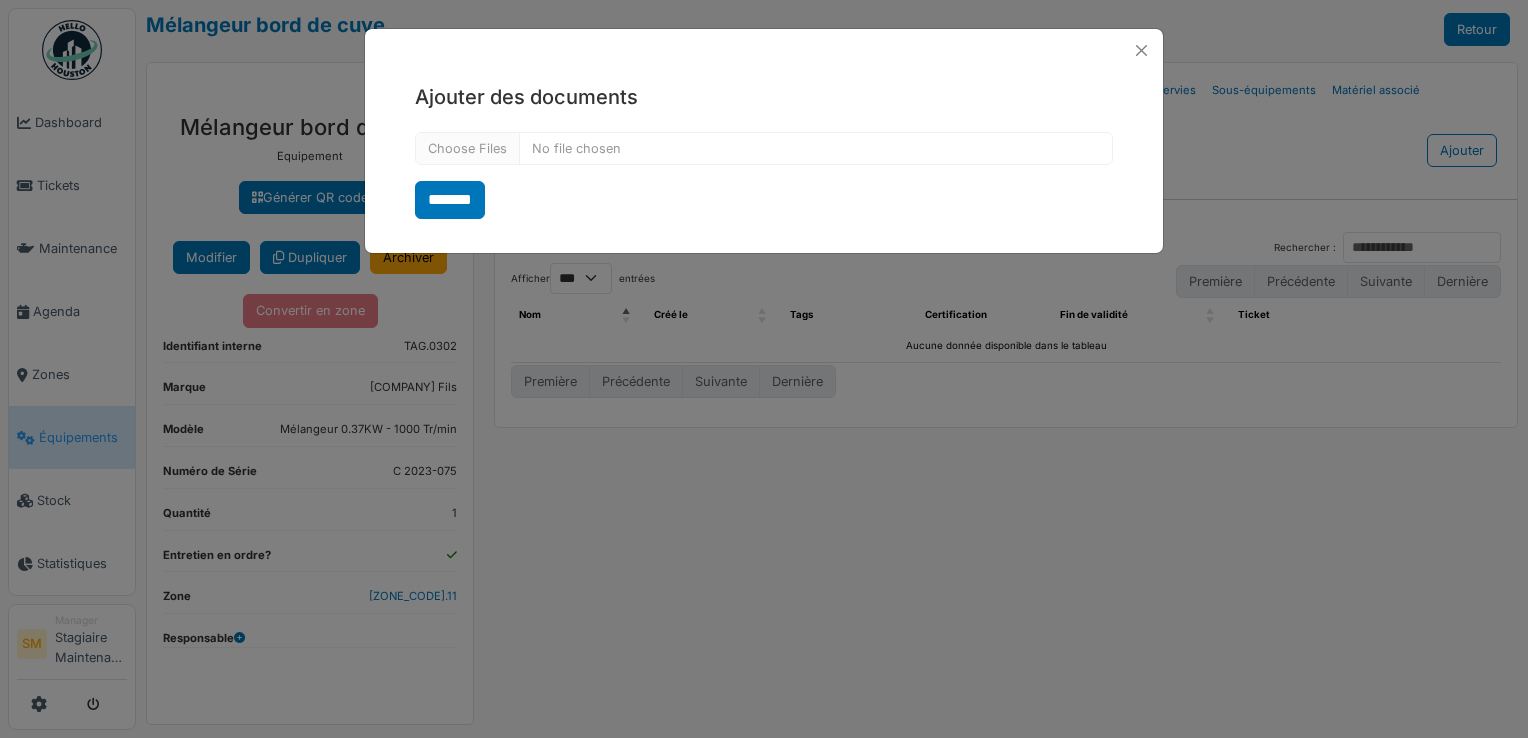 select on "***" 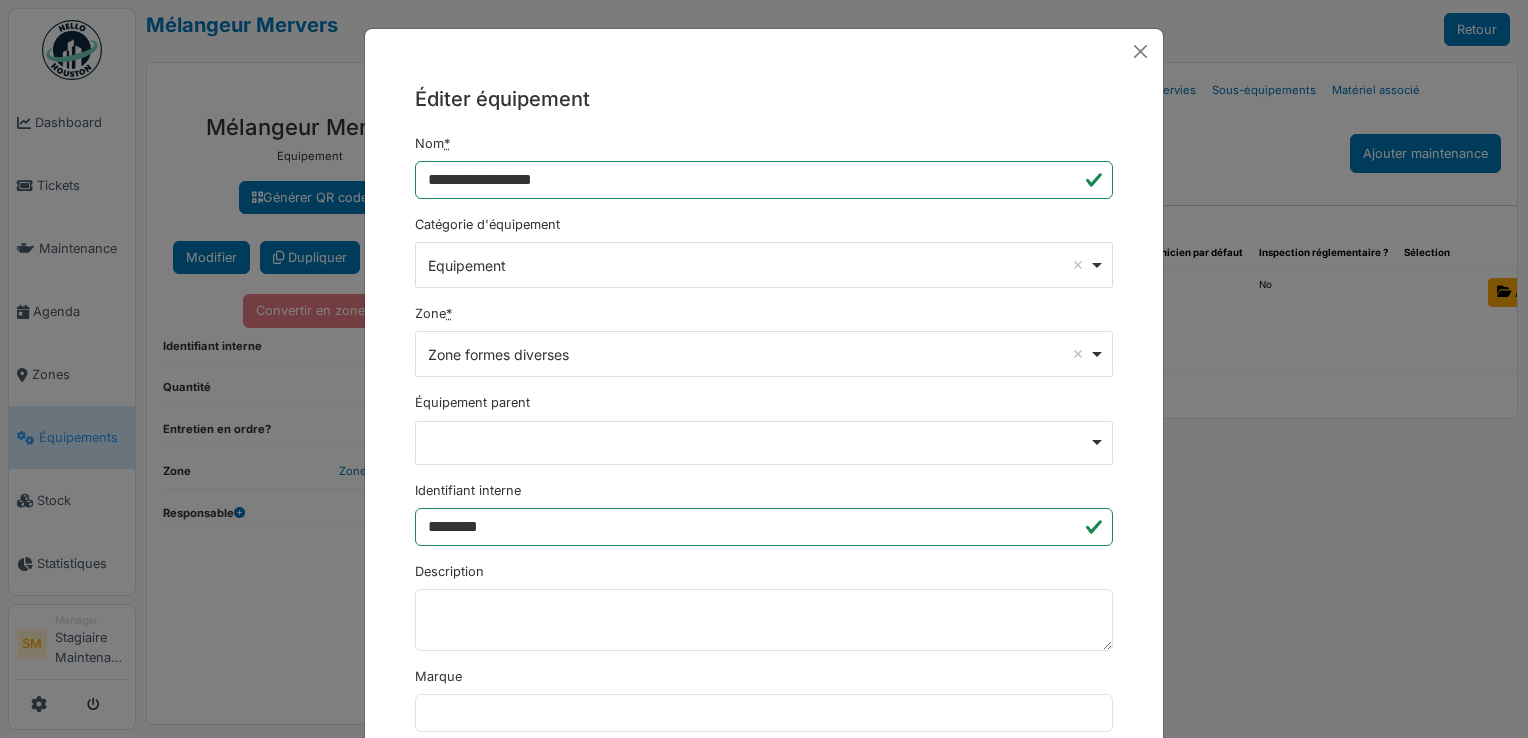 scroll, scrollTop: 0, scrollLeft: 0, axis: both 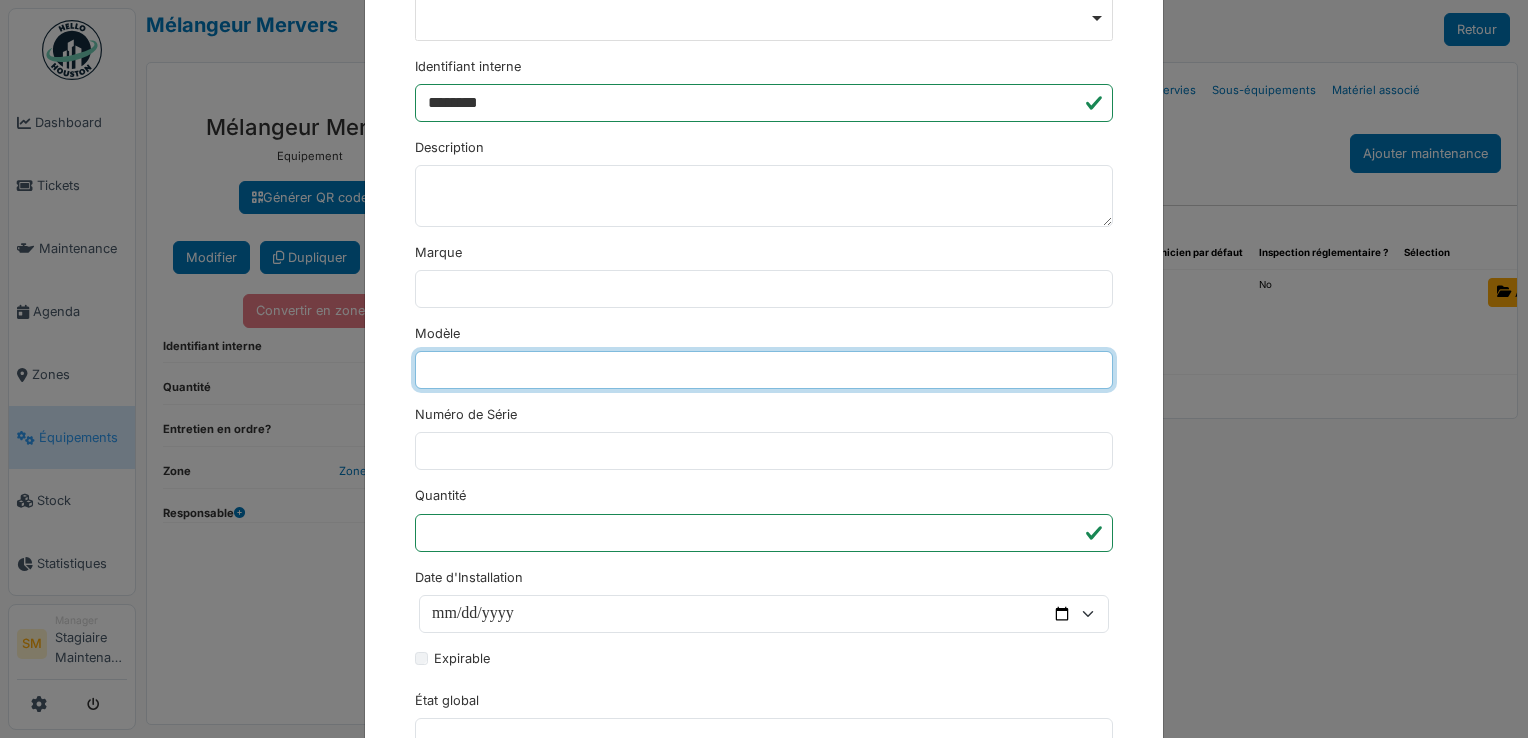 click on "Modèle" at bounding box center [764, 370] 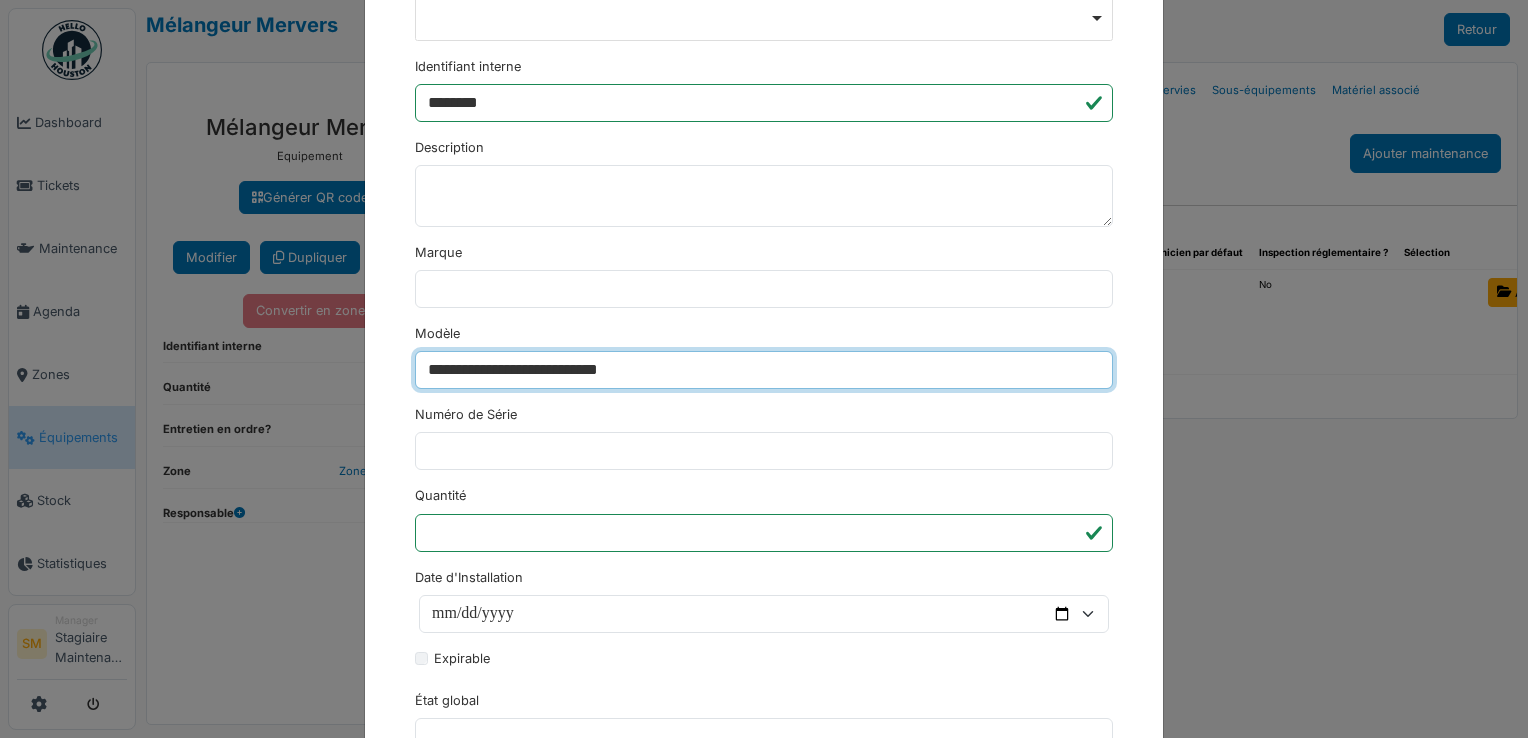 type on "**********" 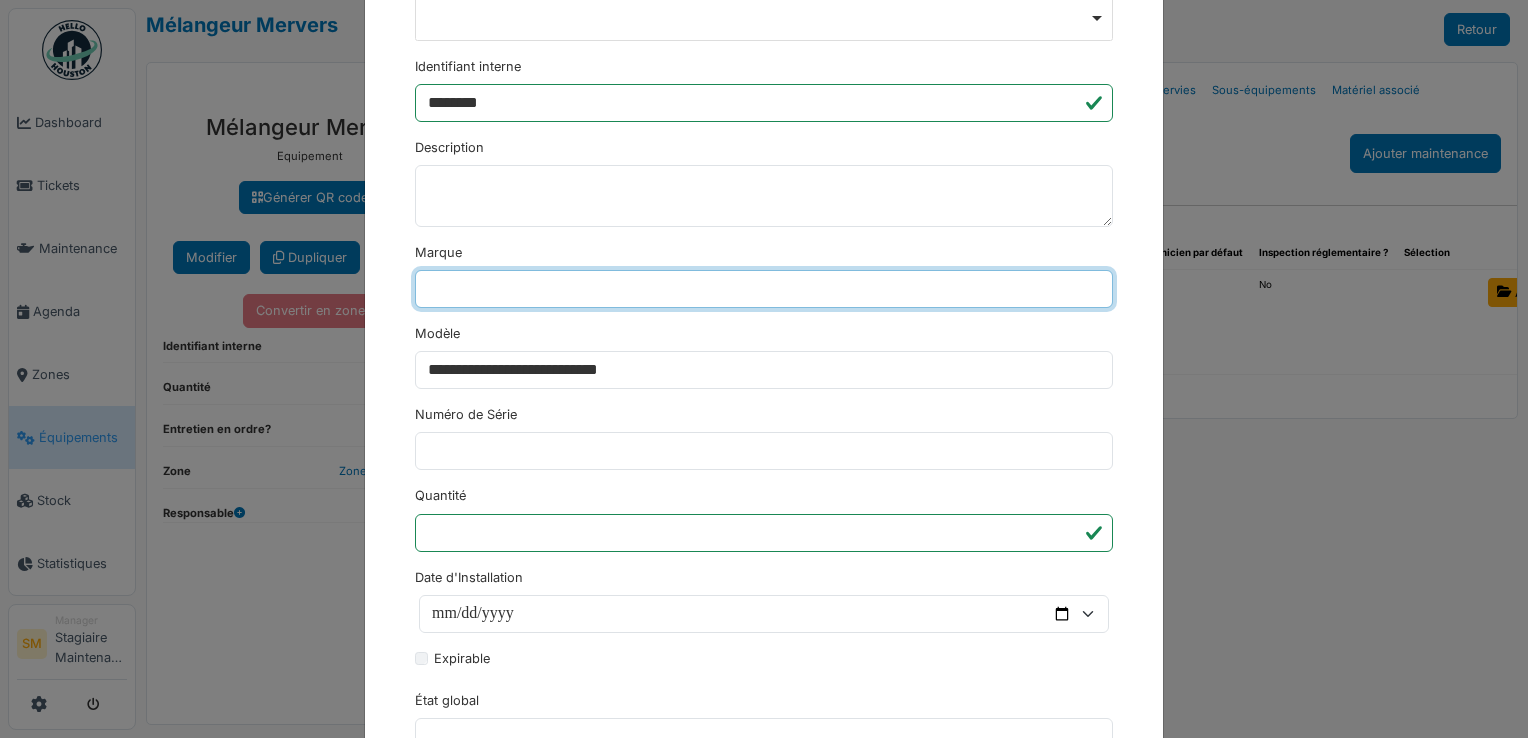click on "Marque" at bounding box center [764, 289] 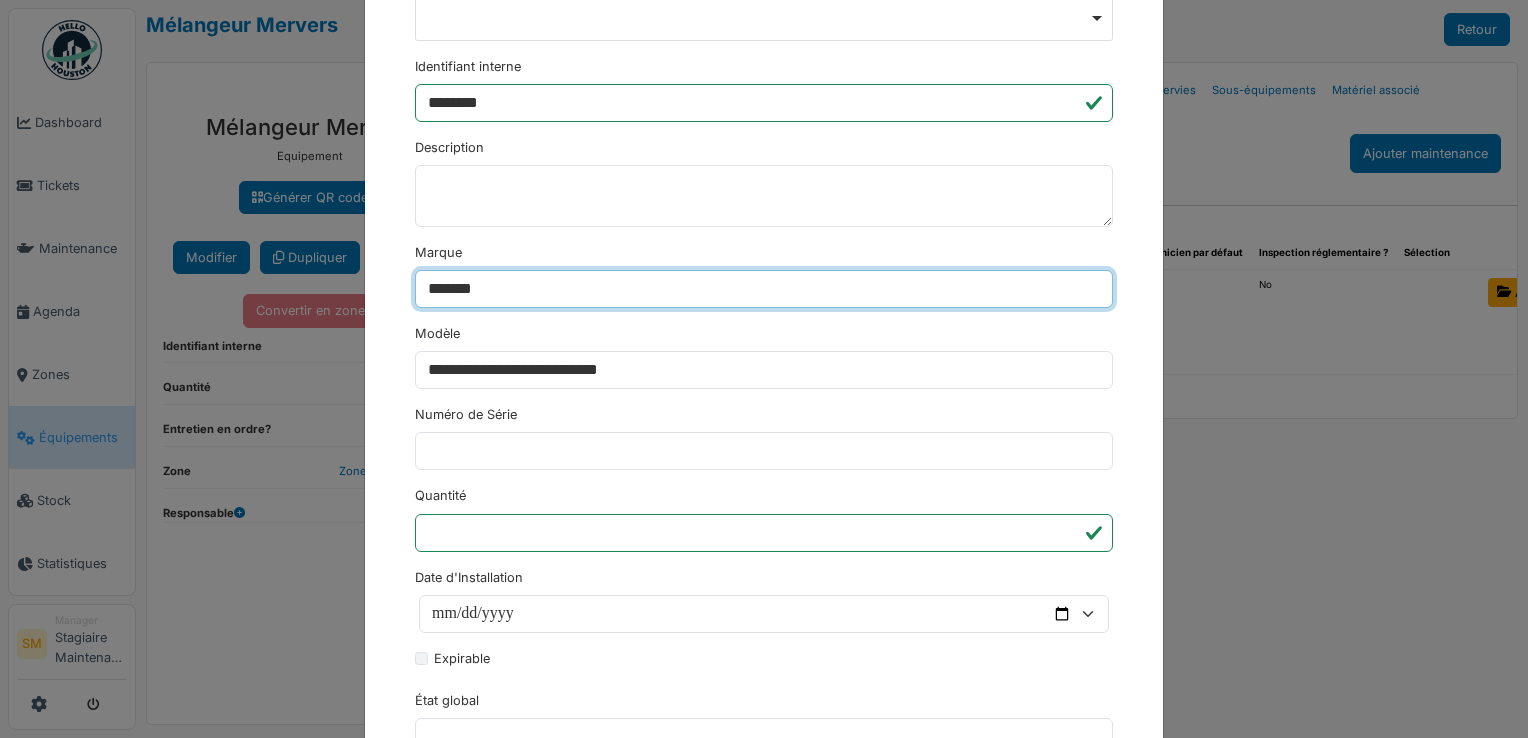 type on "*******" 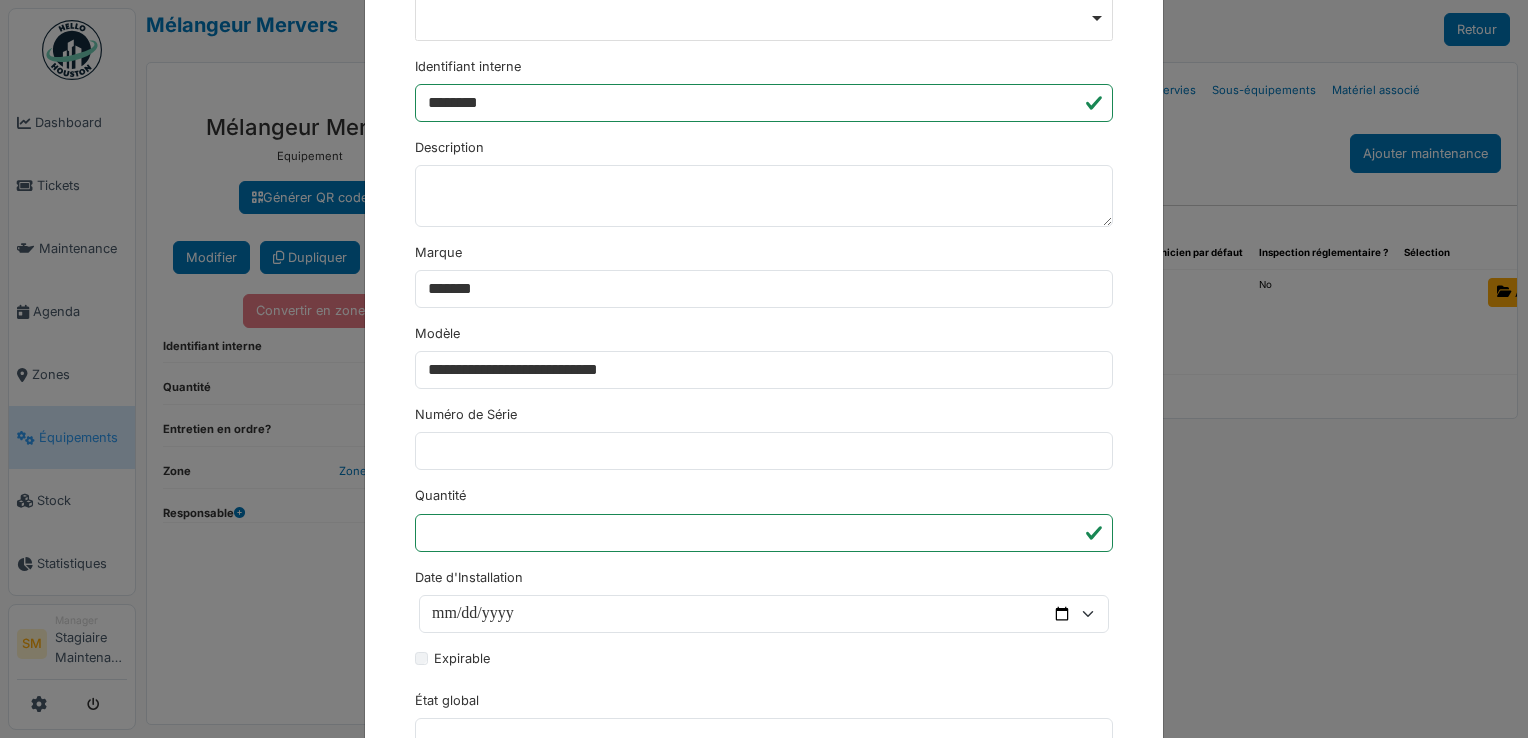 click on "Numéro de Série" at bounding box center [764, 437] 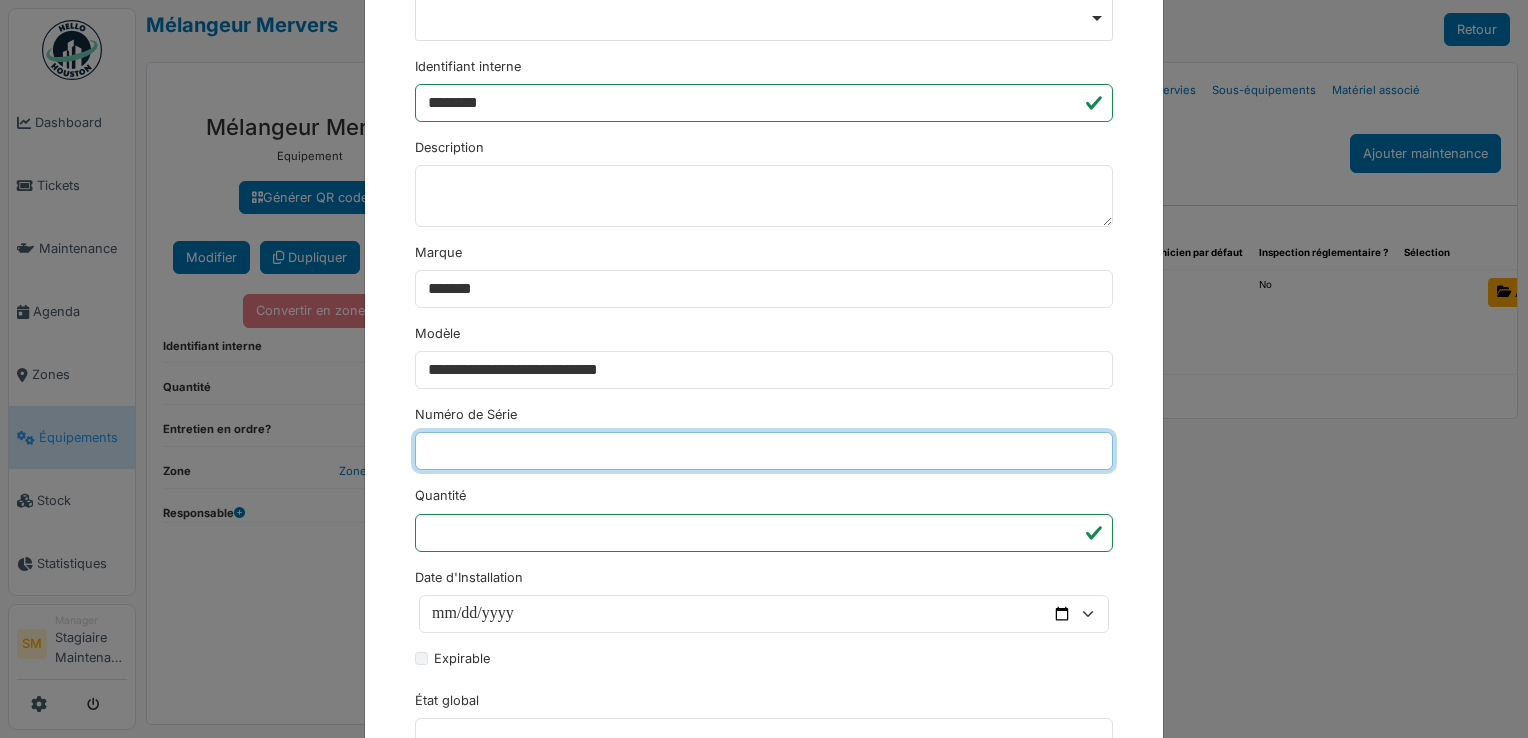 click on "Numéro de Série" at bounding box center [764, 451] 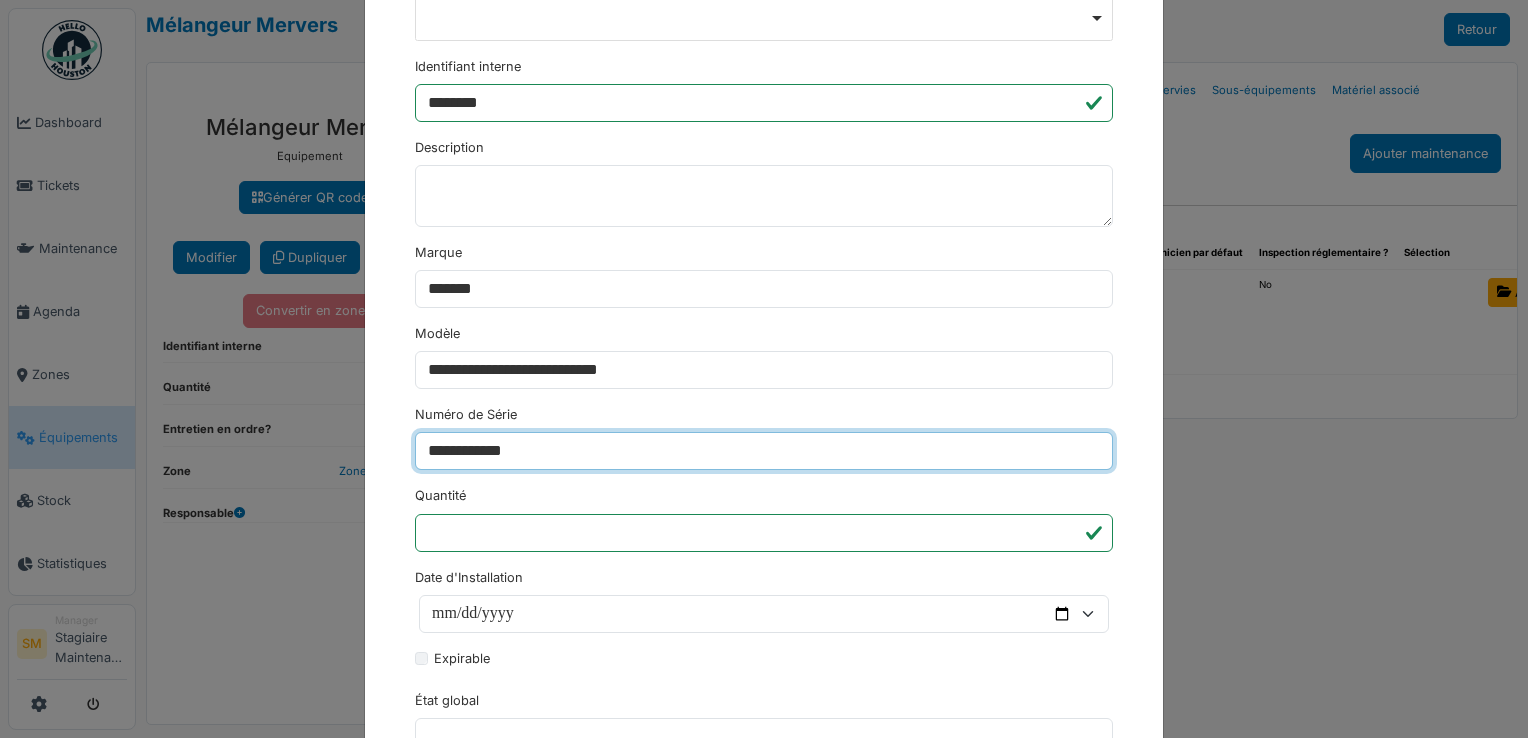type on "**********" 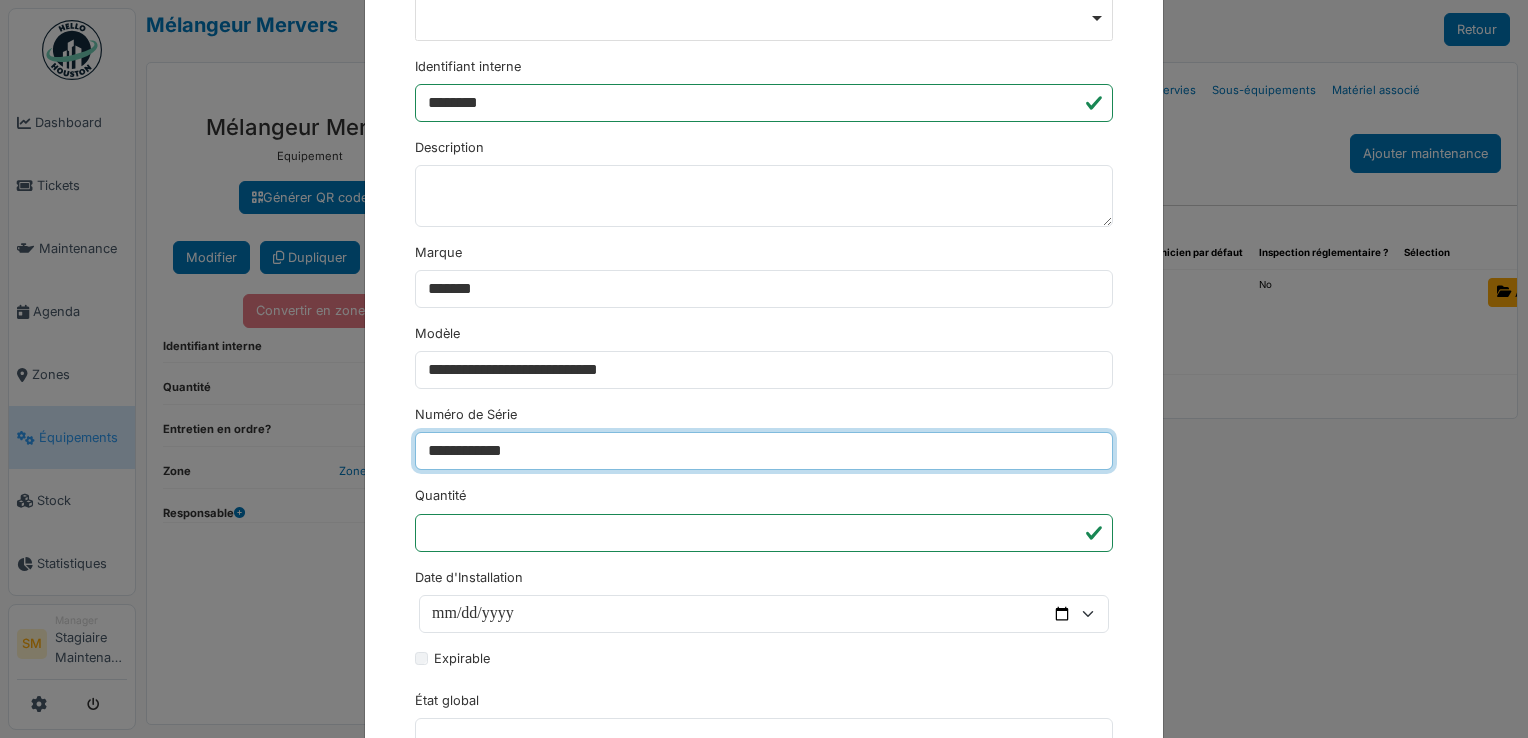 click on "********" at bounding box center (453, 1136) 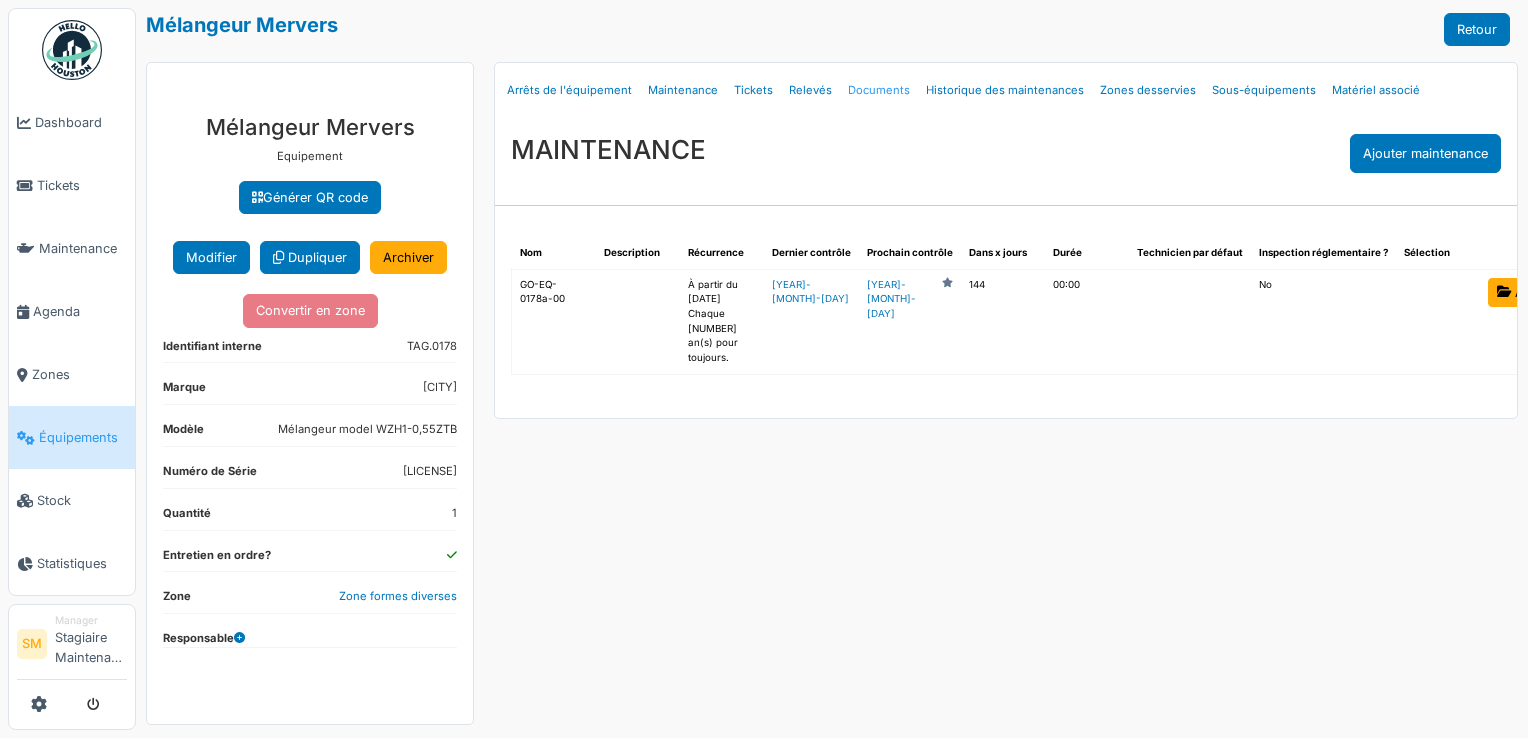 click on "Documents" at bounding box center [879, 90] 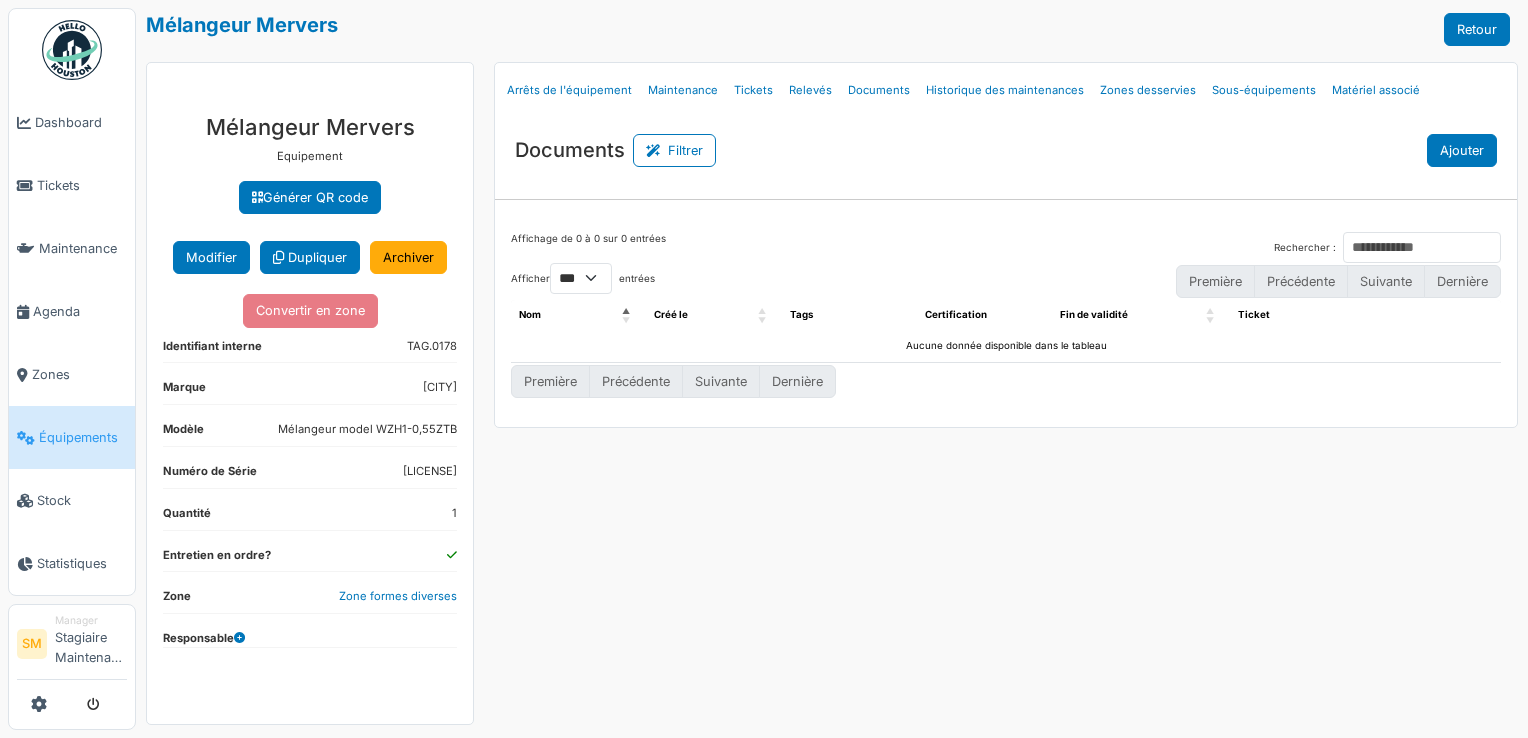 click on "Ajouter" at bounding box center (1462, 150) 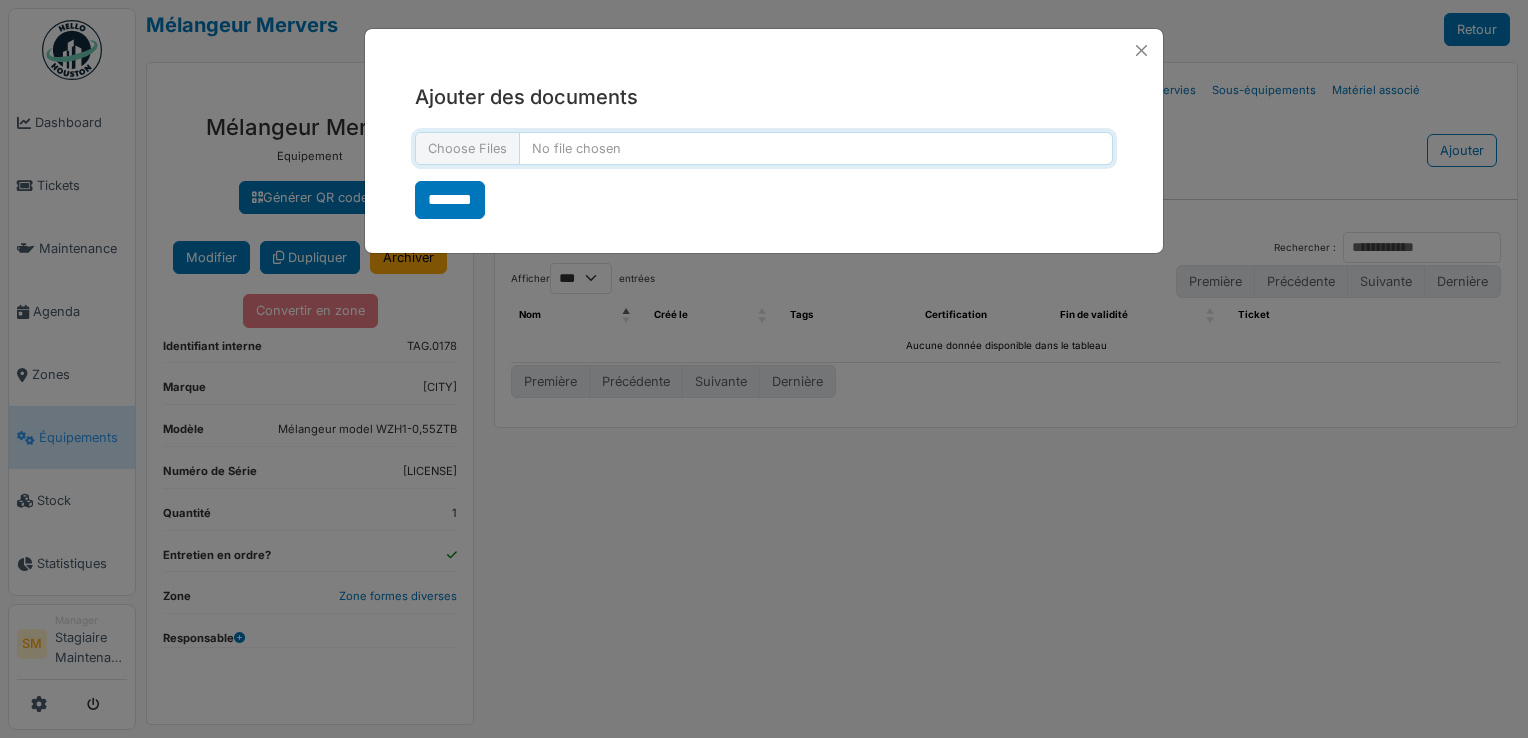click at bounding box center (764, 148) 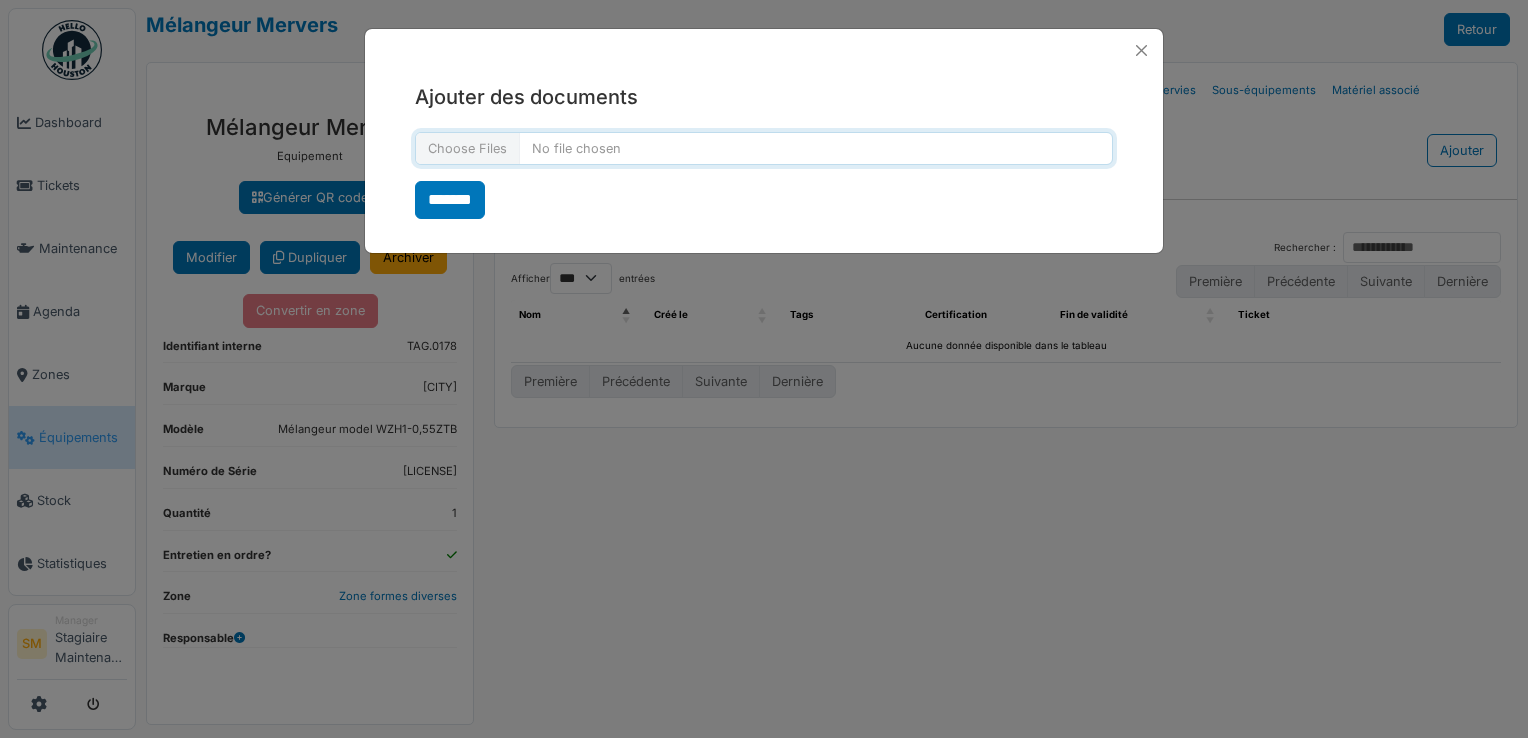 type on "**********" 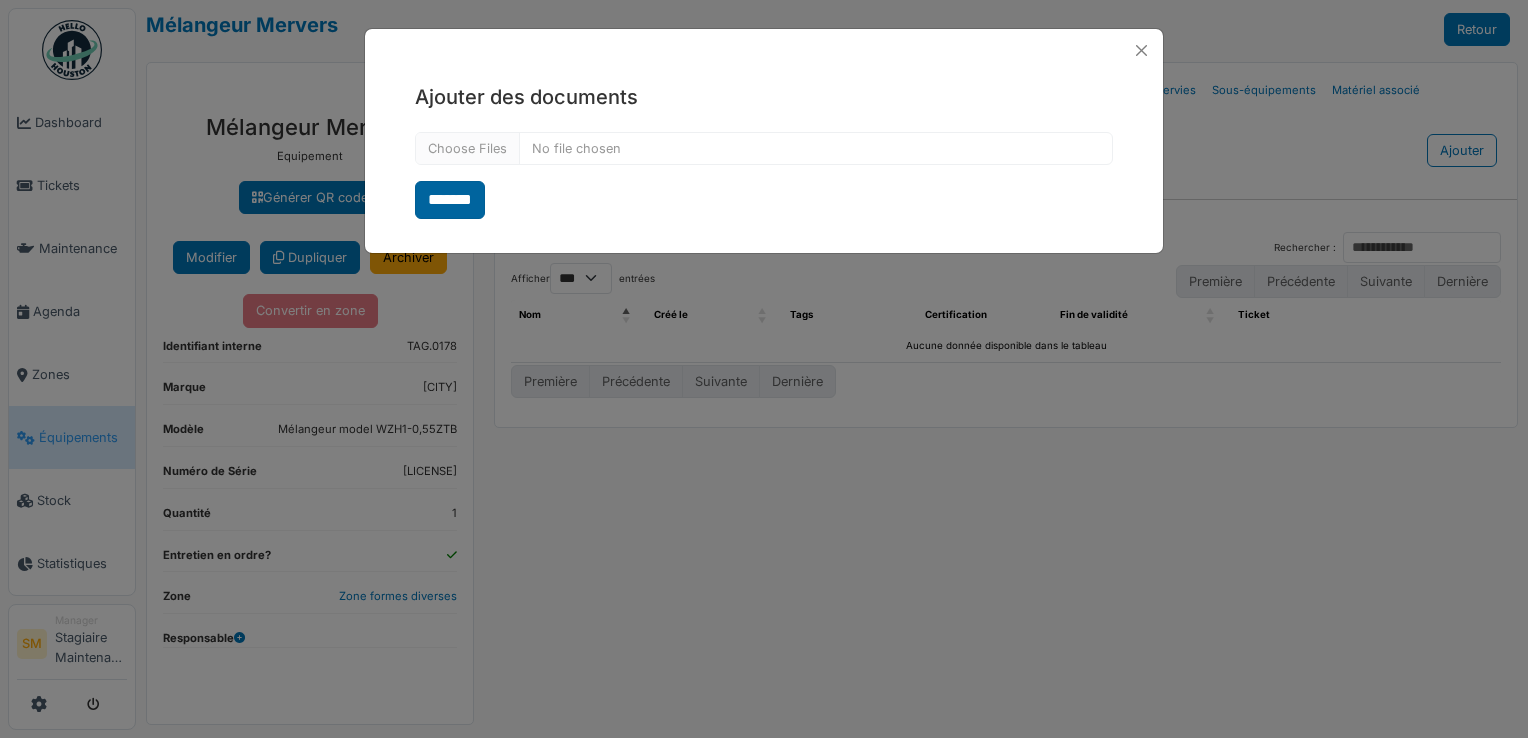 click on "*******" at bounding box center [450, 200] 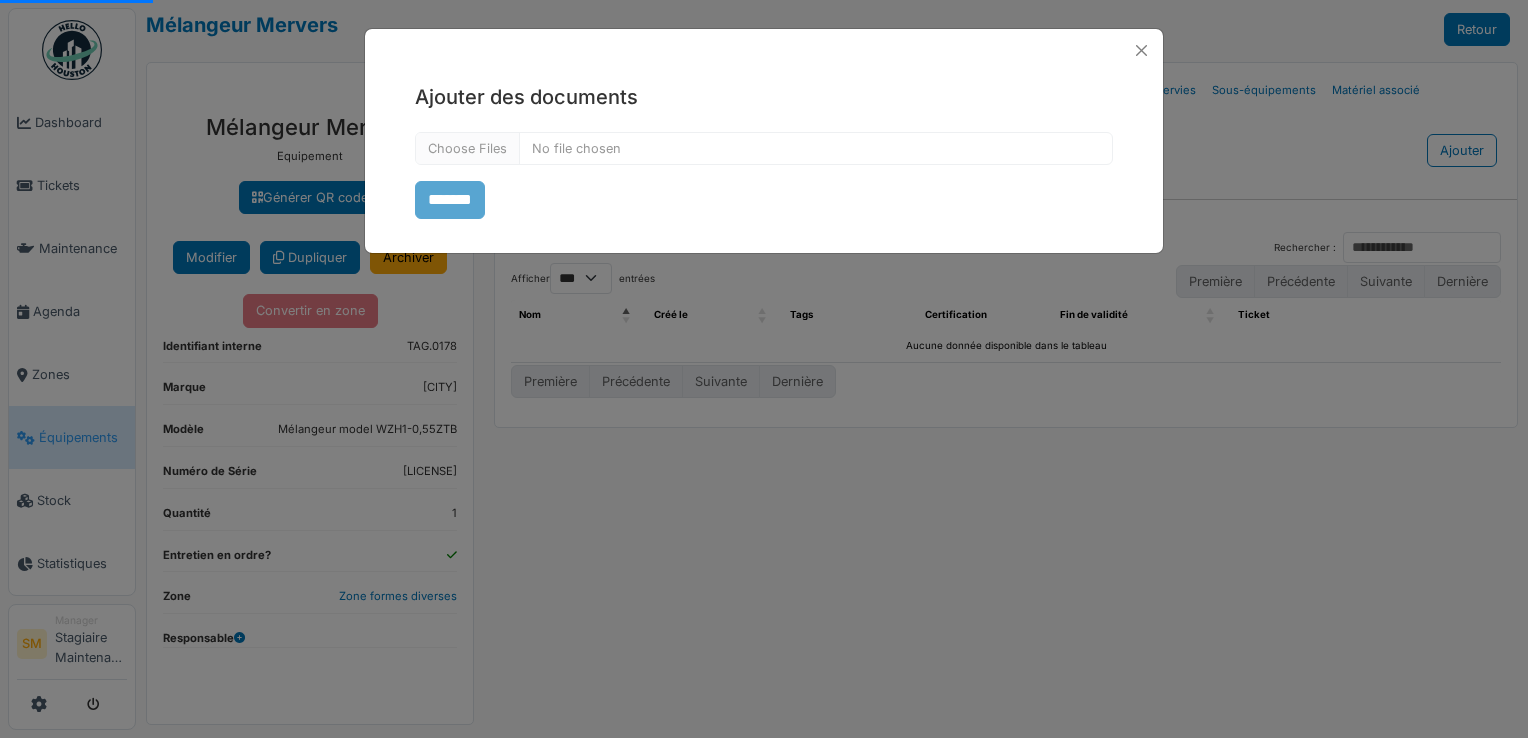 select on "***" 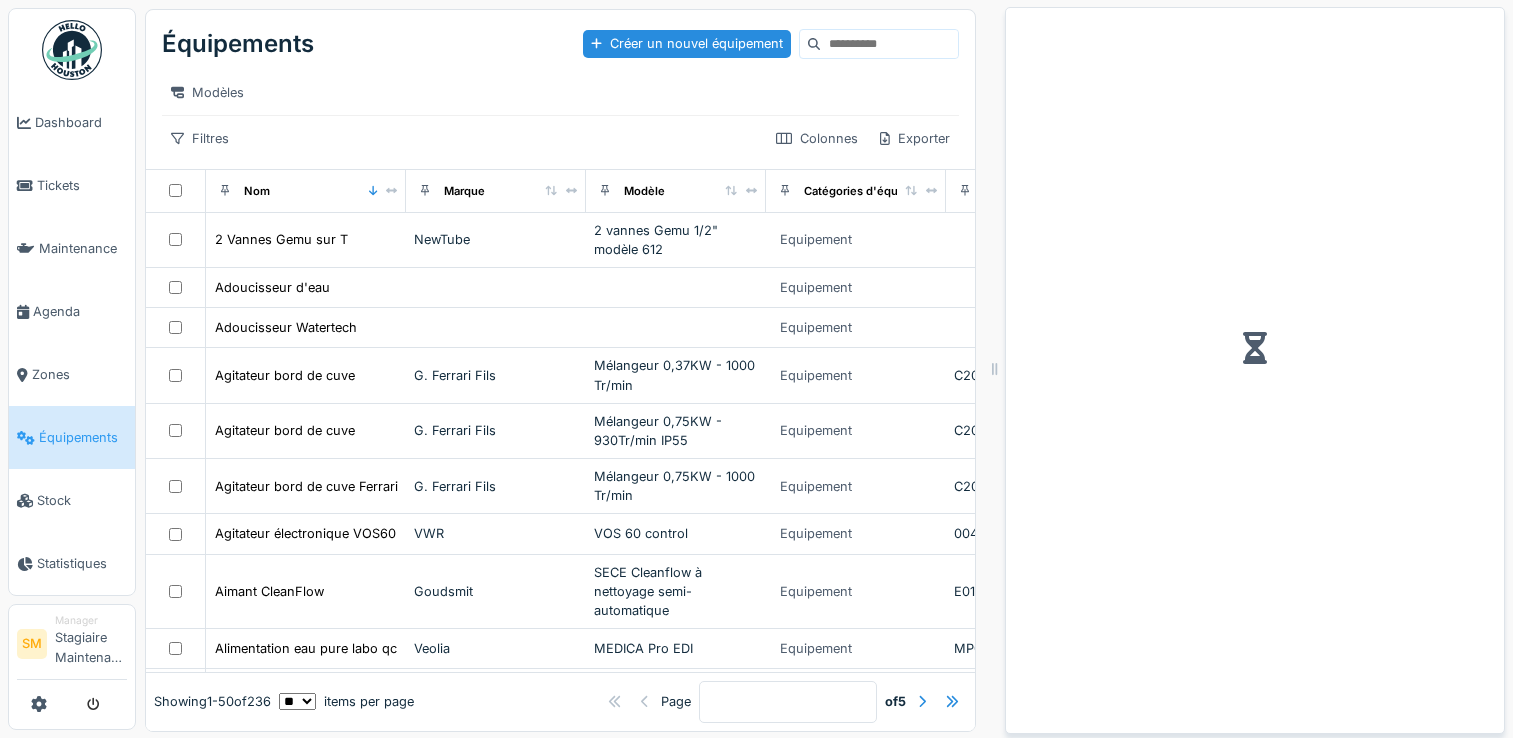 scroll, scrollTop: 0, scrollLeft: 0, axis: both 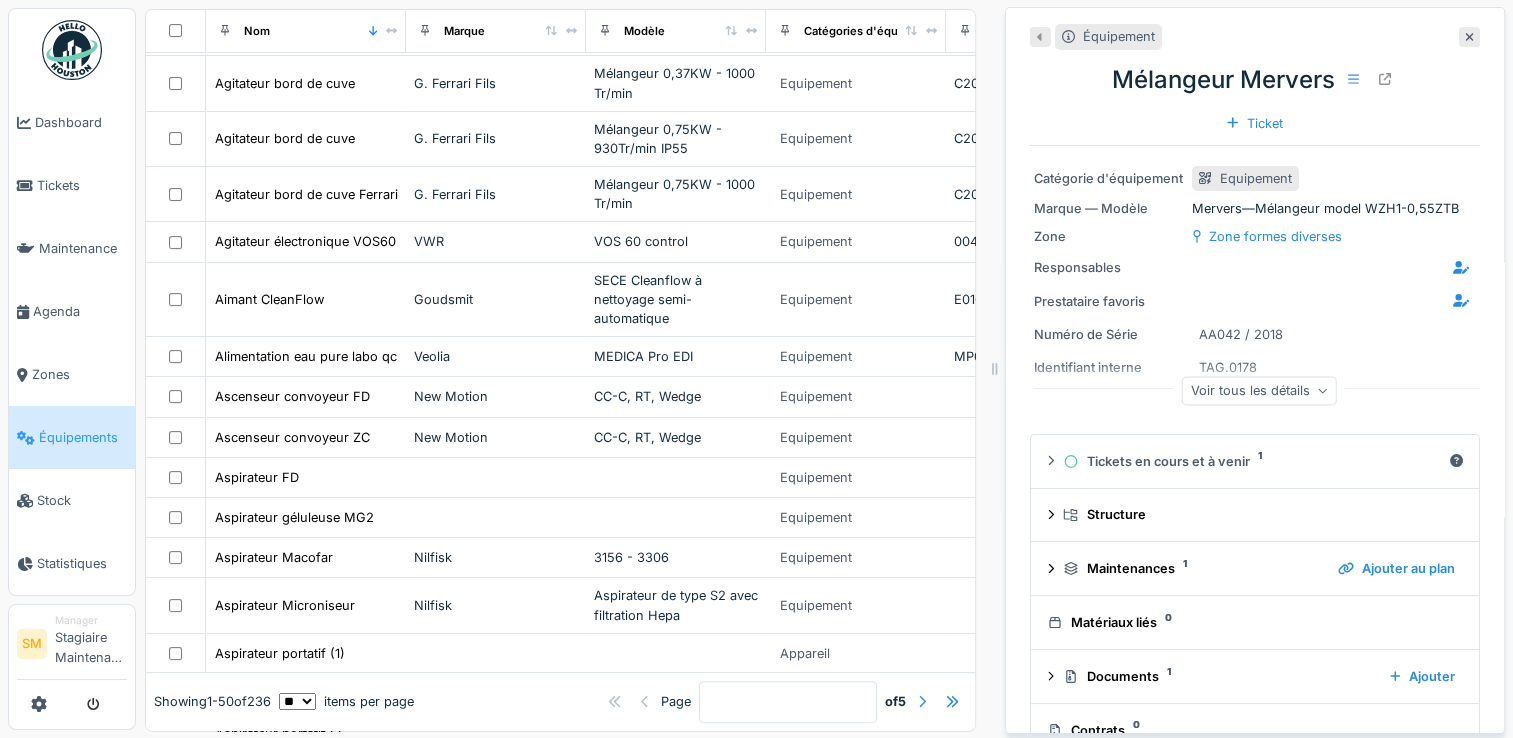 click at bounding box center (922, 702) 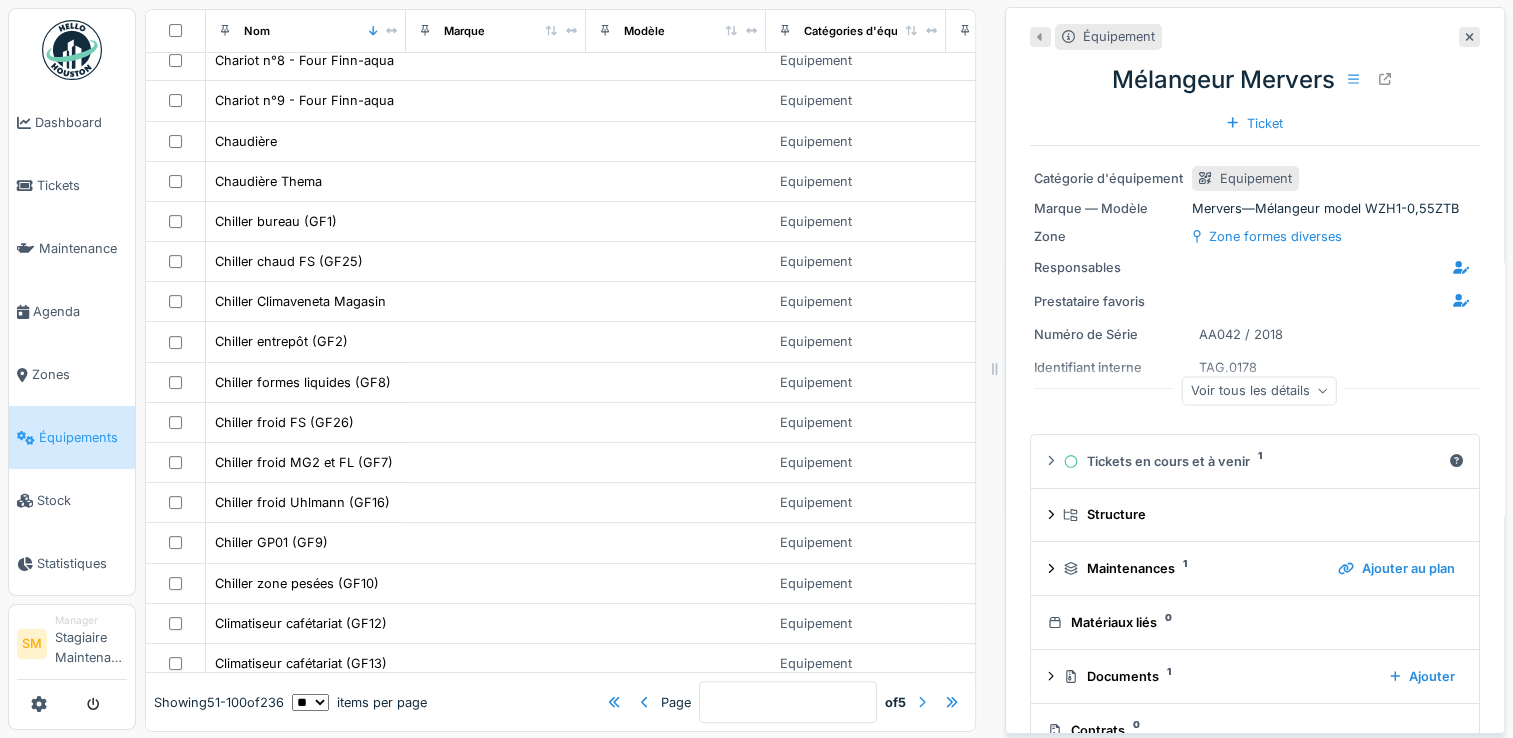 click at bounding box center (922, 702) 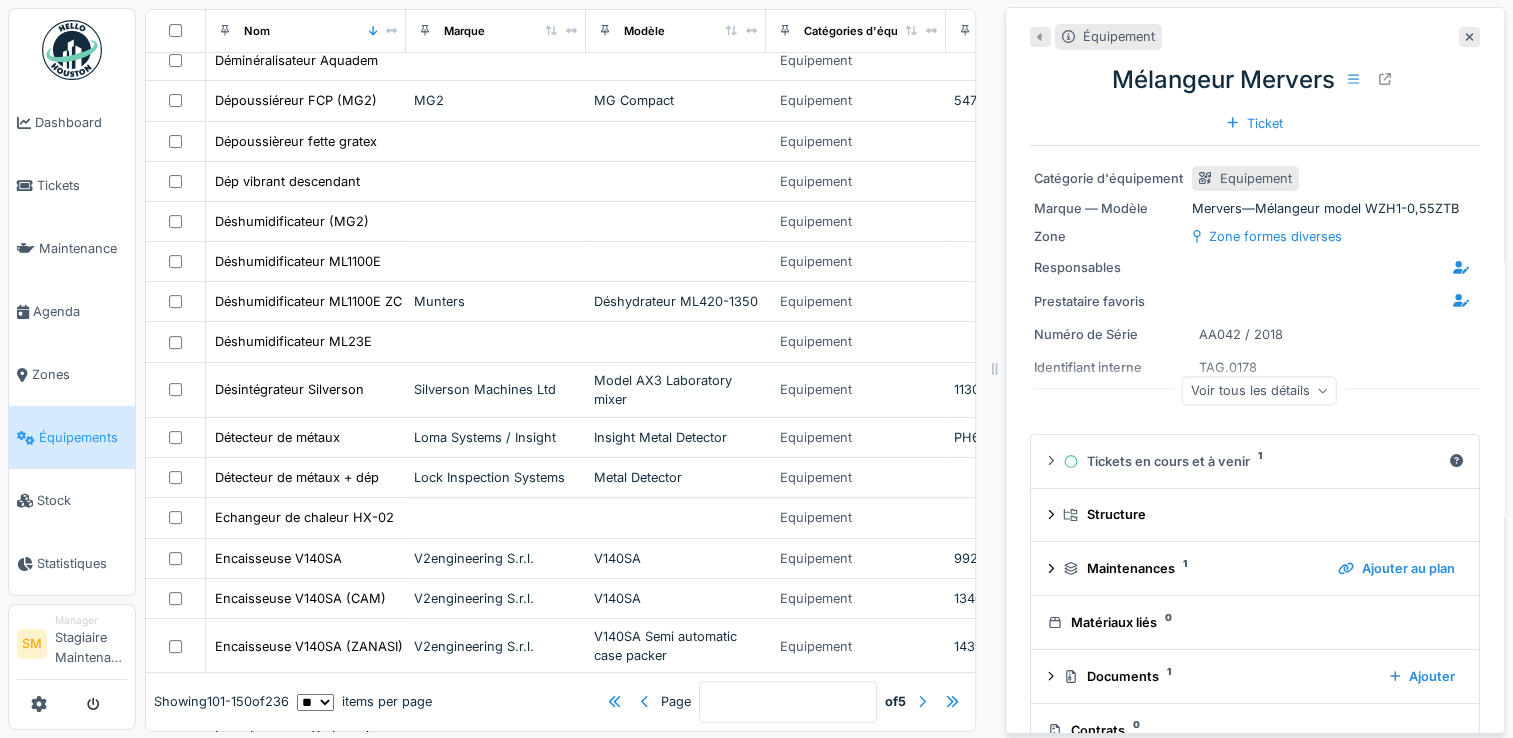 click at bounding box center (922, 702) 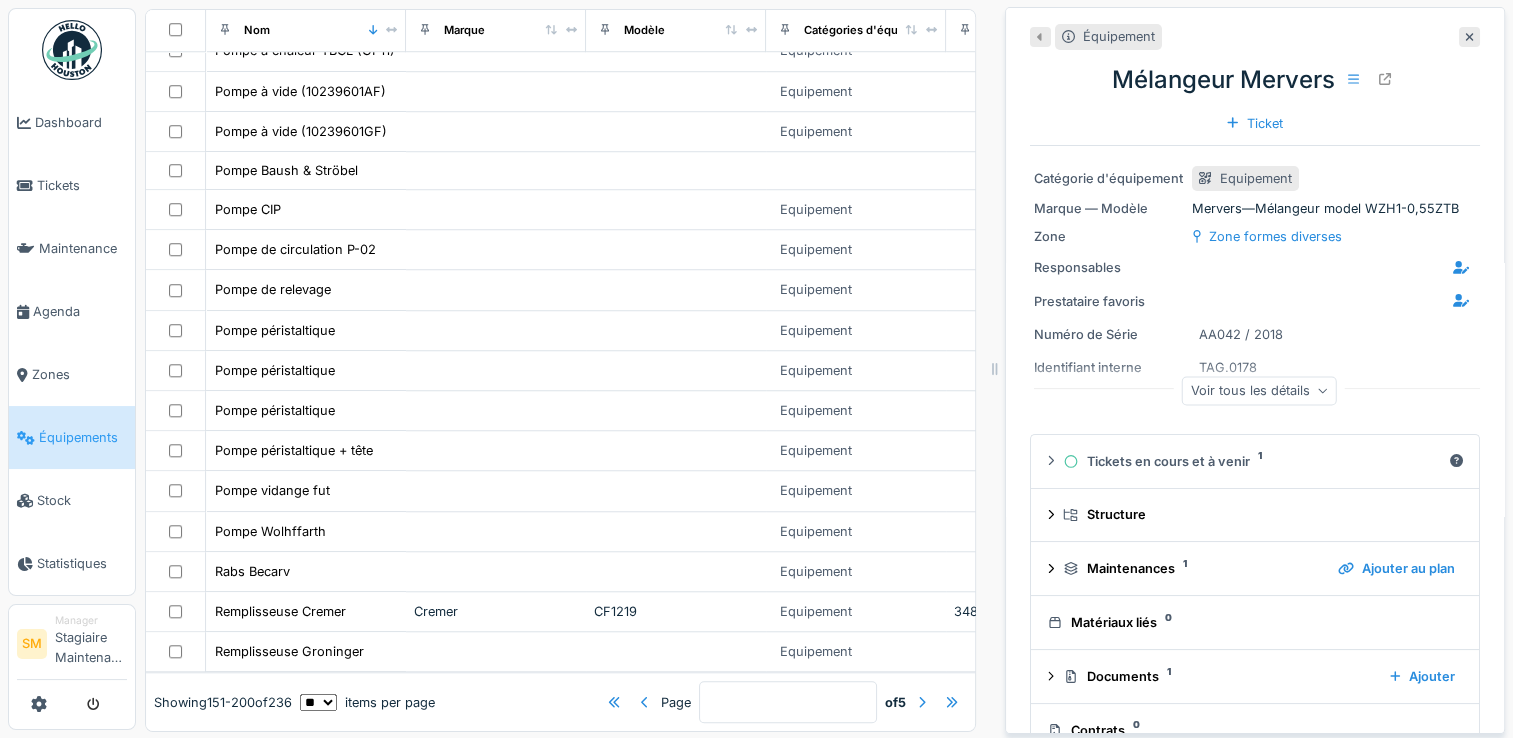 scroll, scrollTop: 1595, scrollLeft: 0, axis: vertical 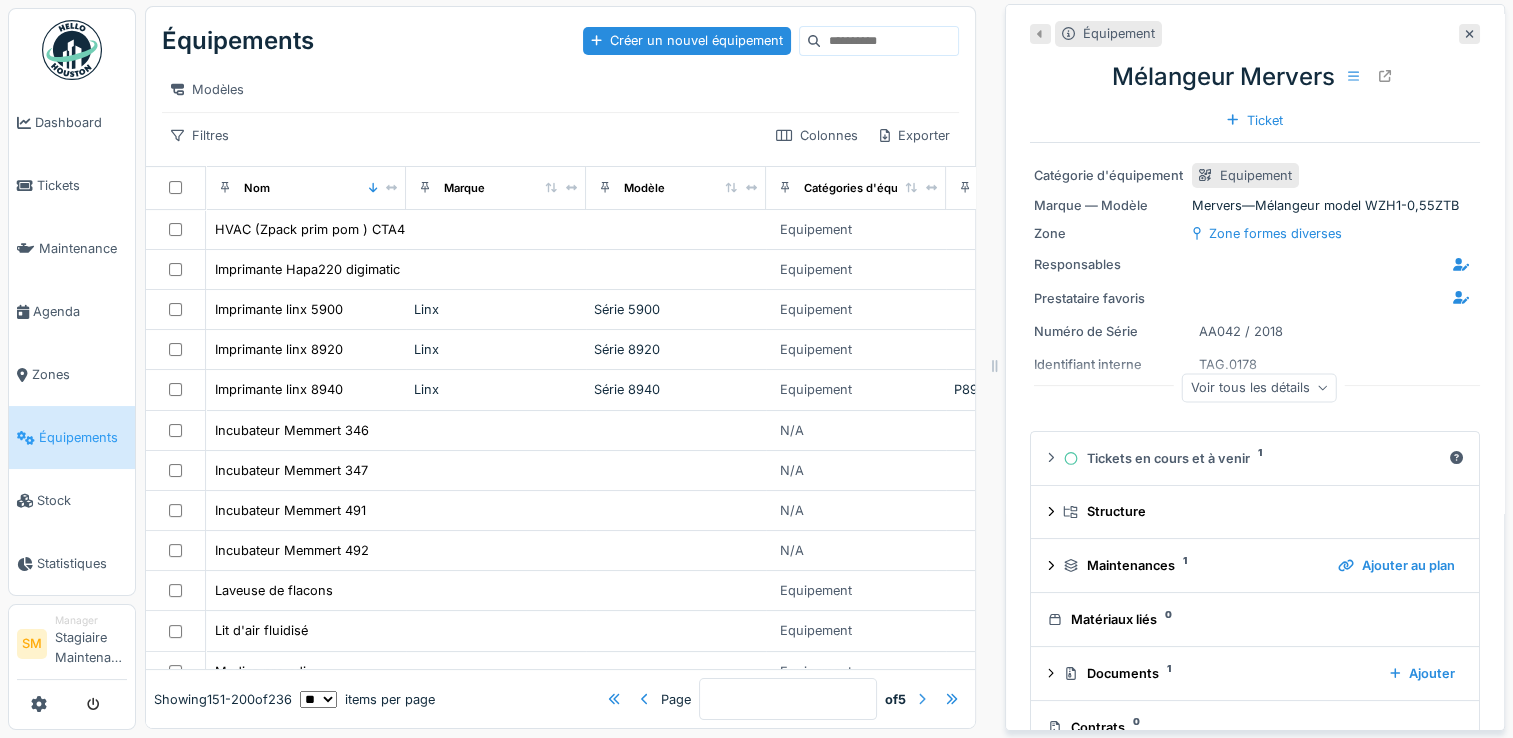 click at bounding box center (922, 699) 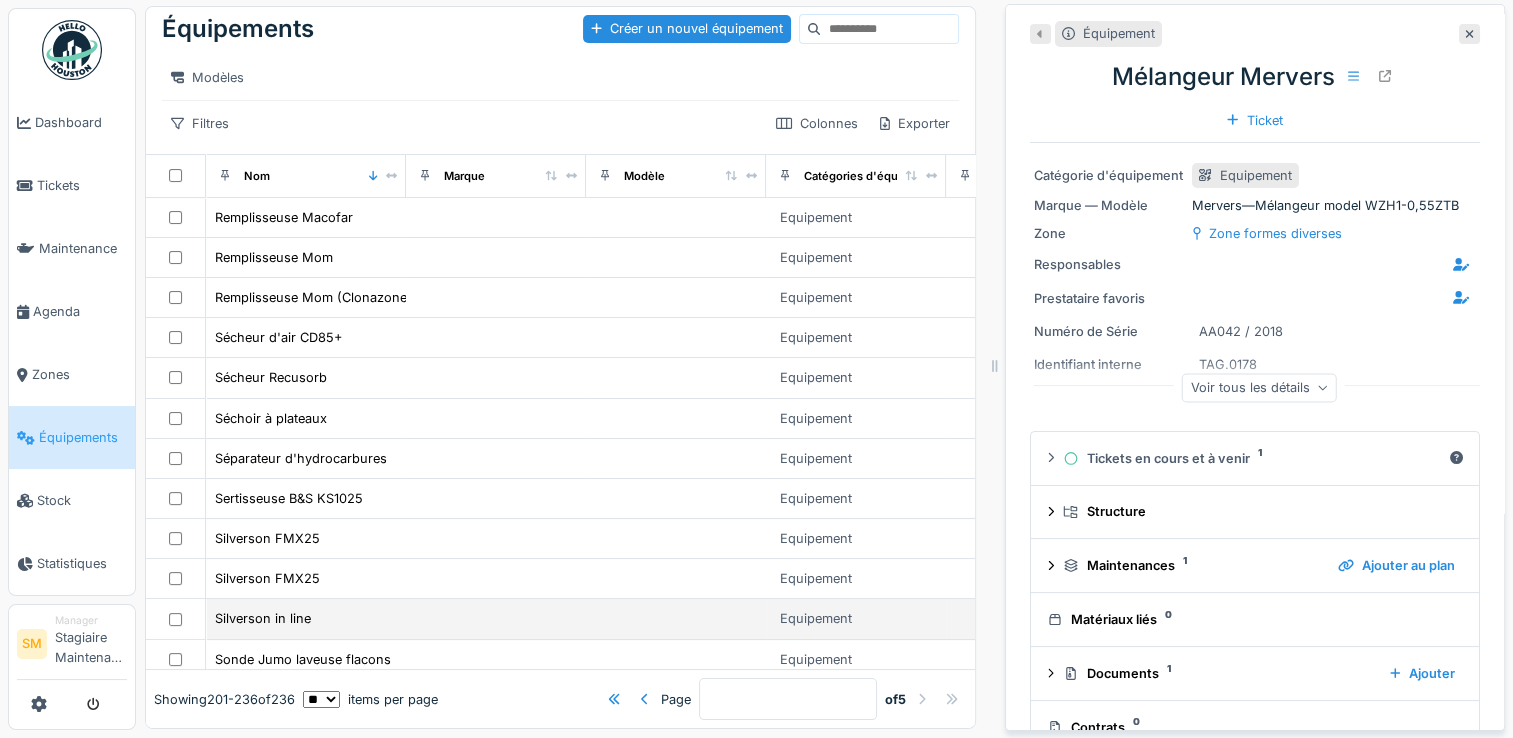 scroll, scrollTop: 0, scrollLeft: 0, axis: both 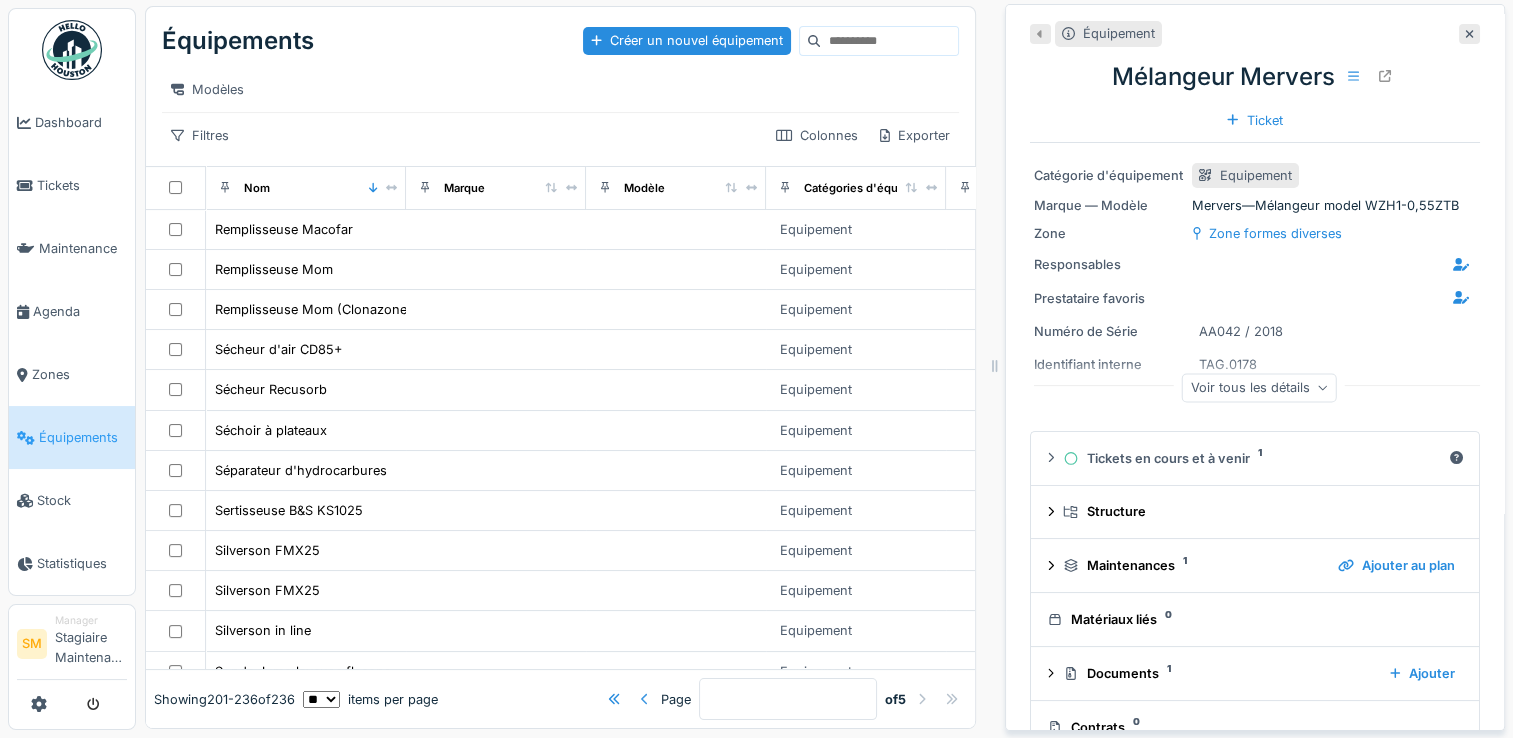 click at bounding box center [645, 699] 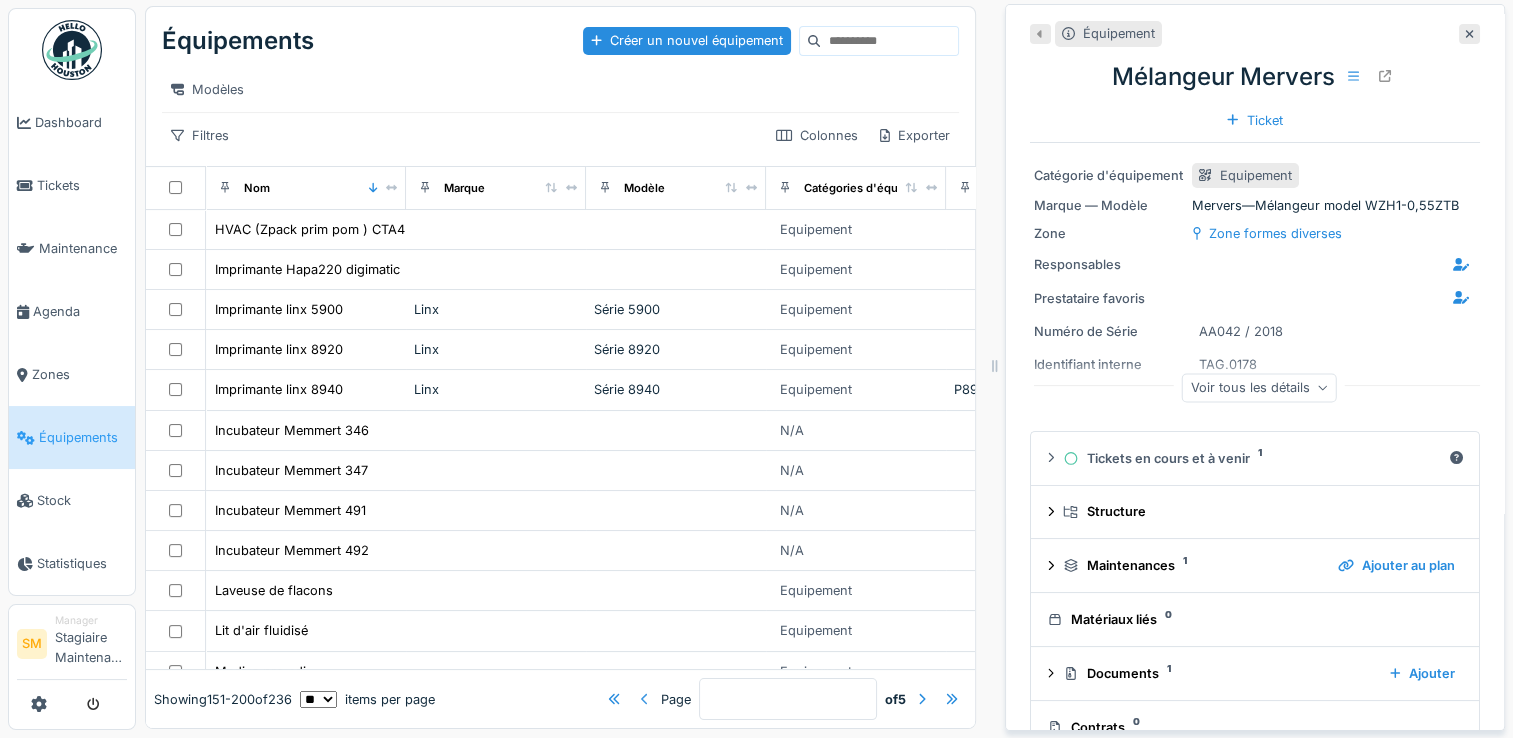 click at bounding box center [645, 699] 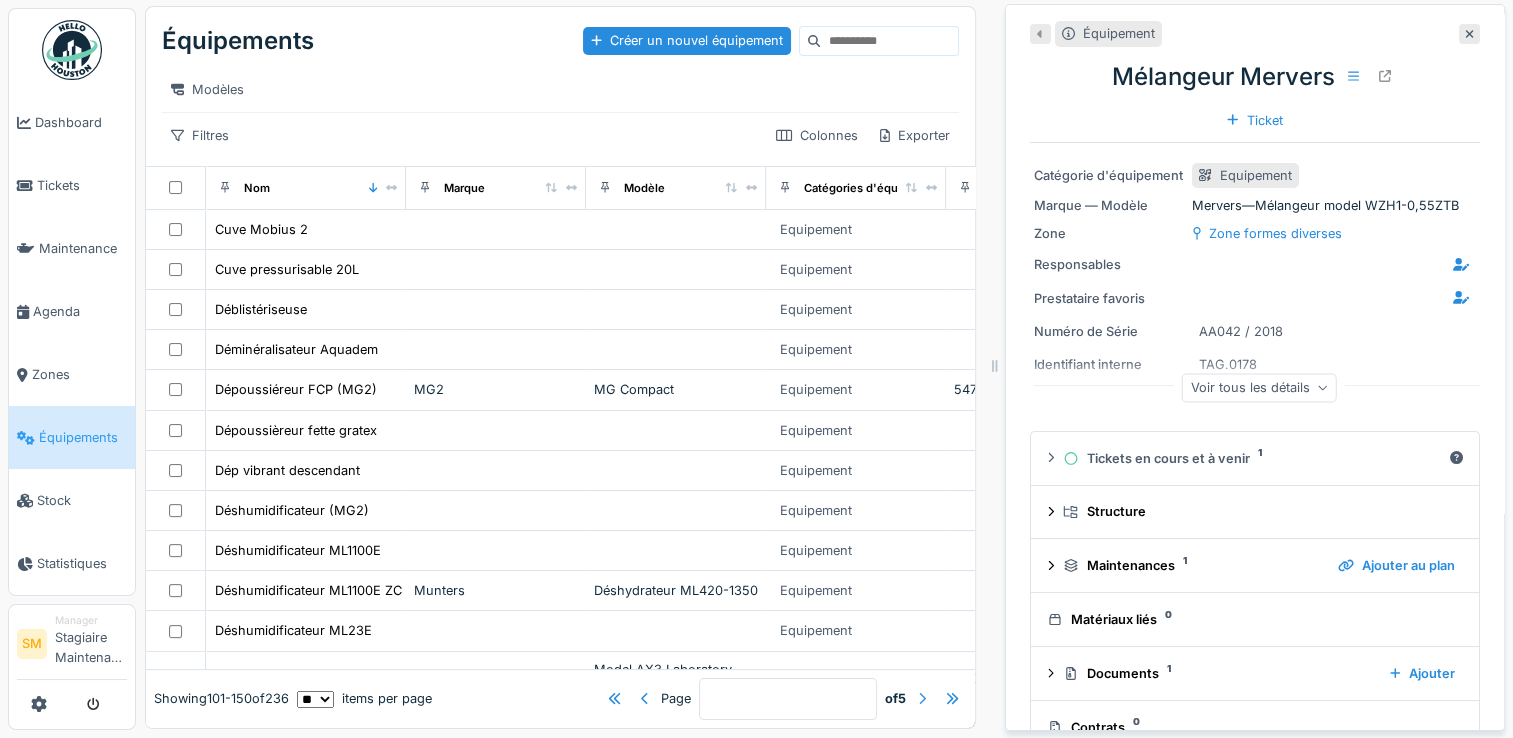 click at bounding box center (922, 699) 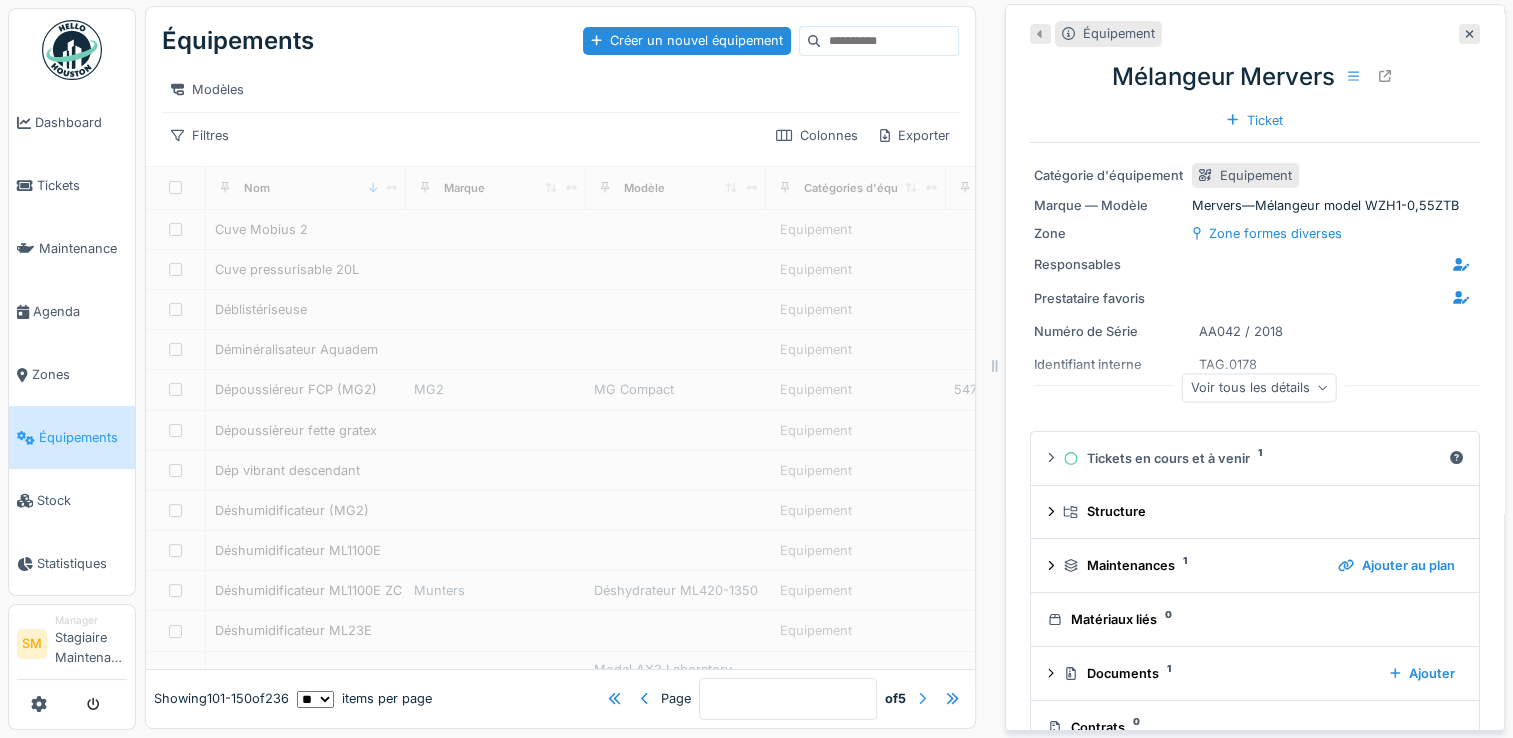 type on "*" 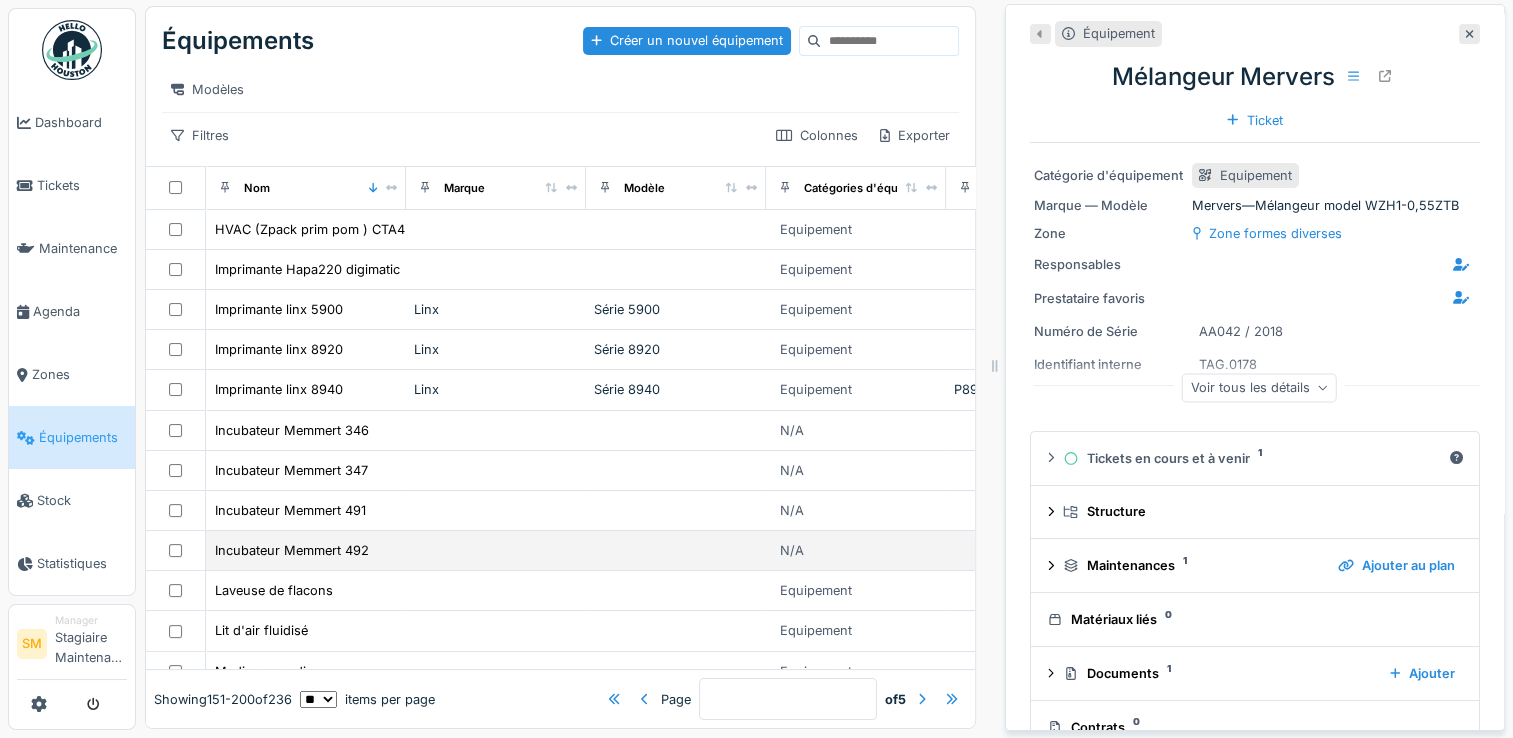 scroll, scrollTop: 0, scrollLeft: 0, axis: both 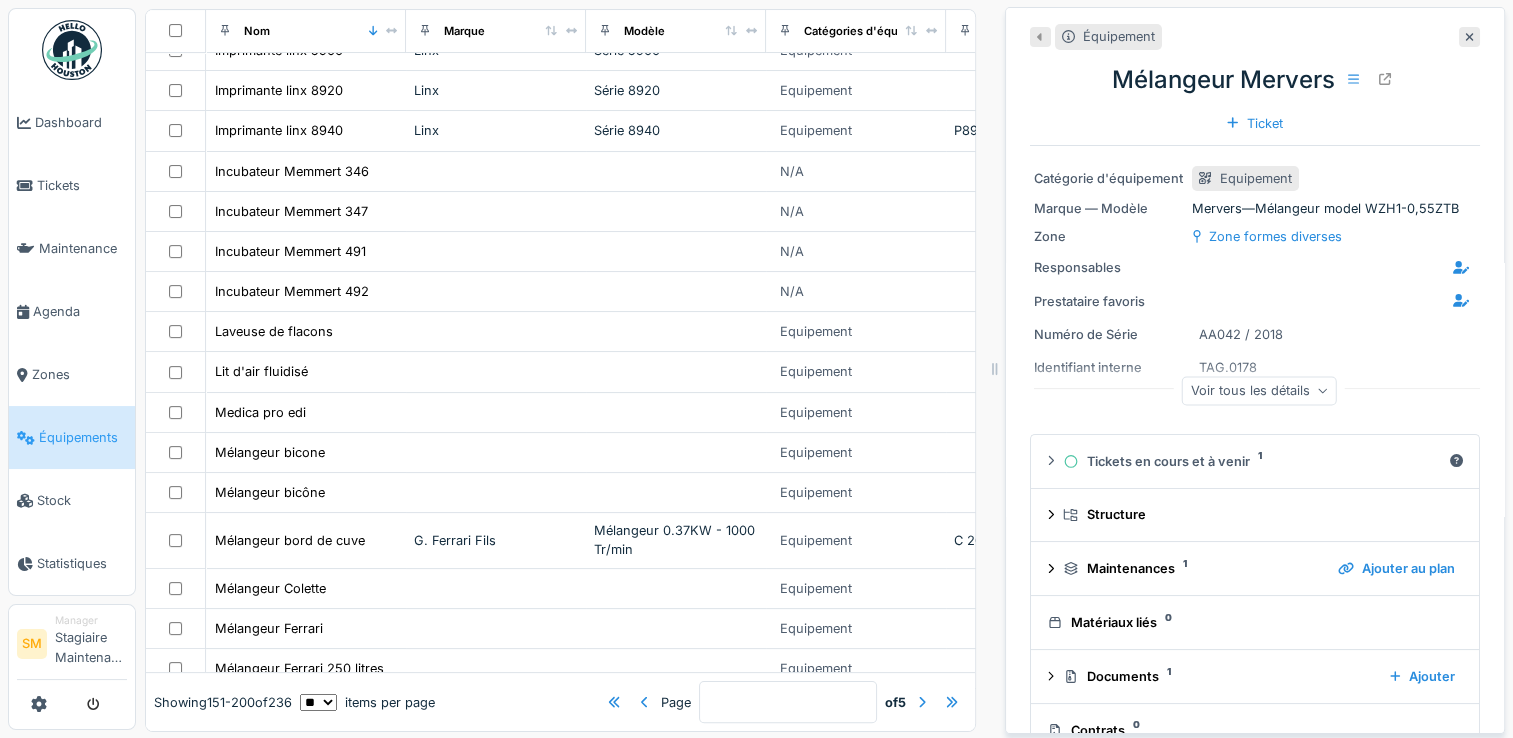 click on "Équipements Créer un nouvel équipement Modèles Filtres Colonnes Exporter Nom Marque Modèle Catégories d'équipement Numéro de Série Statut Zone HVAC (Zpack prim pom ) CTA4 Equipement Couloir Imprimante Hapa220 digimatic Equipement FS.12B Imprimante linx 5900 Linx Série 5900 Equipement ZC.01 Imprimante linx 8920 Linx Série 8920 Equipement ZC.01 Imprimante linx 8940 Linx Série 8940 Equipement P8911840 ZC.09 Incubateur Memmert 346 N/A Couloir d'entrée Incubateur Memmert 347 N/A Couloir d'entrée Incubateur Memmert 491 N/A Couloir d'entrée Incubateur Memmert 492 N/A Couloir d'entrée Laveuse de flacons Equipement FL.14 Lit d'air fluidisé Equipement FS.05B Medica pro edi Equipement Centrale Mélangeur bicone Equipement FS.04A Mélangeur bicône Equipement FS.08B Mélangeur bord de cuve G. Ferrari Fils Mélangeur 0.37KW - 1000 Tr/min Equipement C [DATE] FL.11 Mélangeur Colette Equipement FS.03A Mélangeur Ferrari Equipement FL.16 Mélangeur Ferrari 250 litres Equipement FL.10 Mélangeur Heidolph **" at bounding box center [824, 370] 